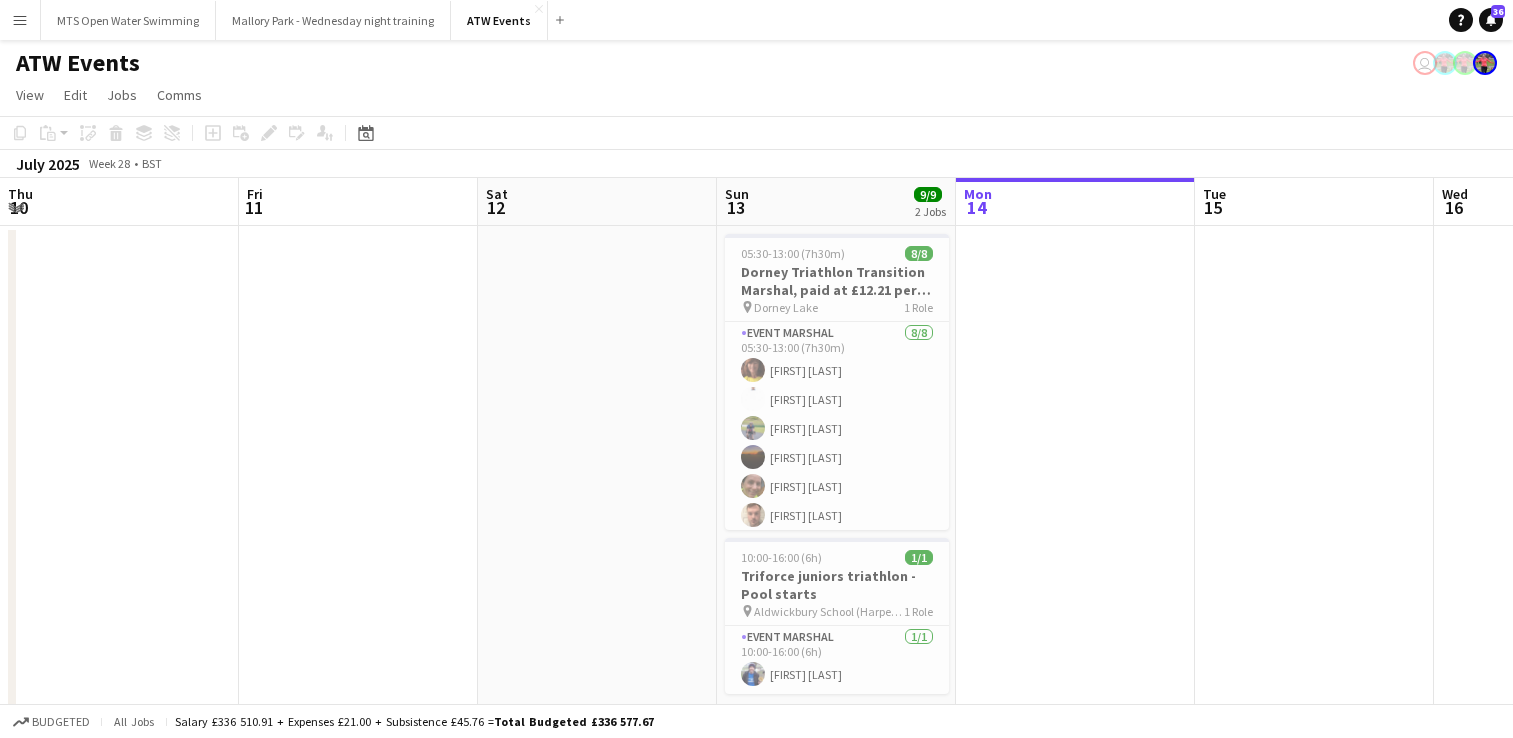 scroll, scrollTop: 0, scrollLeft: 0, axis: both 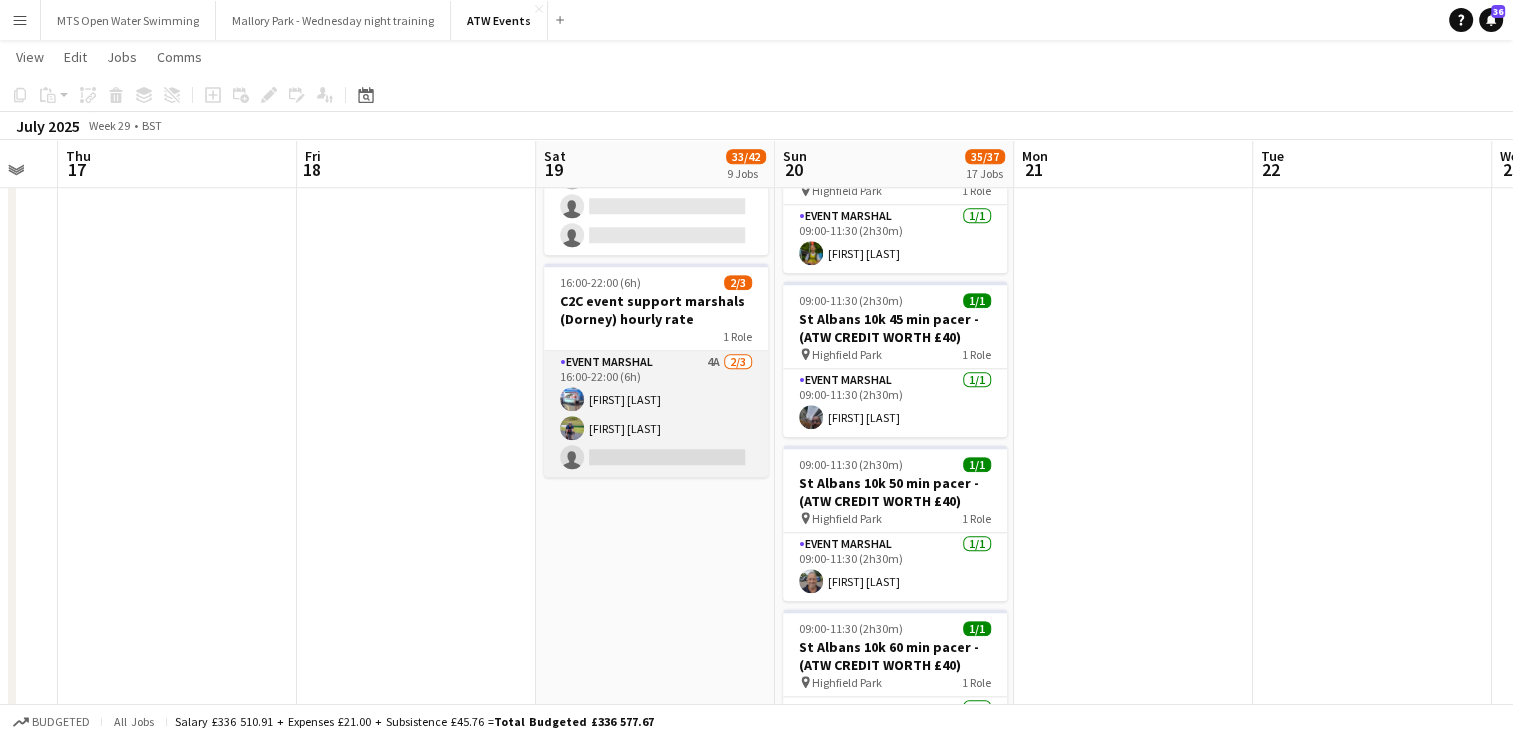 click on "Event Marshal   4A   2/3   16:00-22:00 (6h)
[FIRST] [LAST] [FIRST] [LAST]
single-neutral-actions" at bounding box center [656, 414] 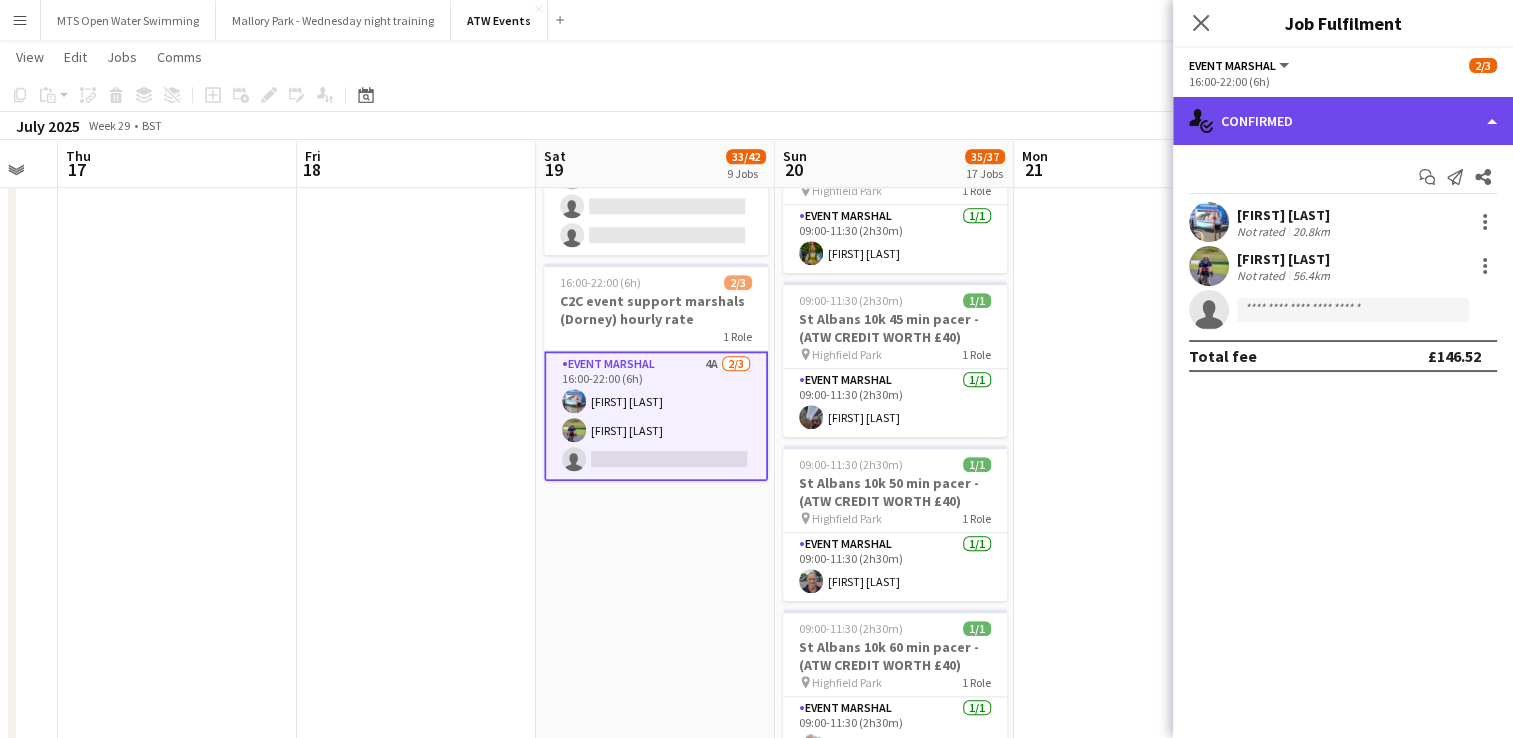 click on "single-neutral-actions-check-2
Confirmed" 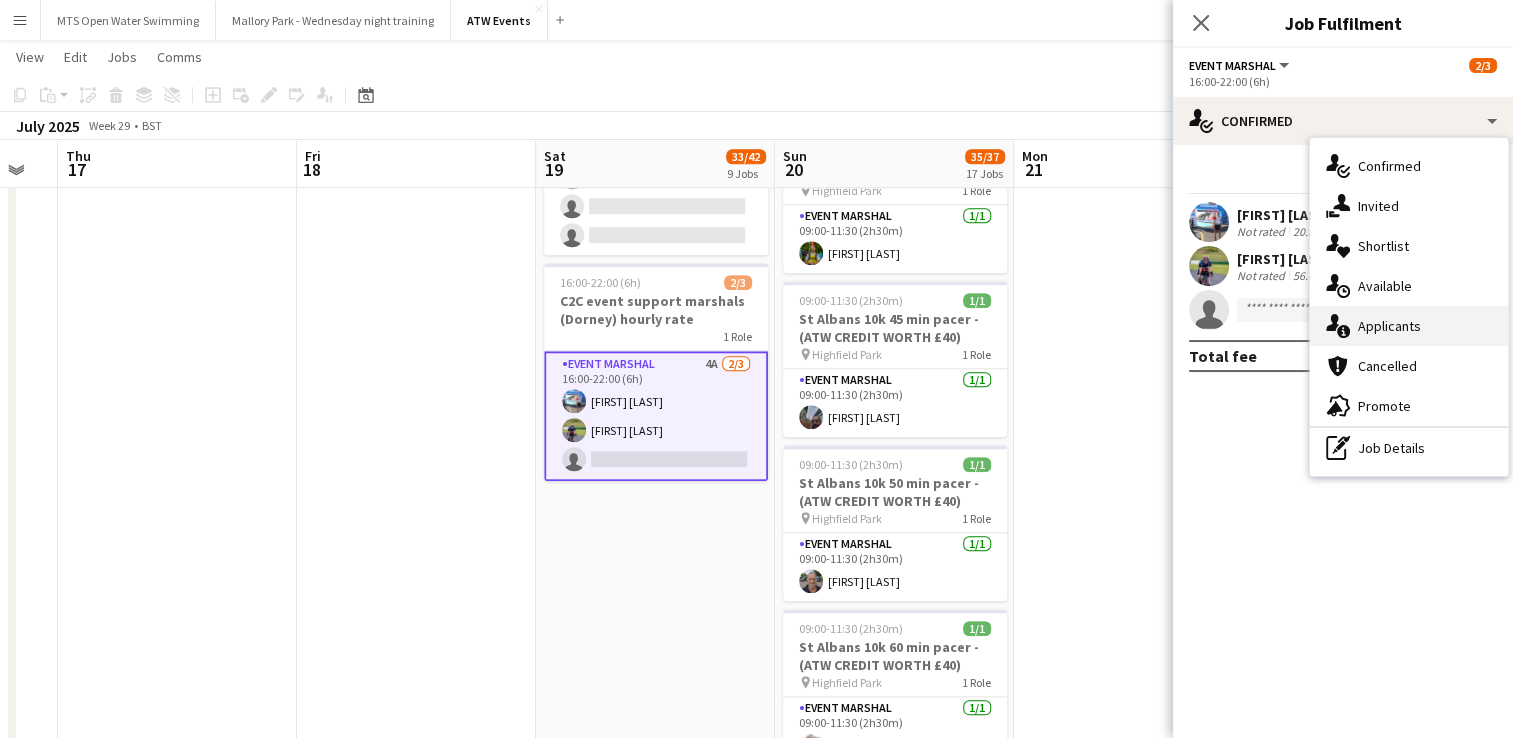 click on "single-neutral-actions-information
Applicants" at bounding box center [1409, 326] 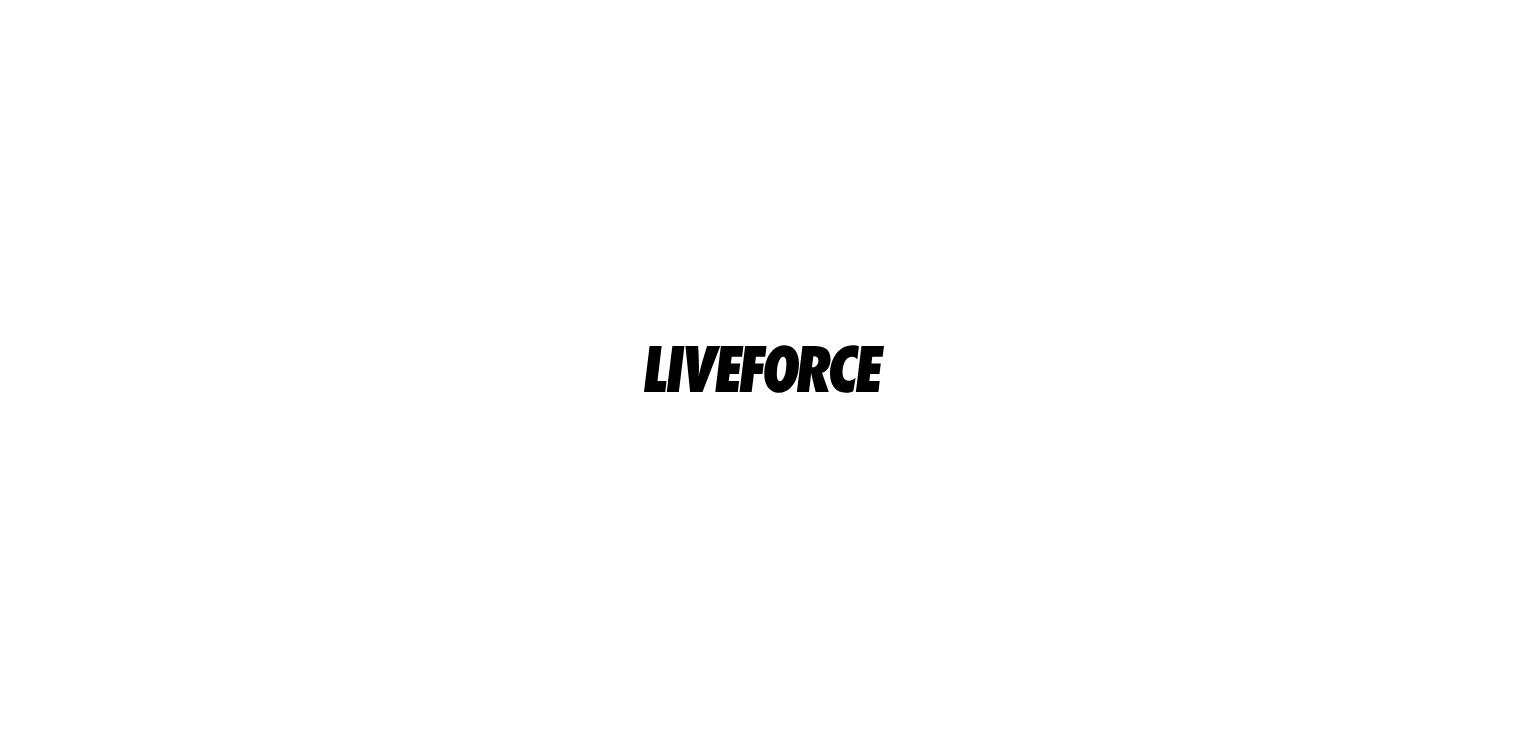 scroll, scrollTop: 0, scrollLeft: 0, axis: both 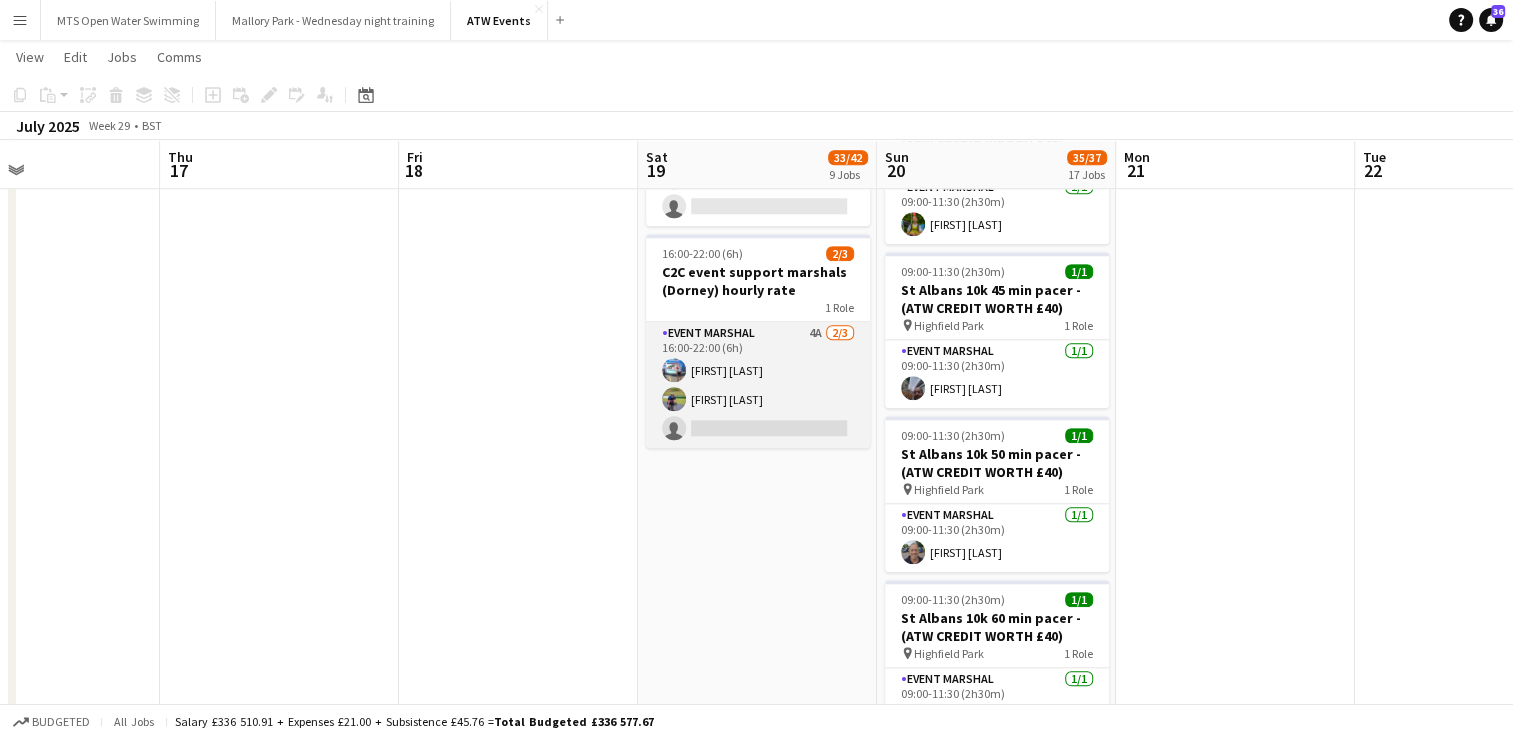 click on "Event Marshal   4A   2/3   16:00-22:00 (6h)
[FIRST] [LAST] [FIRST] [LAST]
single-neutral-actions" at bounding box center [758, 385] 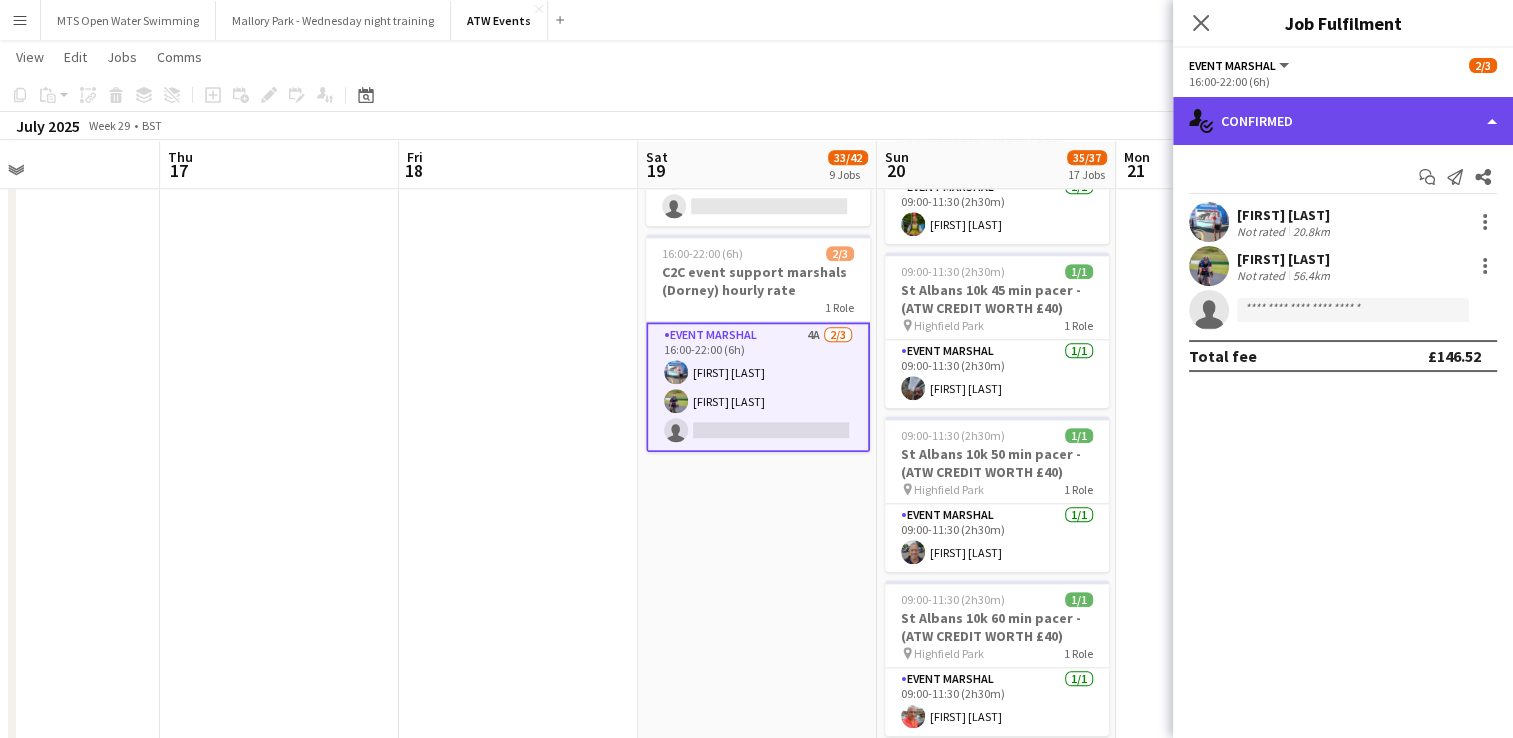 click on "single-neutral-actions-check-2
Confirmed" 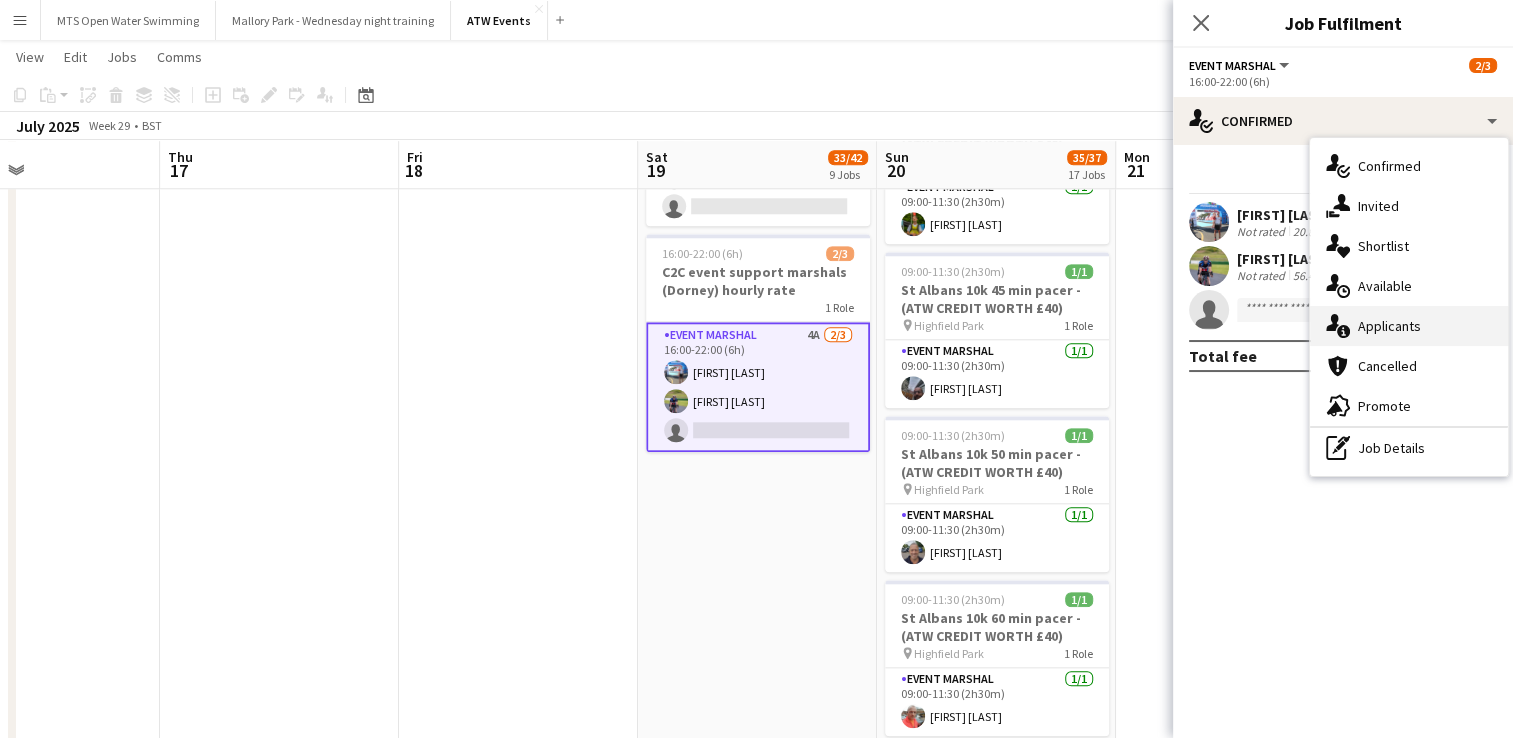 click on "single-neutral-actions-information
Applicants" at bounding box center [1409, 326] 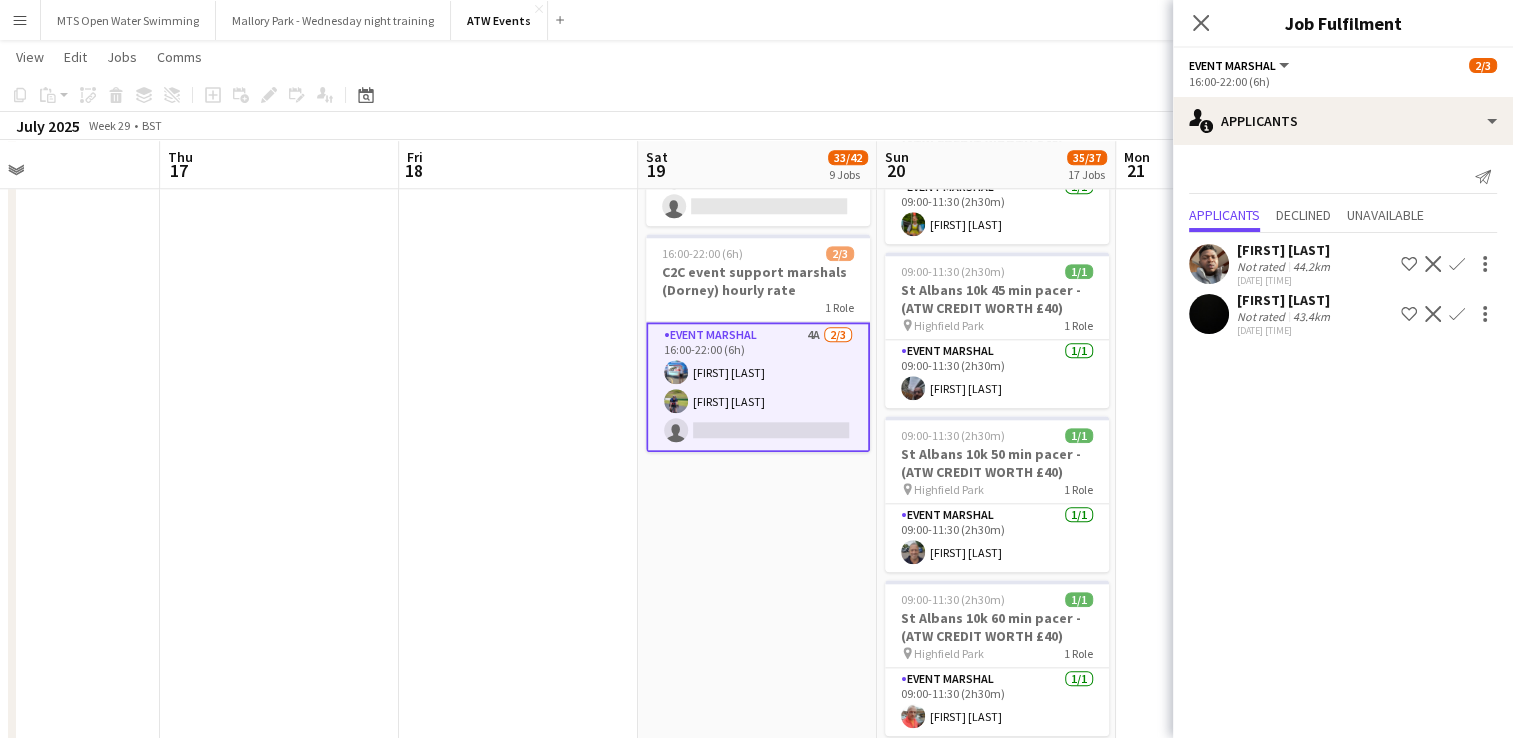click on "43.4km" 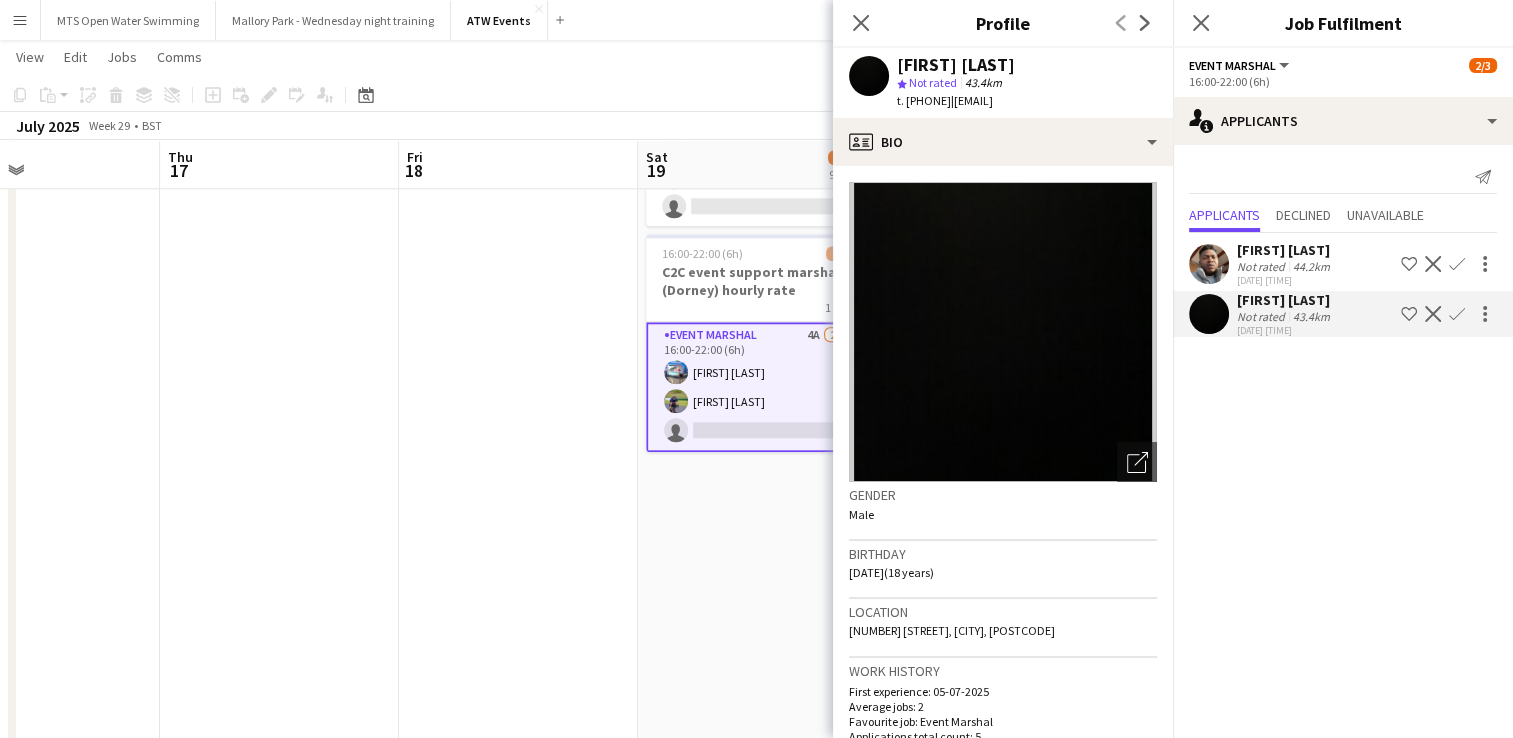 click at bounding box center (518, -309) 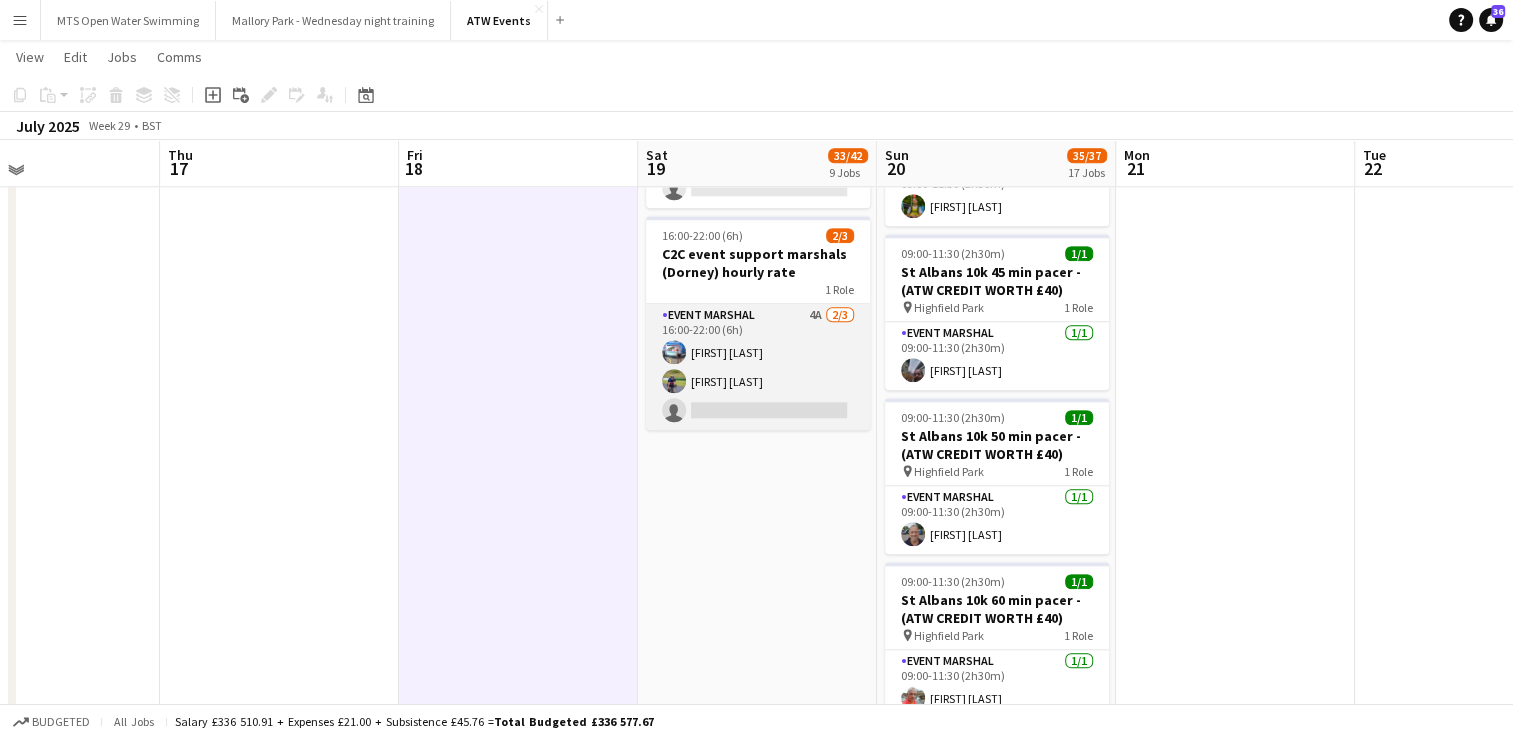 scroll, scrollTop: 2000, scrollLeft: 0, axis: vertical 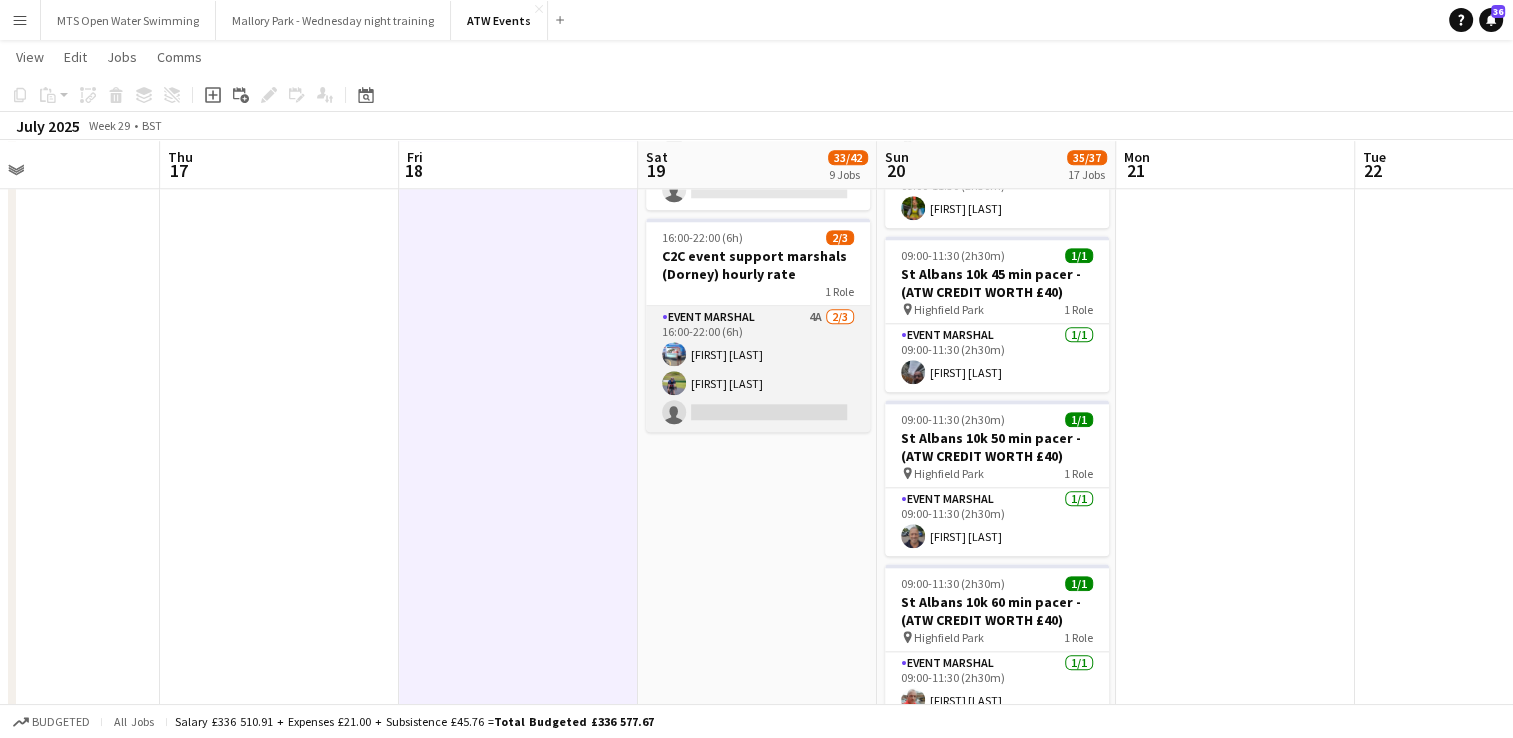 click on "Event Marshal   4A   2/3   16:00-22:00 (6h)
[FIRST] [LAST] [FIRST] [LAST]
single-neutral-actions" at bounding box center (758, 369) 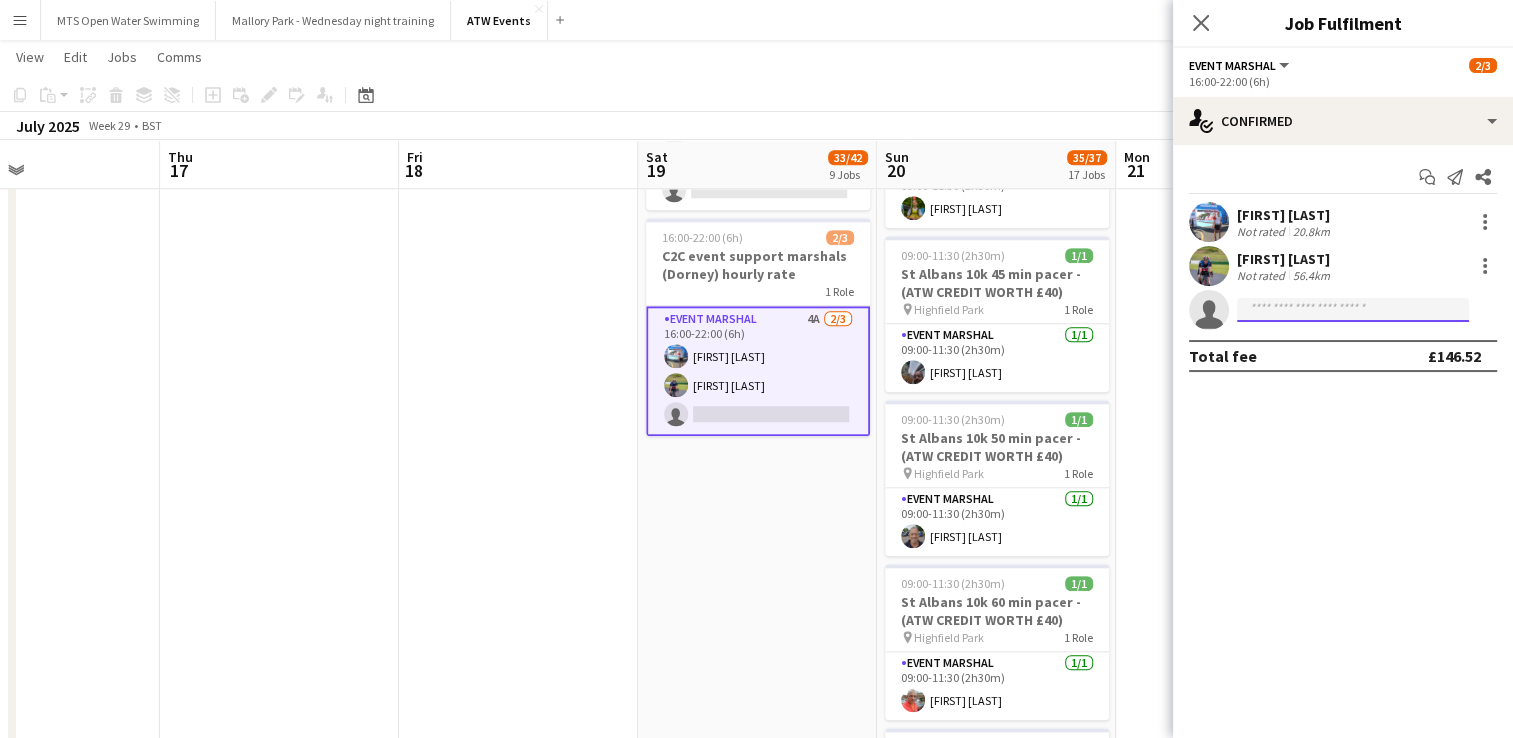 click 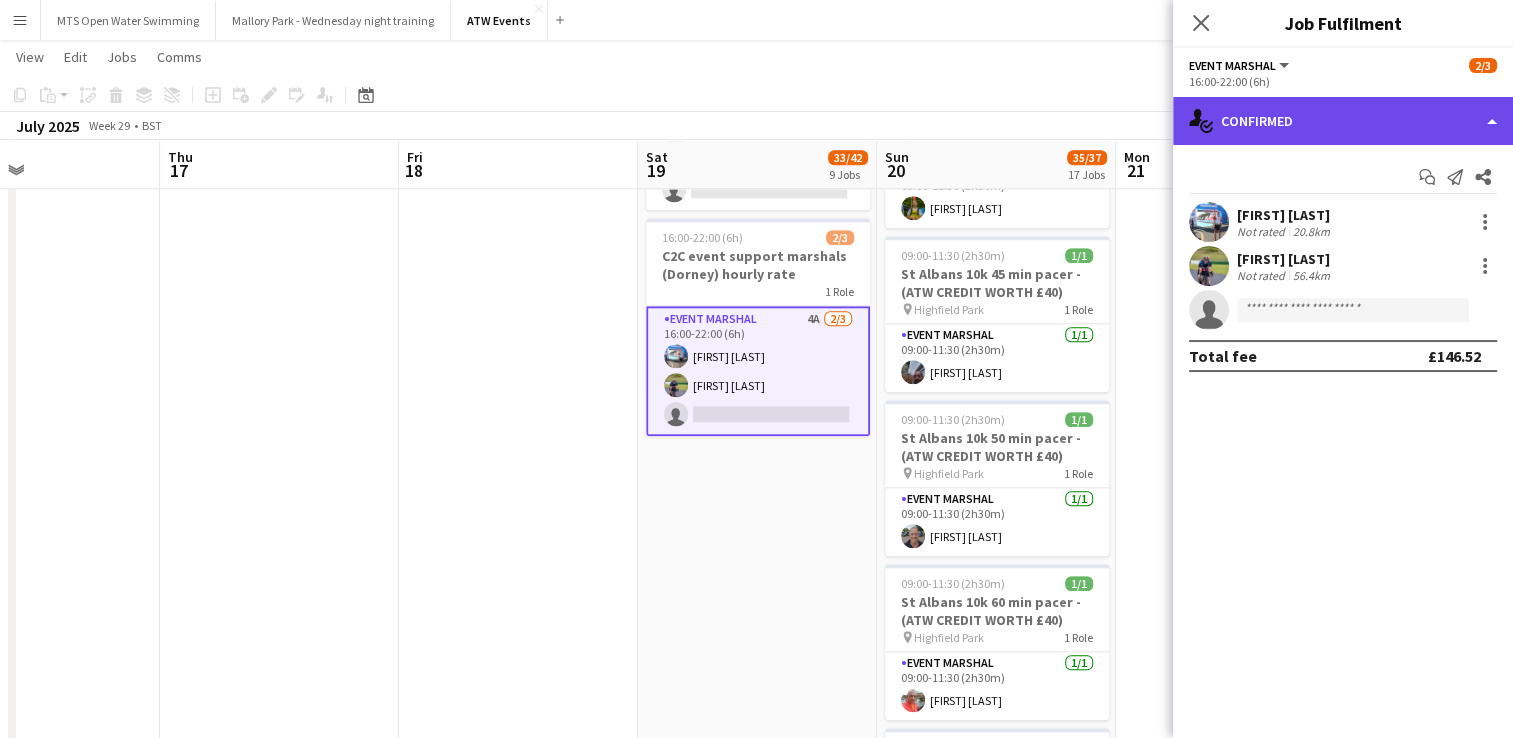 click on "single-neutral-actions-check-2
Confirmed" 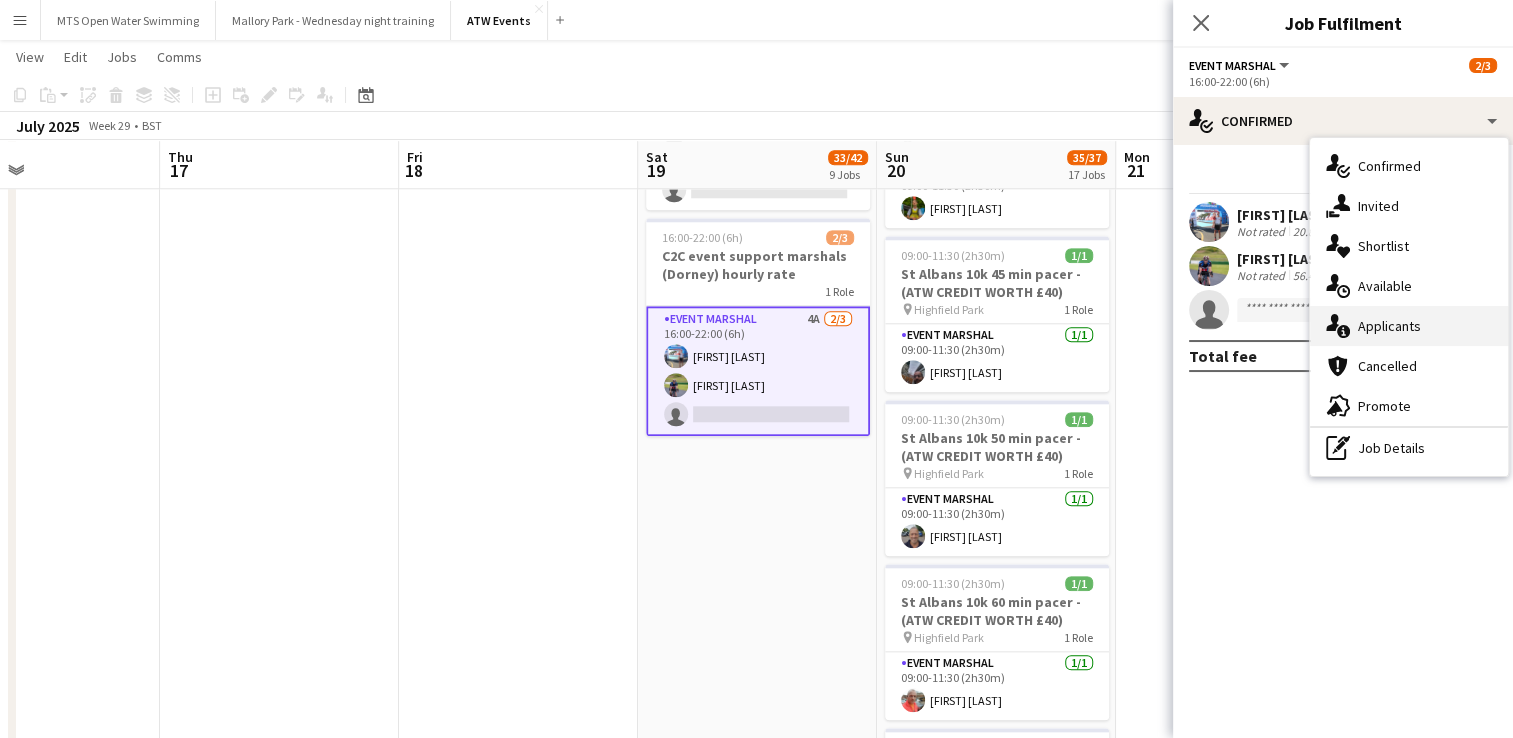 click on "single-neutral-actions-information
Applicants" at bounding box center [1409, 326] 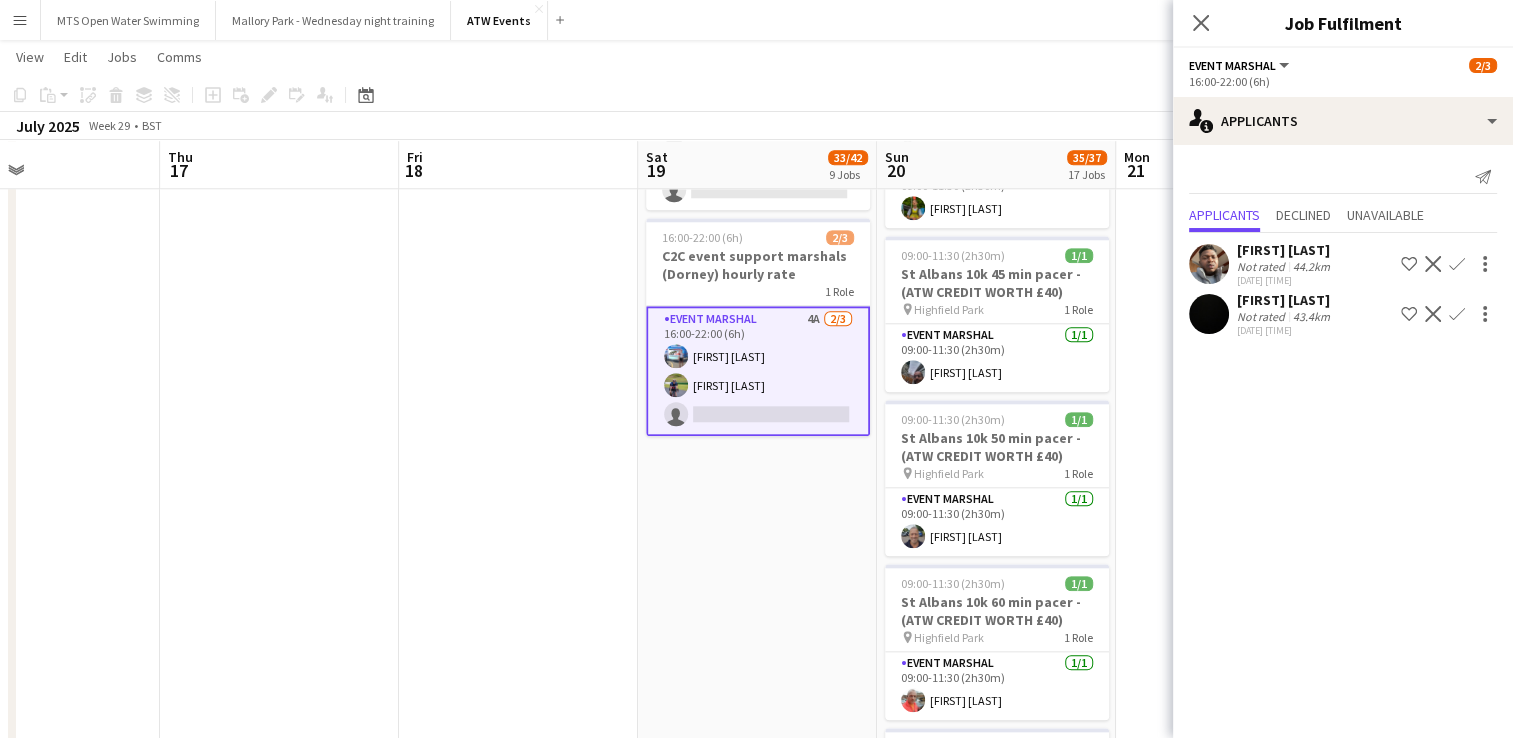 click on "Confirm" 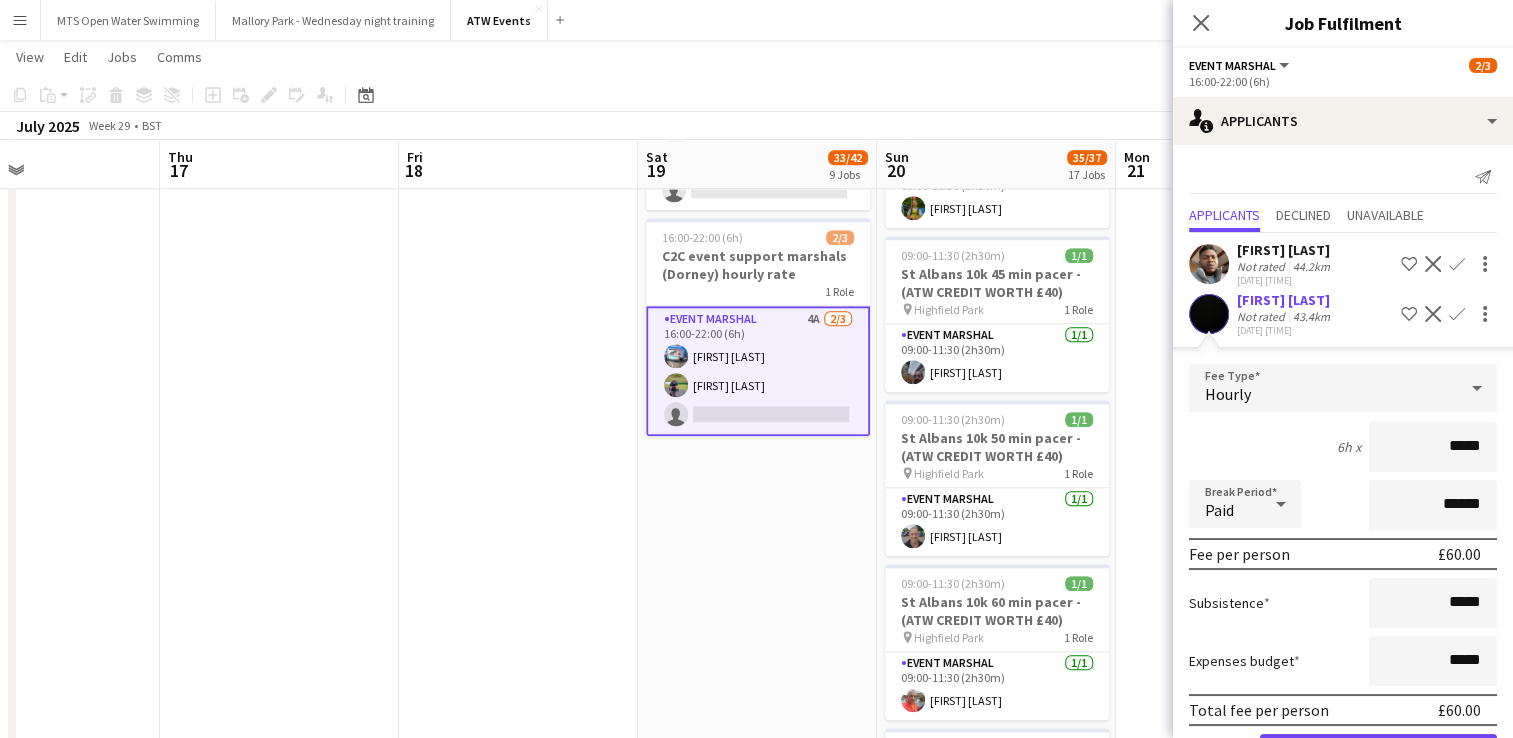 type on "******" 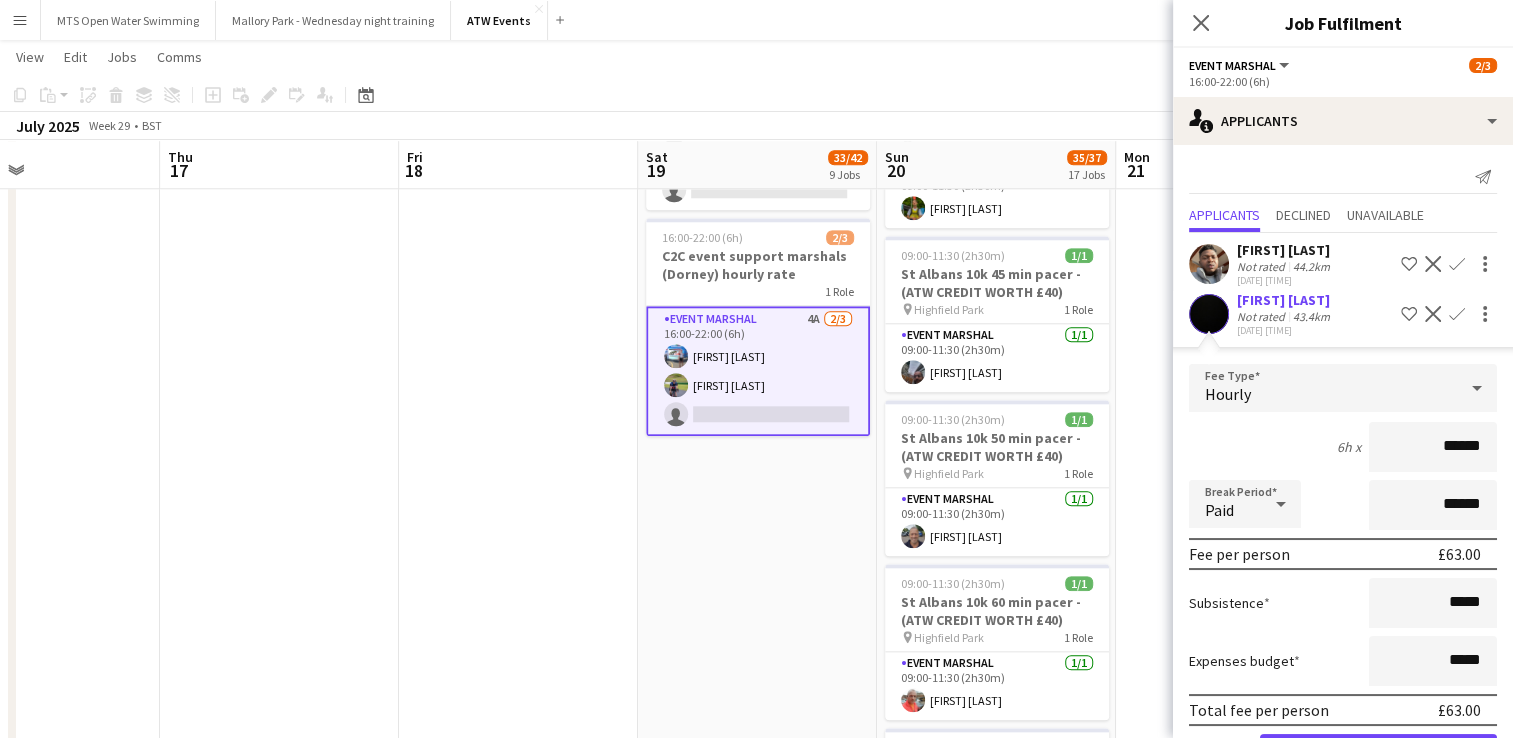 scroll, scrollTop: 69, scrollLeft: 0, axis: vertical 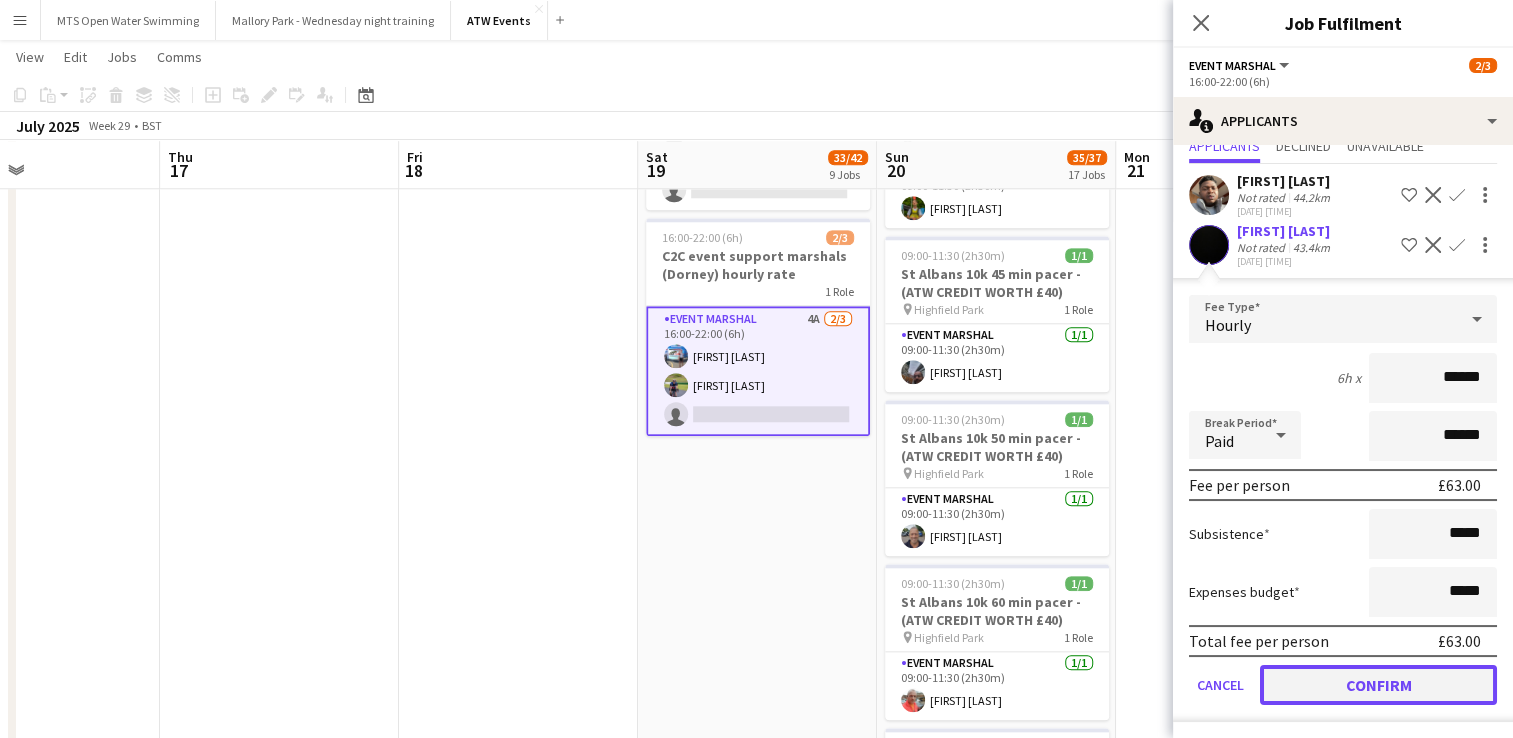 click on "Confirm" 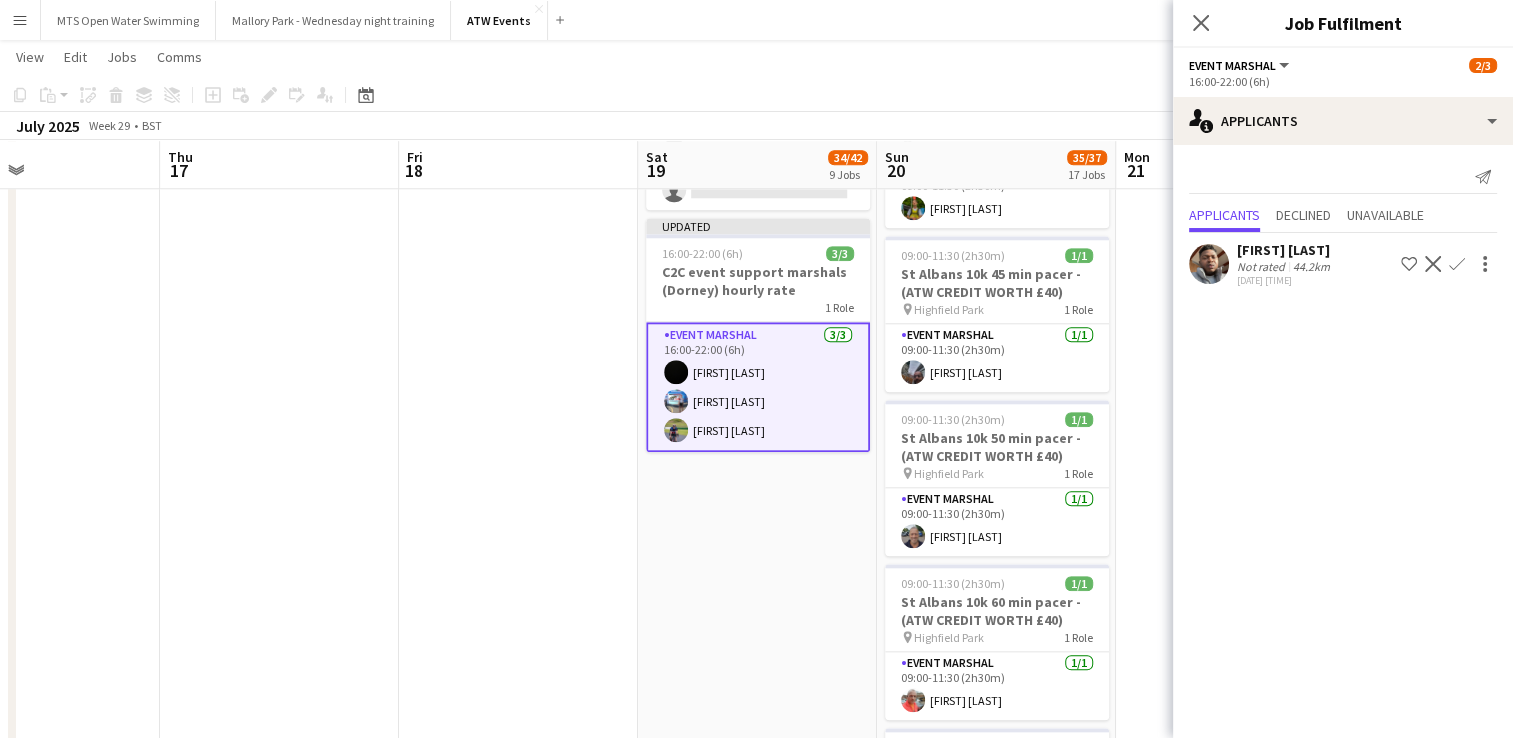 scroll, scrollTop: 0, scrollLeft: 0, axis: both 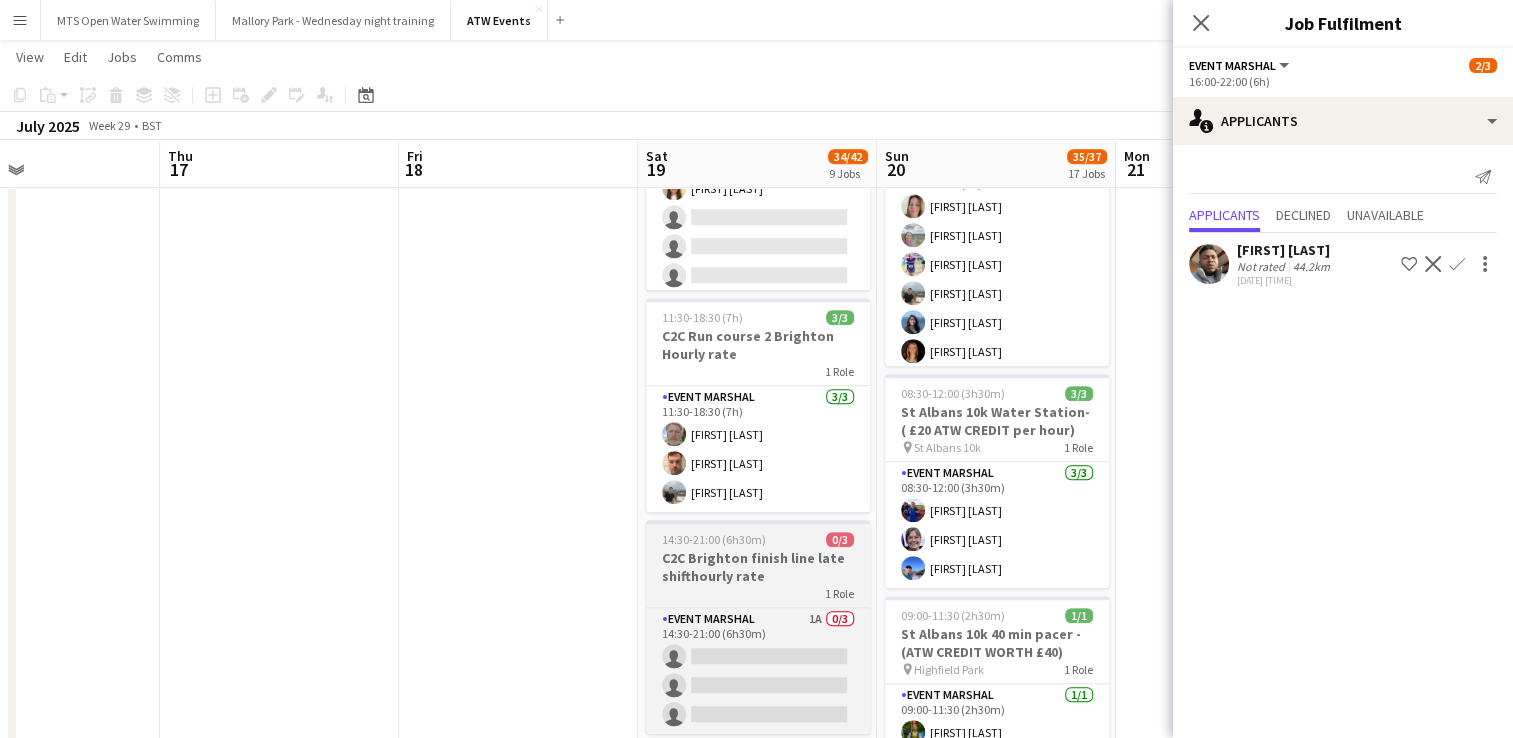 click on "14:30-21:00 (6h30m)    0/3   C2C Brighton finish line  late shifthourly rate   1 Role   Event Marshal   1A   0/3   14:30-21:00 (6h30m)
single-neutral-actions
single-neutral-actions
single-neutral-actions
single-neutral-actions" at bounding box center (758, 627) 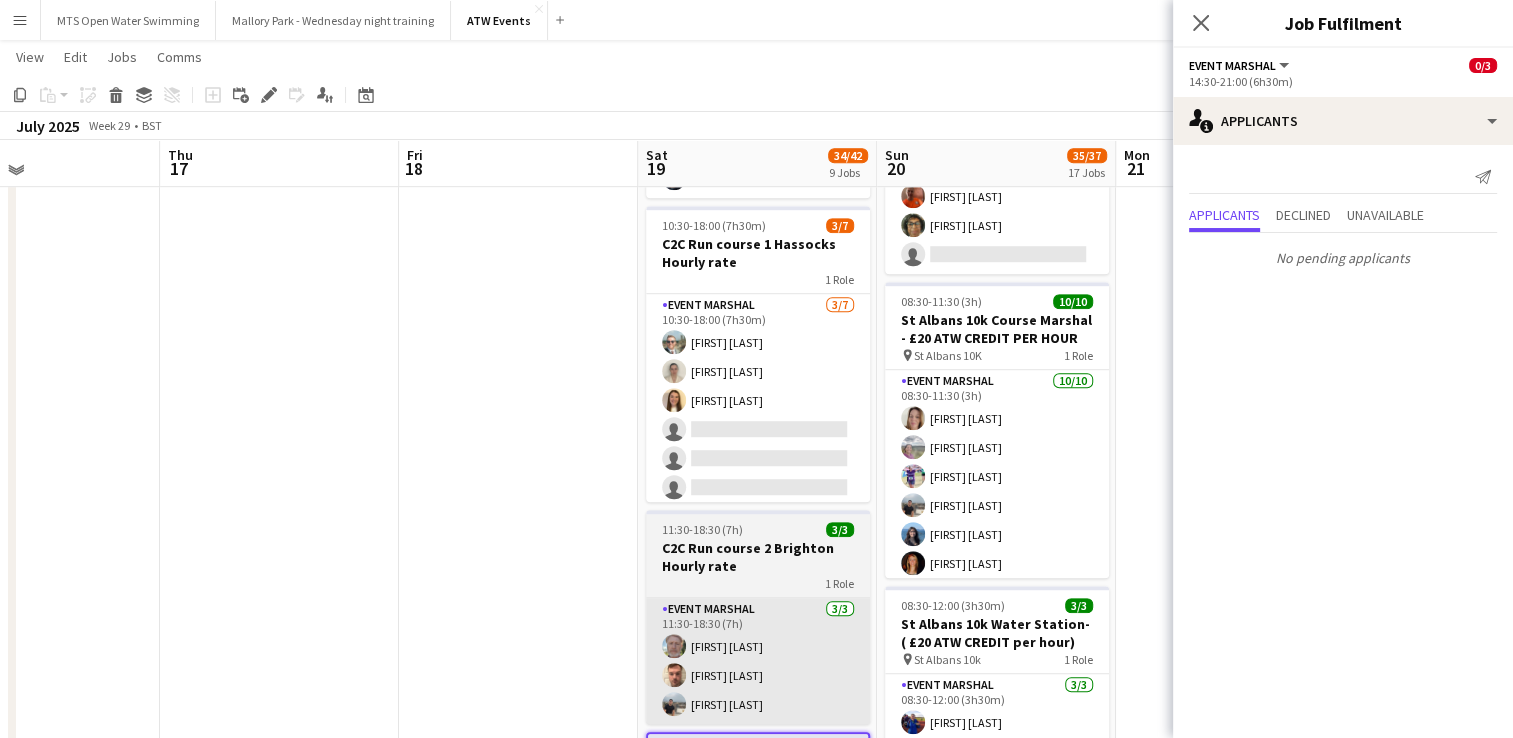 scroll, scrollTop: 1263, scrollLeft: 0, axis: vertical 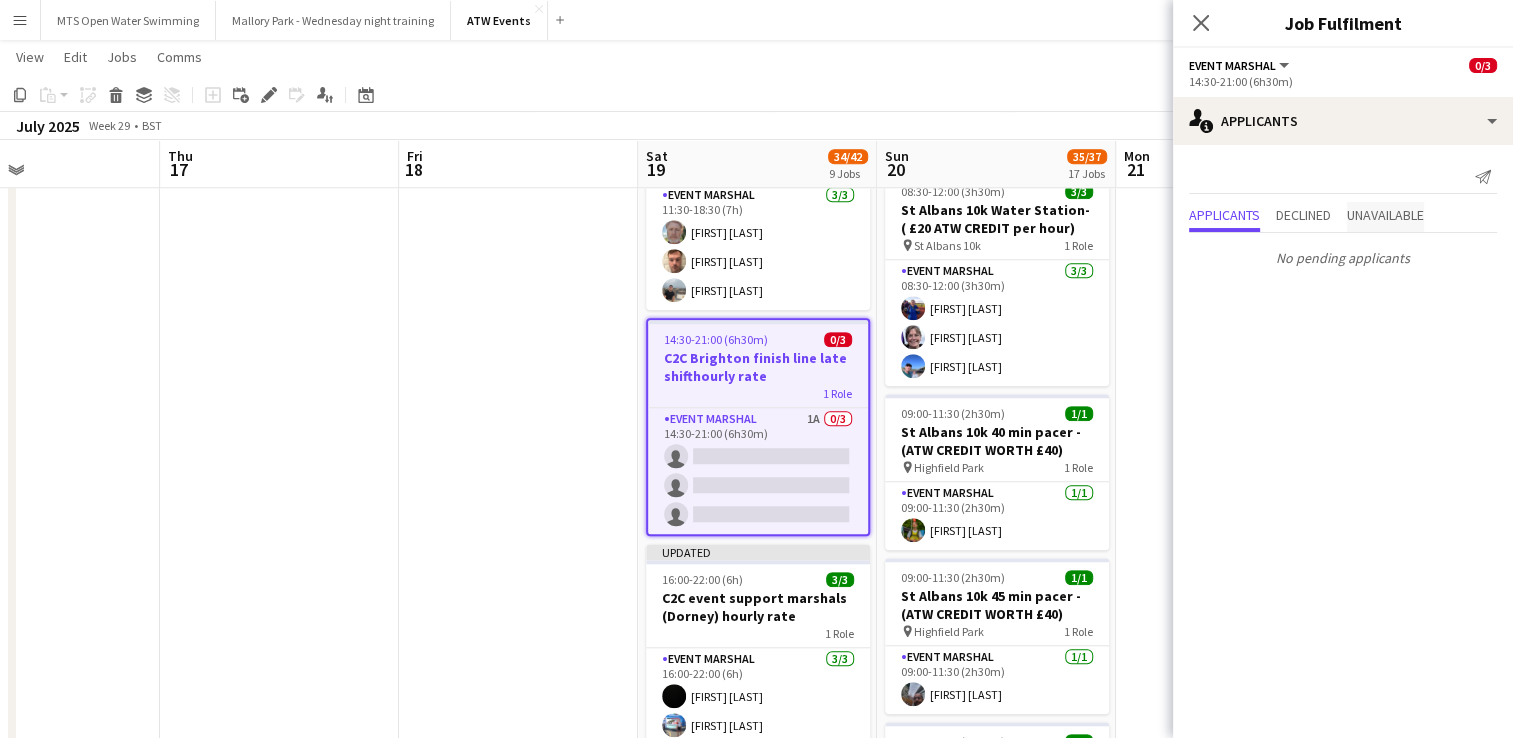 click on "Unavailable" at bounding box center (1385, 215) 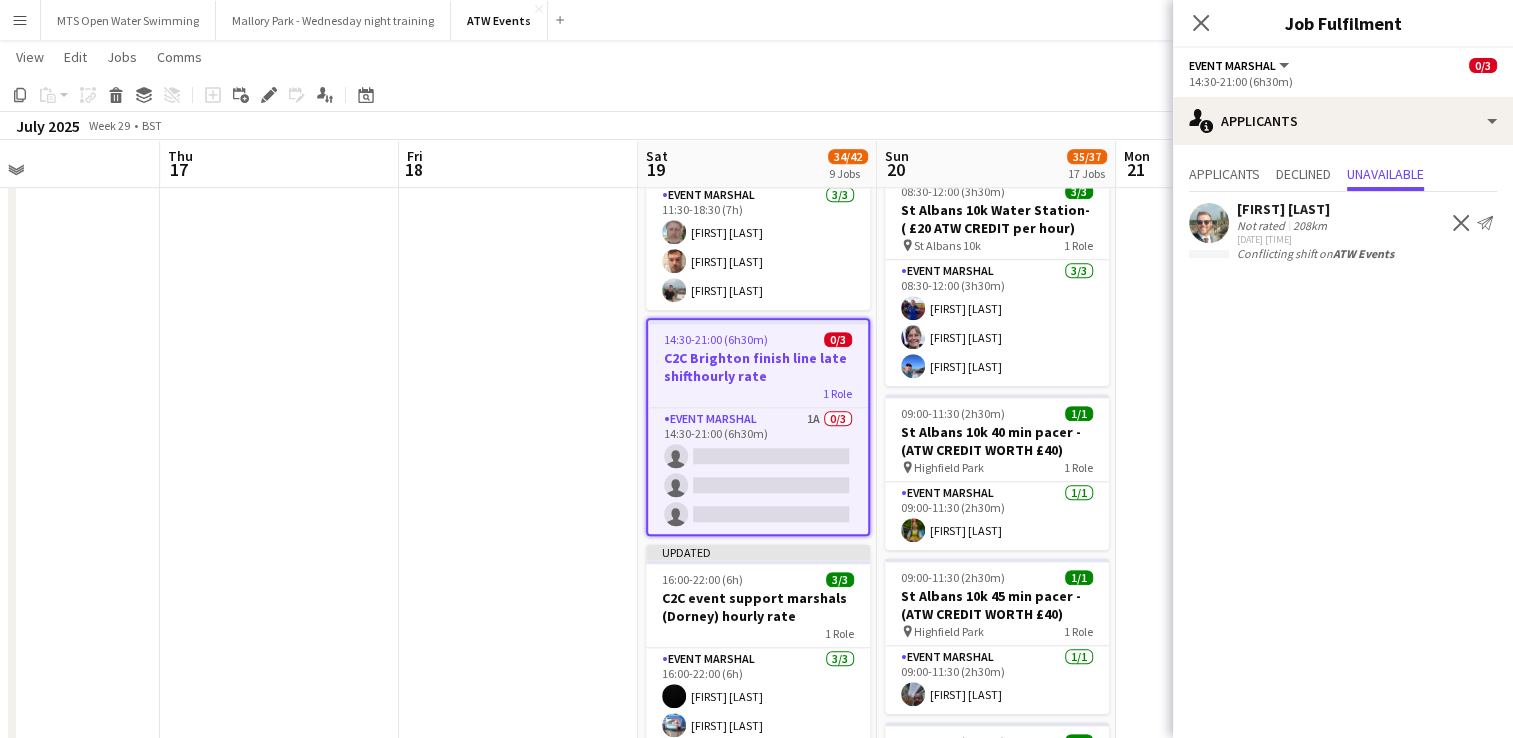click at bounding box center (518, -3) 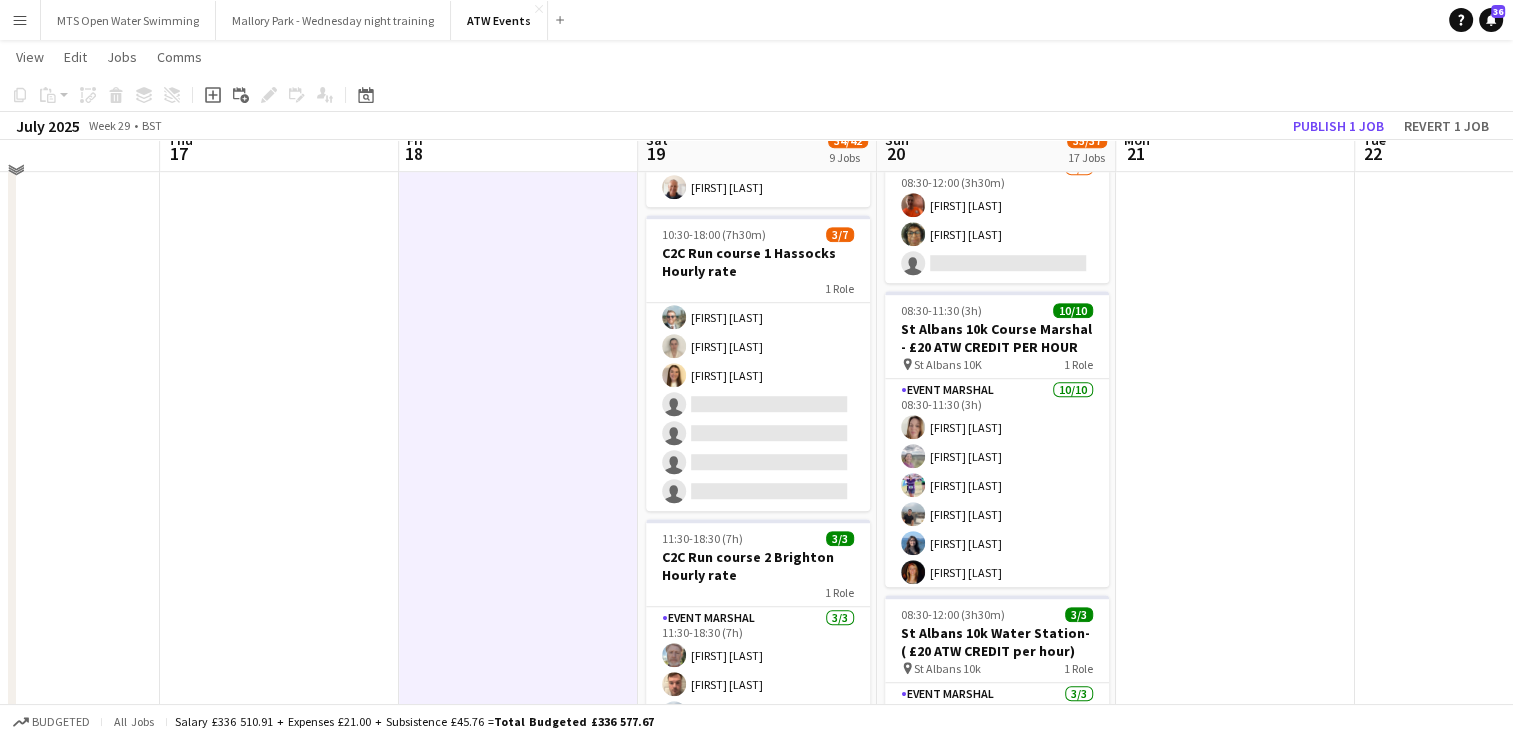 scroll, scrollTop: 1230, scrollLeft: 0, axis: vertical 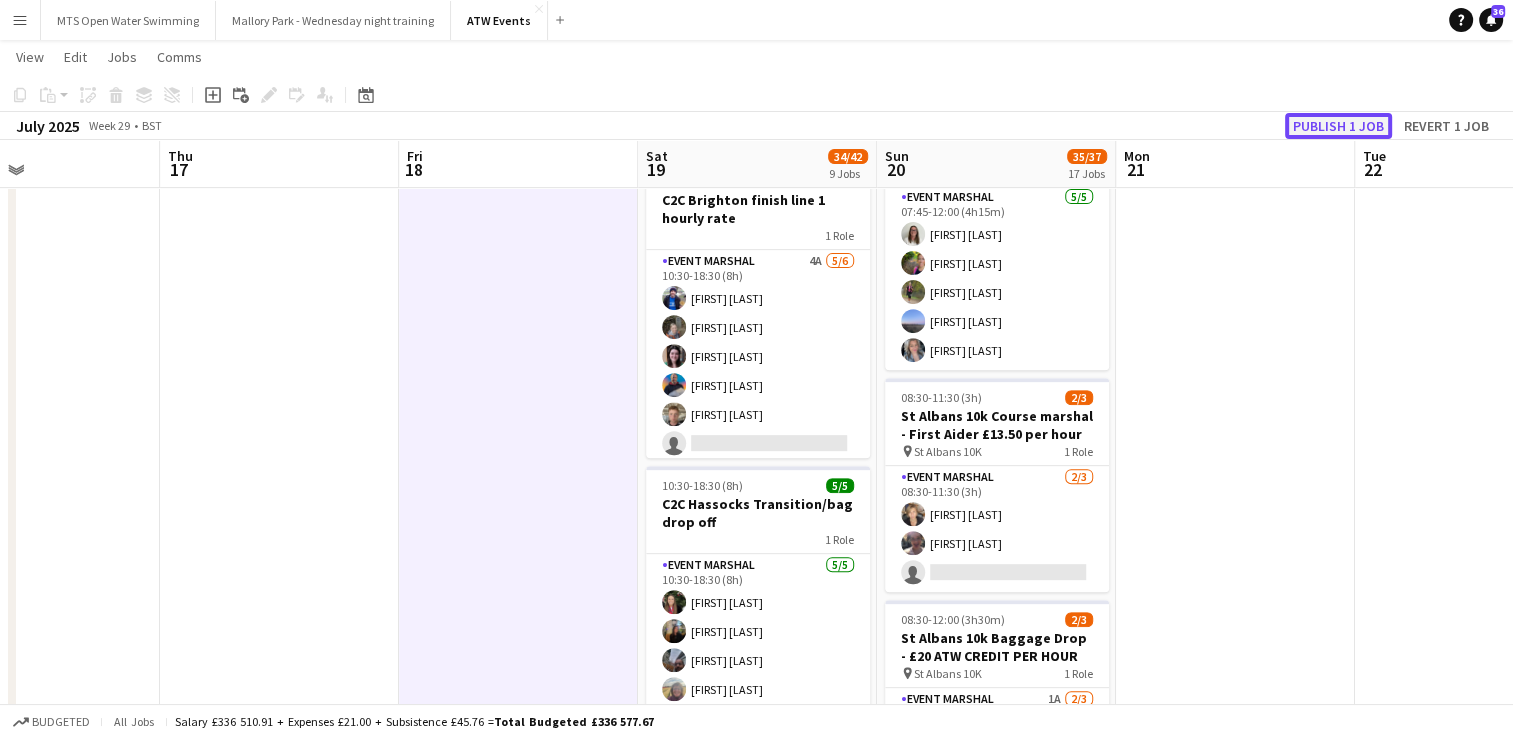 click on "Publish 1 job" 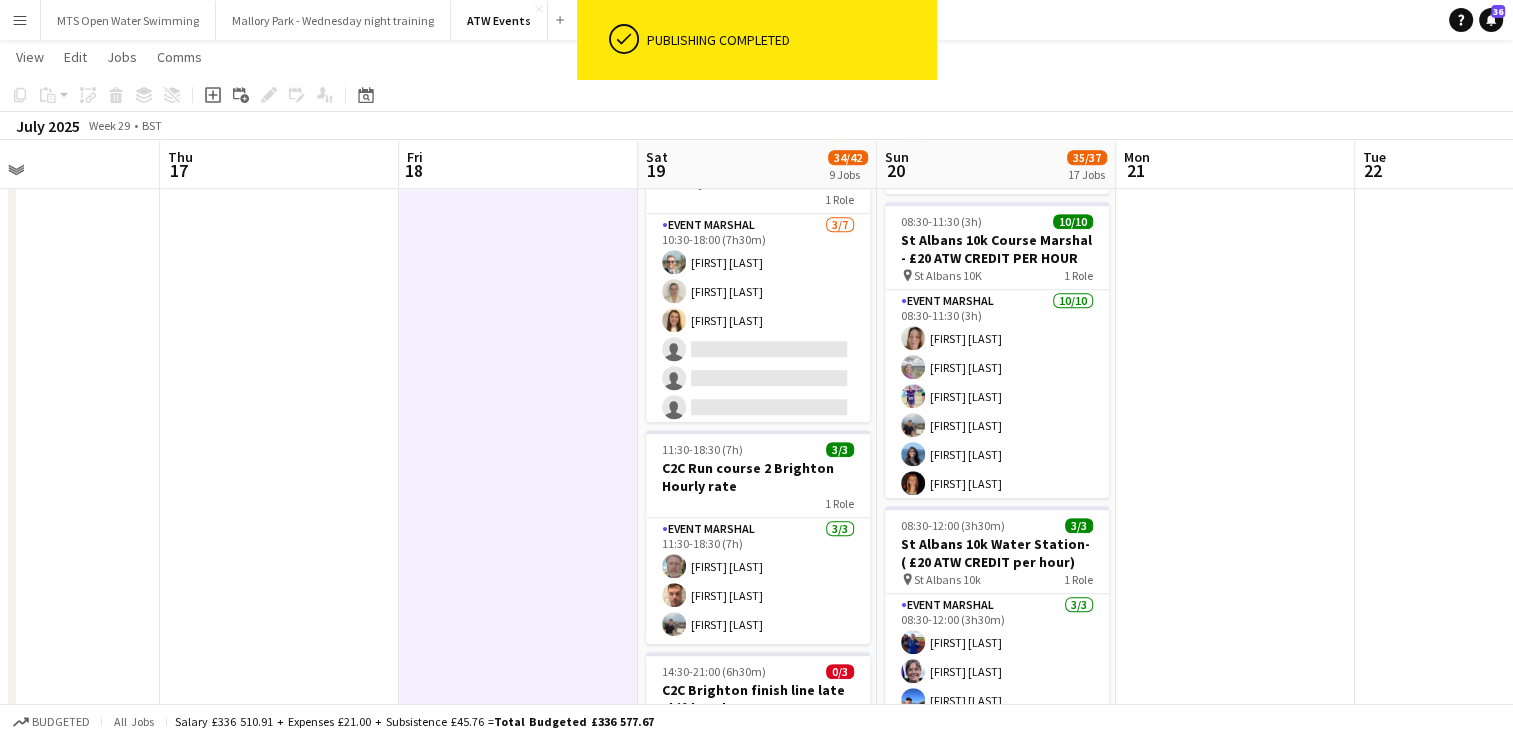 scroll, scrollTop: 1344, scrollLeft: 0, axis: vertical 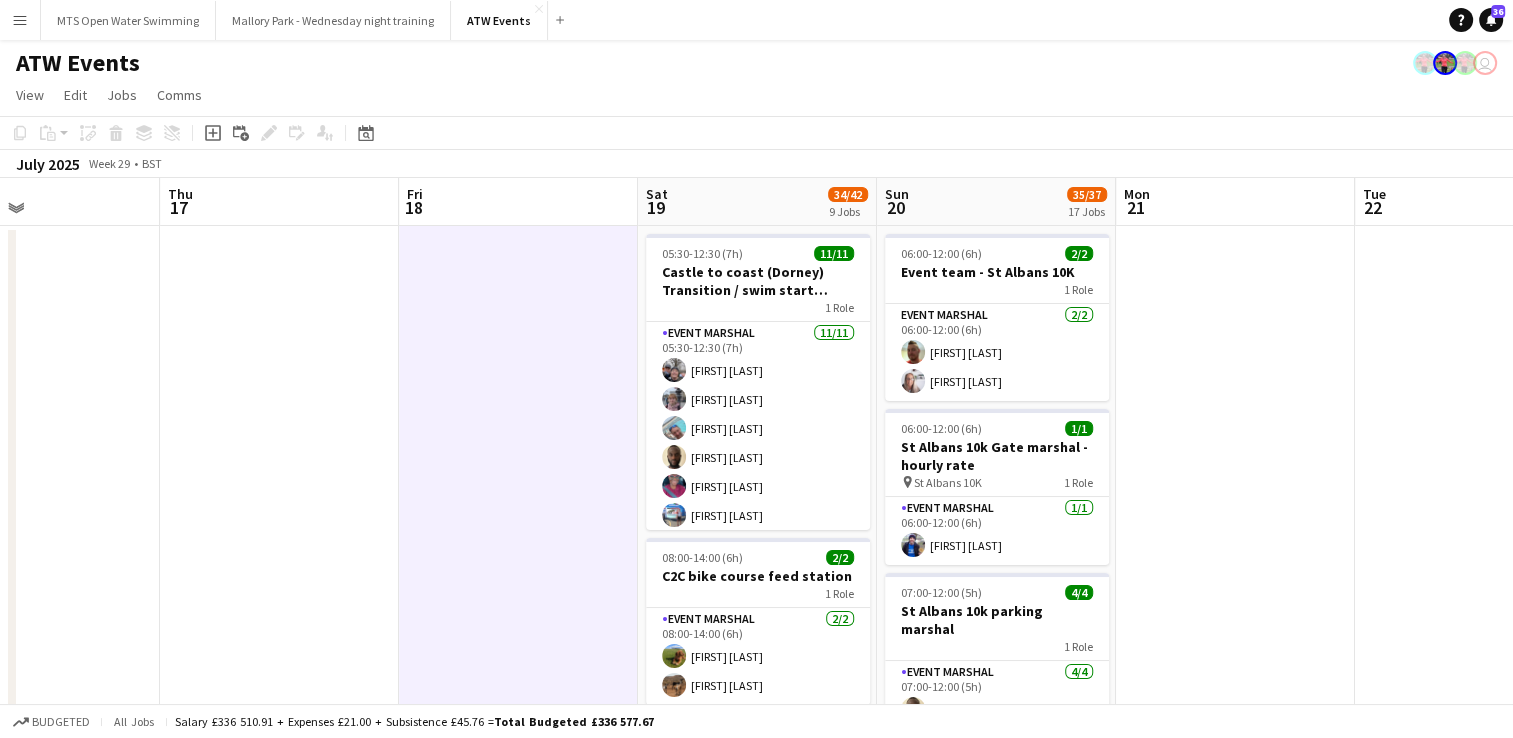 click on "Menu" at bounding box center [20, 20] 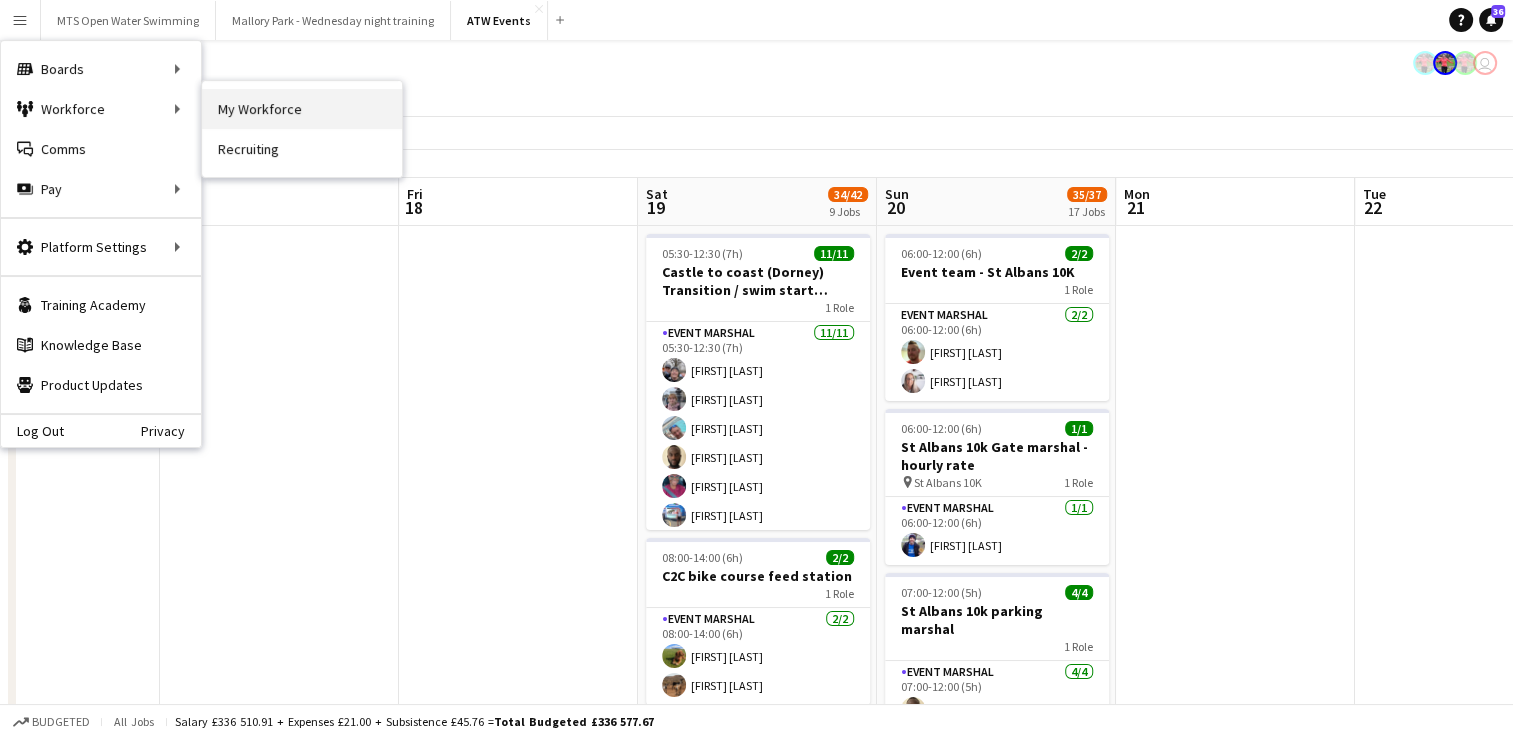 click on "My Workforce" at bounding box center [302, 109] 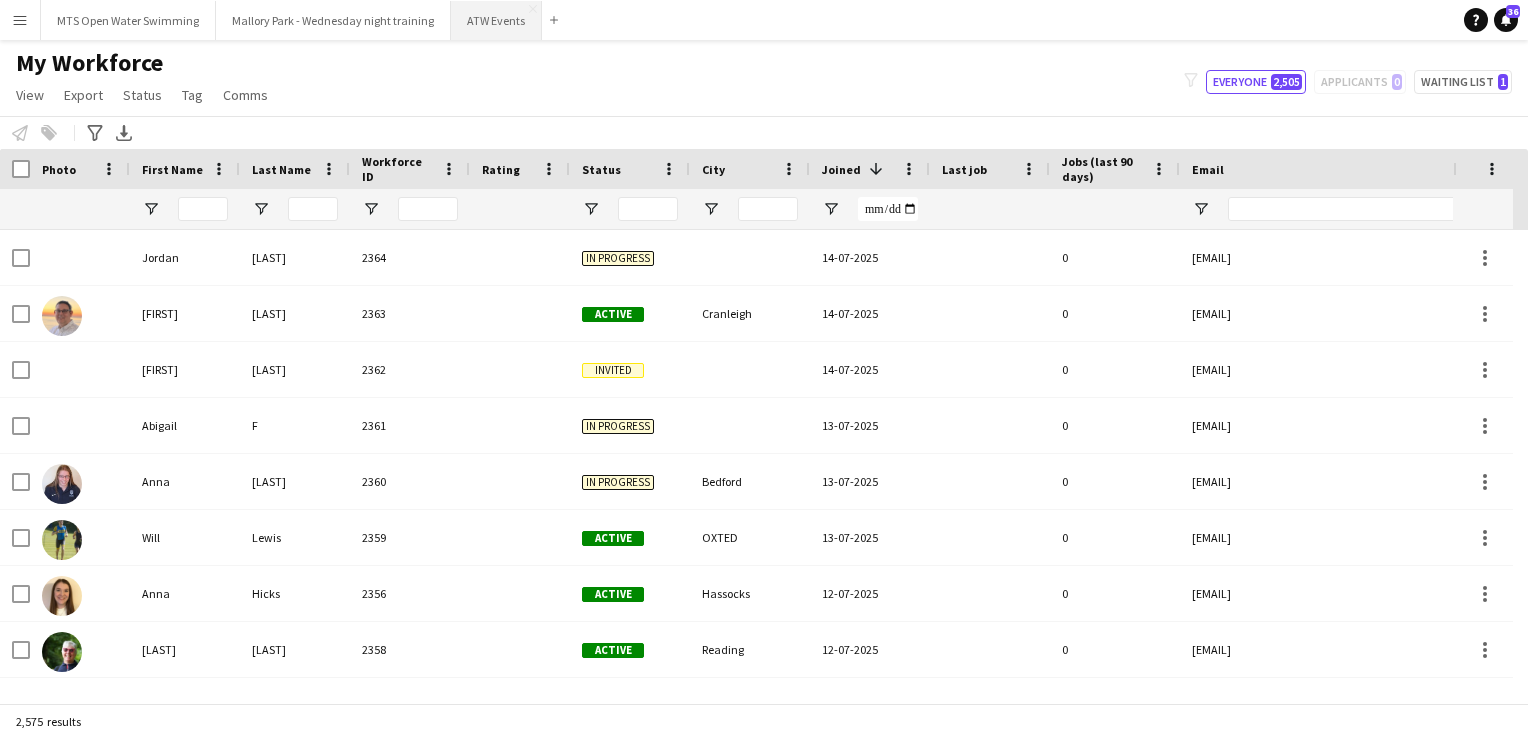 click on "ATW Events
Close" at bounding box center (496, 20) 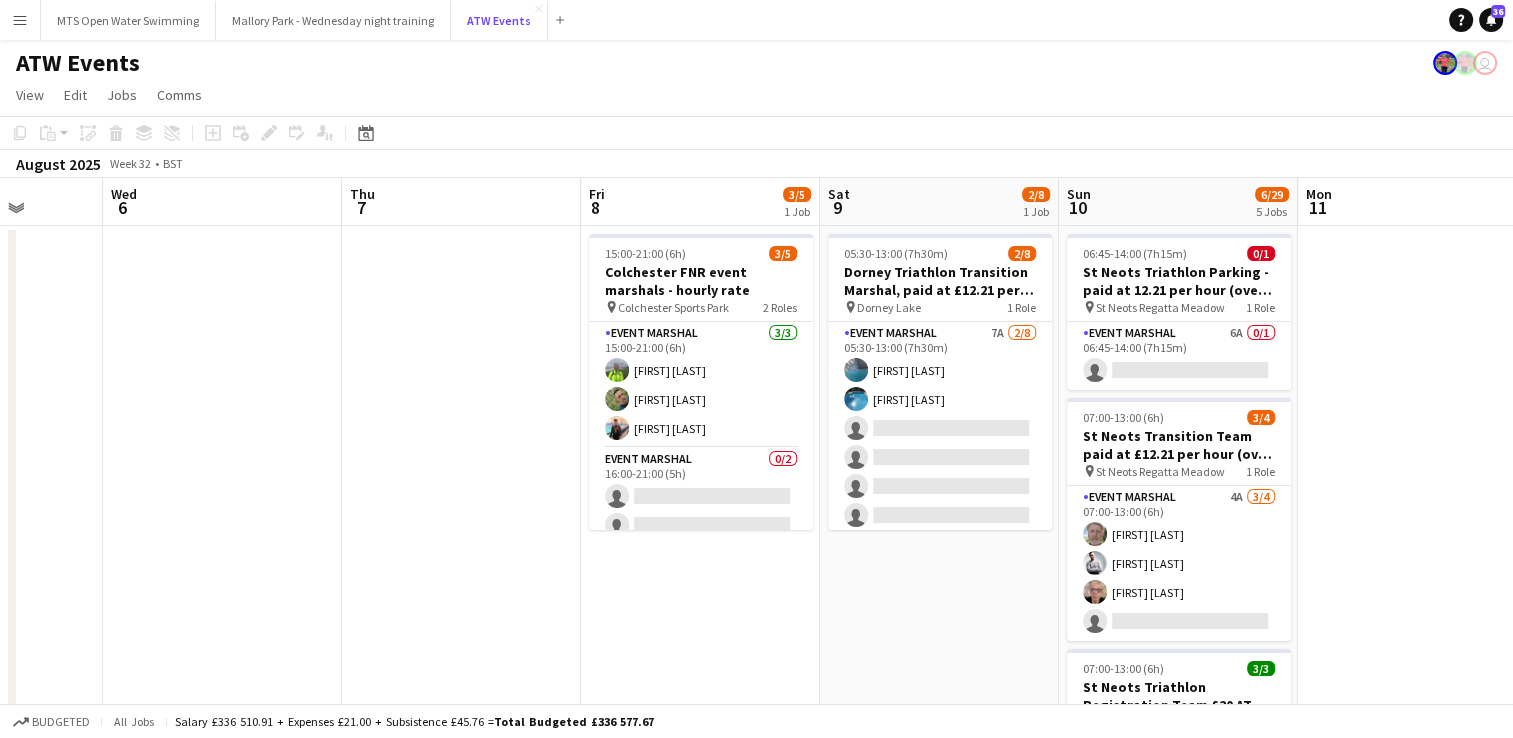 scroll, scrollTop: 0, scrollLeft: 935, axis: horizontal 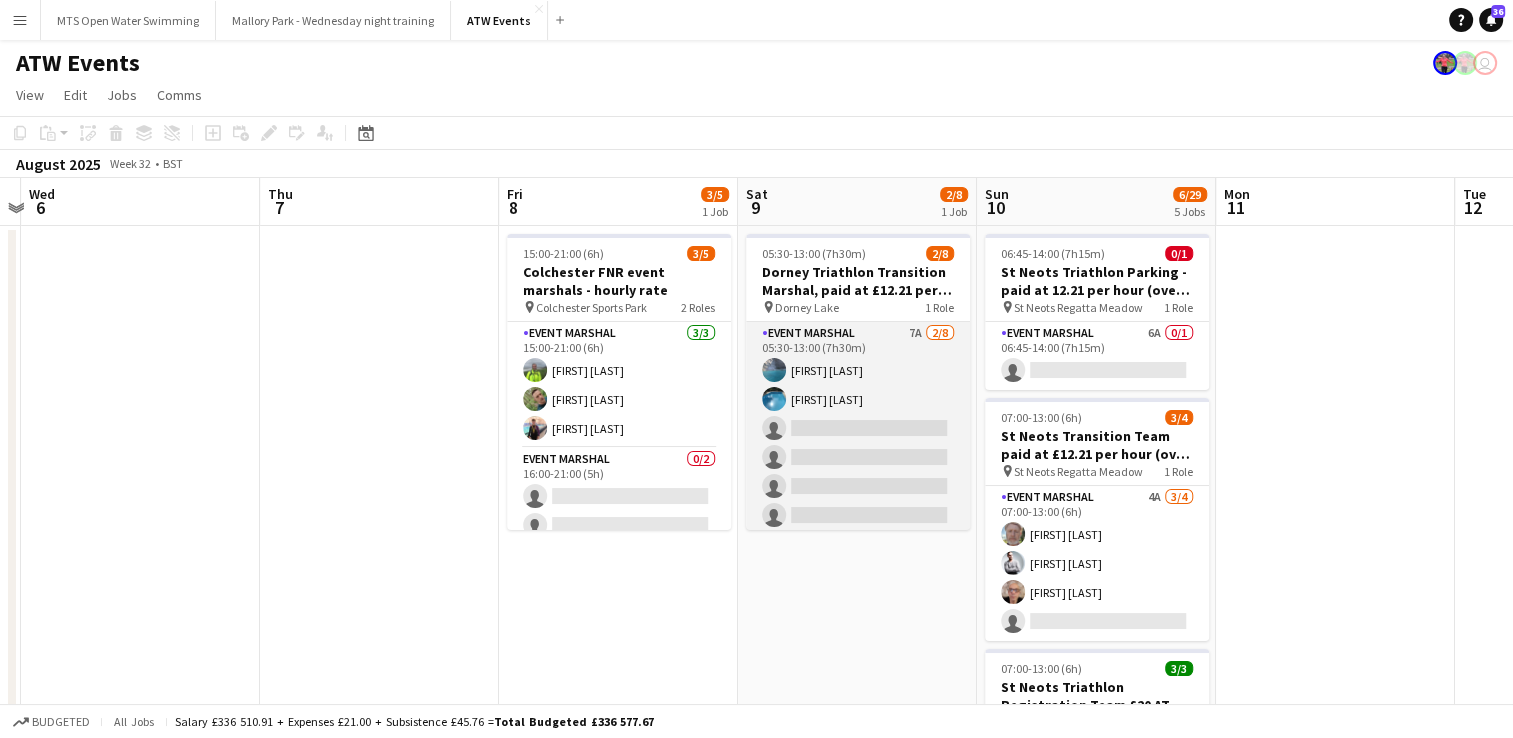 click on "Event Marshal   7A   2/8   05:30-13:00 (7h30m)
[FIRST] [LAST] [FIRST] [LAST]
single-neutral-actions
single-neutral-actions
single-neutral-actions
single-neutral-actions
single-neutral-actions
single-neutral-actions" at bounding box center [858, 457] 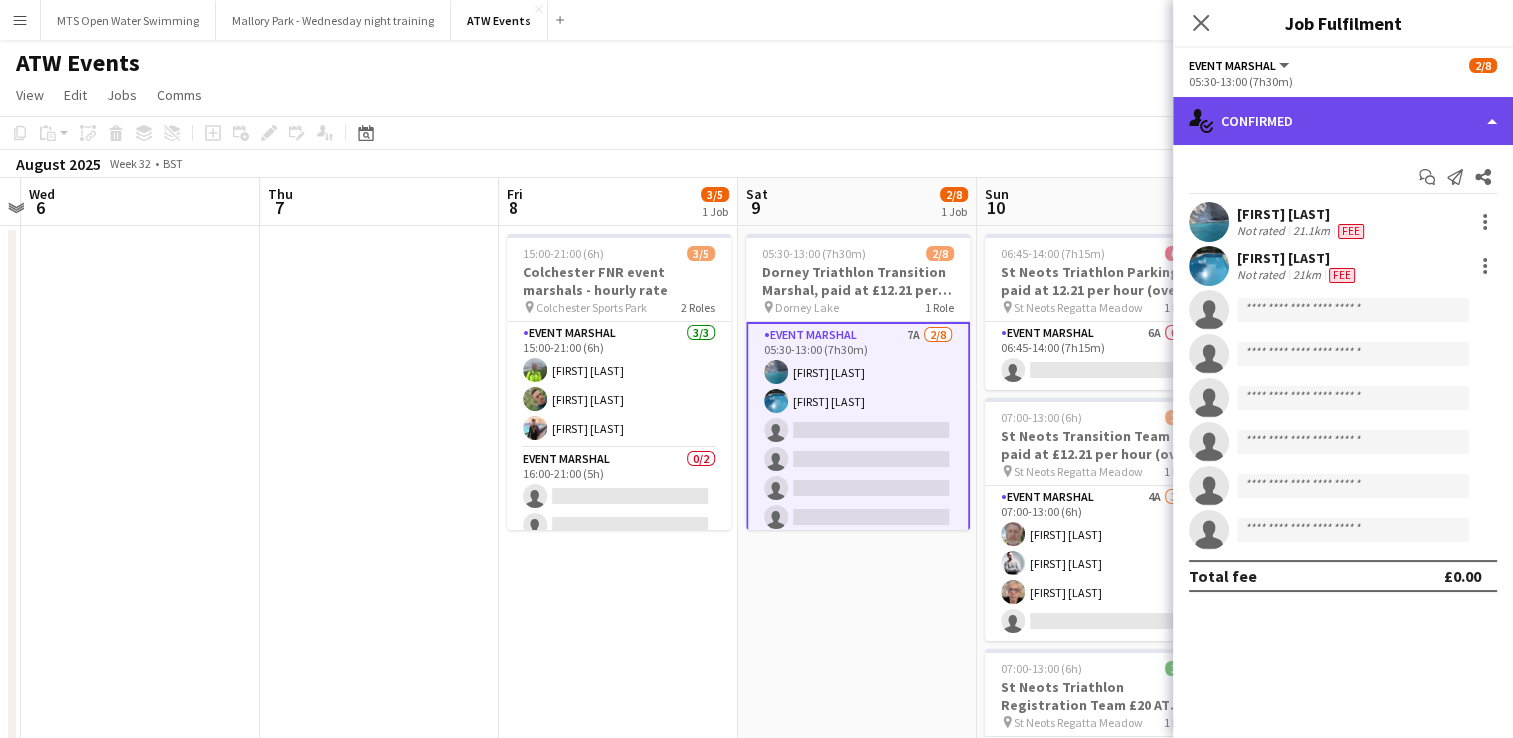 click on "single-neutral-actions-check-2
Confirmed" 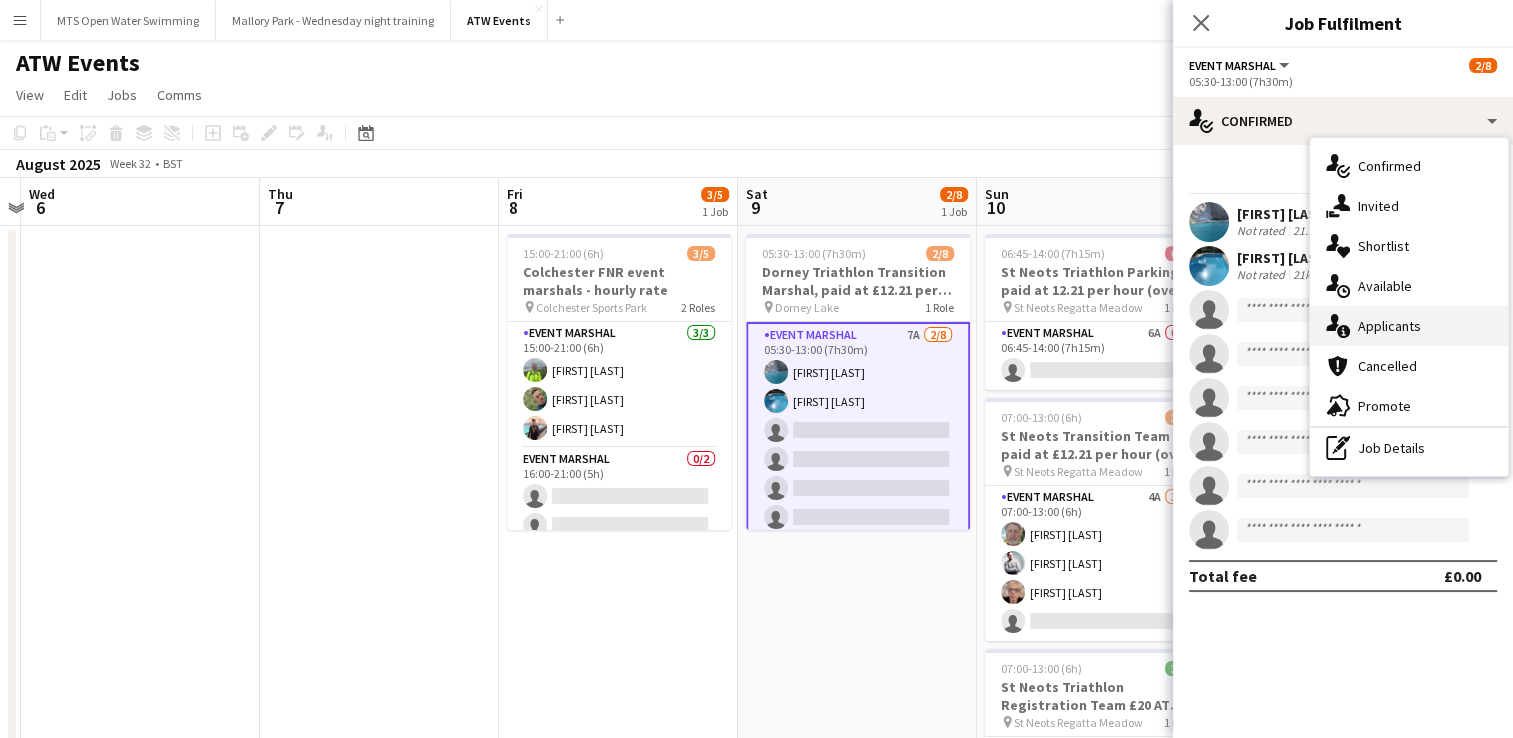click on "single-neutral-actions-information
Applicants" at bounding box center [1409, 326] 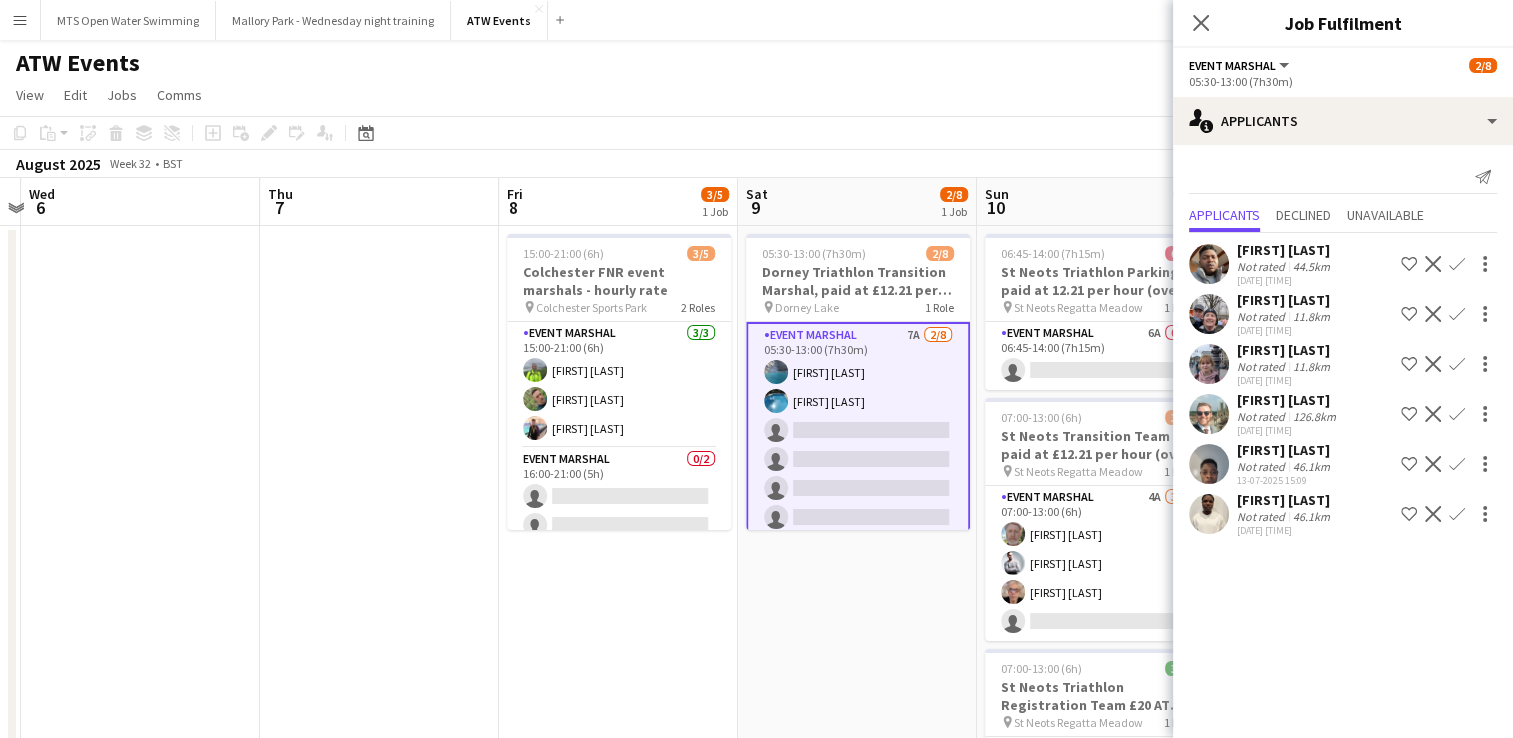 click on "Confirm" at bounding box center [1457, 414] 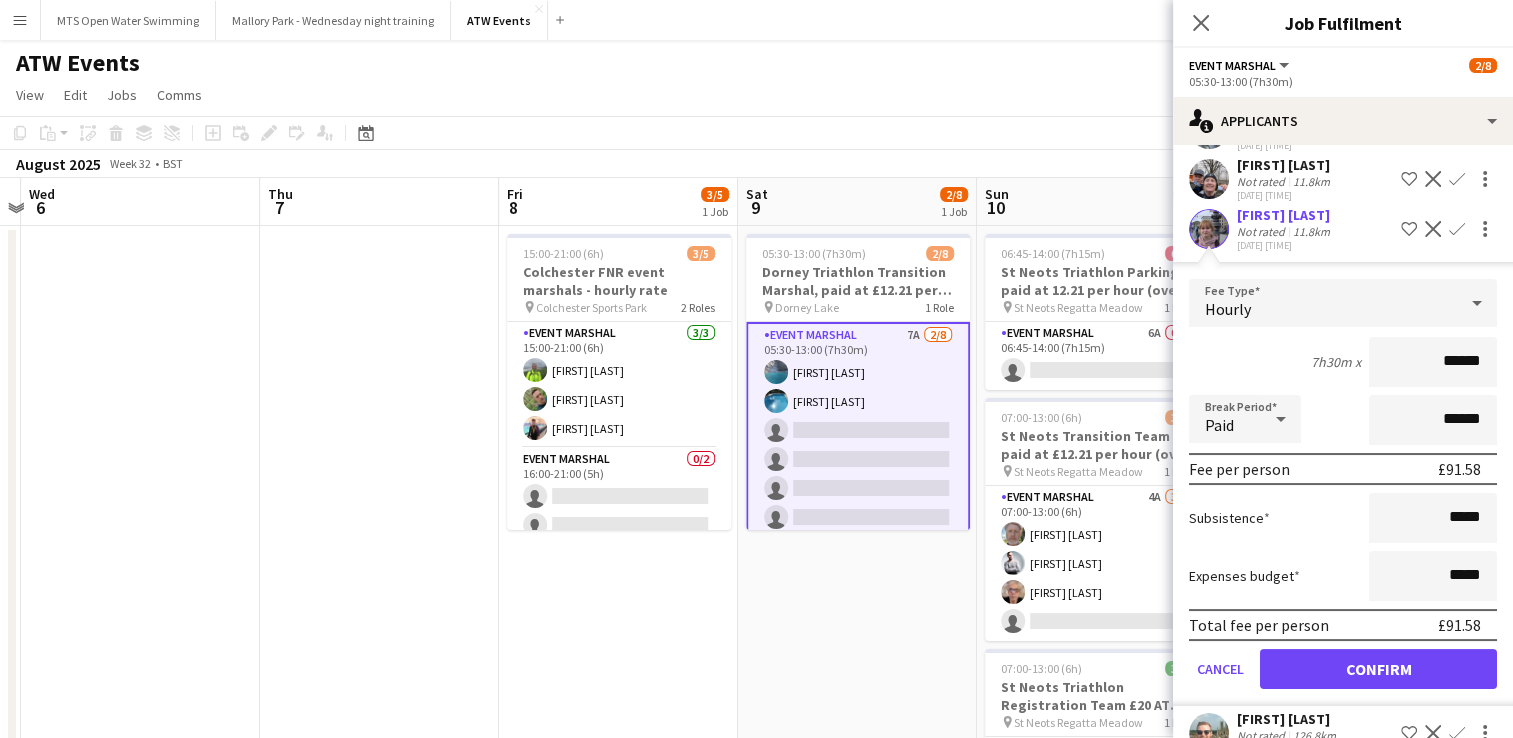 scroll, scrollTop: 136, scrollLeft: 0, axis: vertical 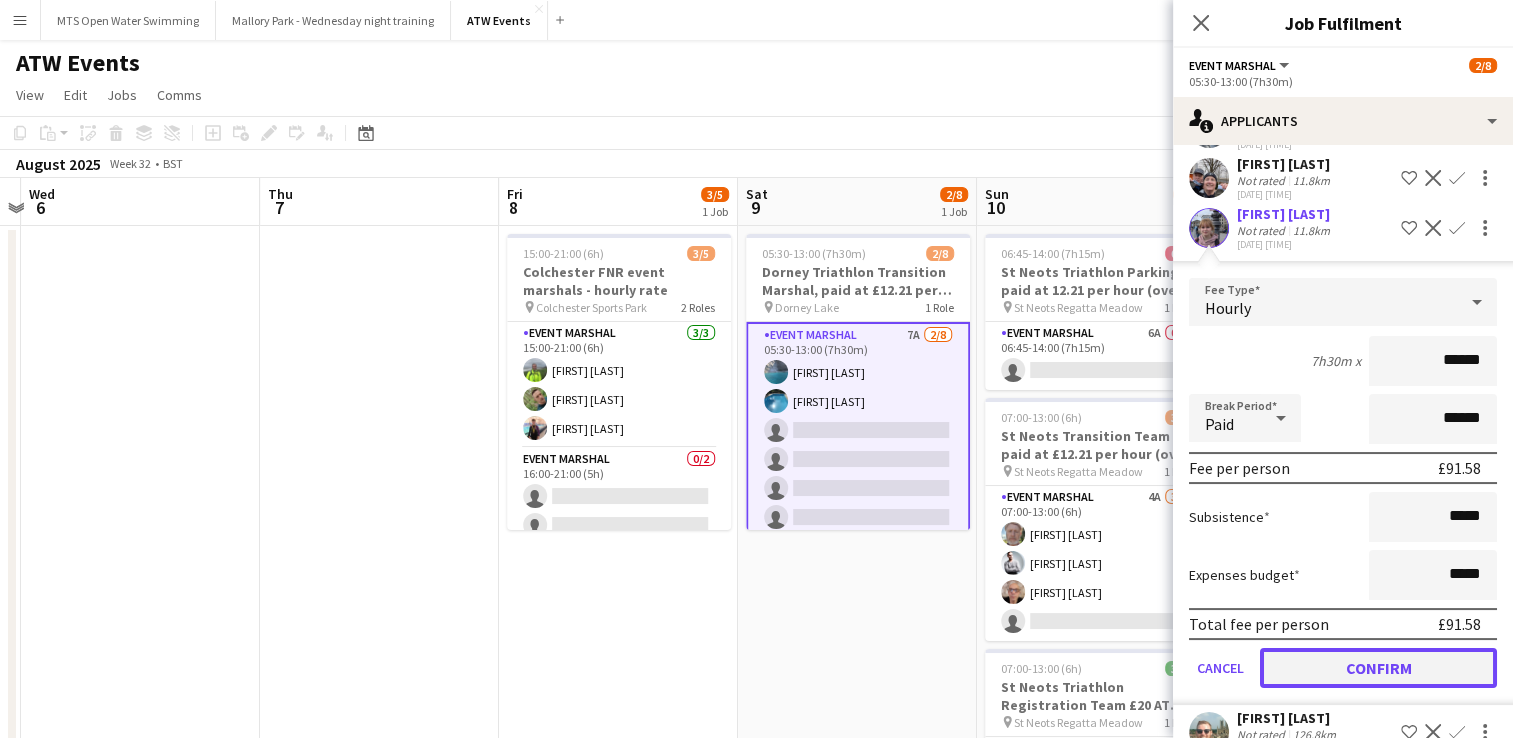 click on "Confirm" 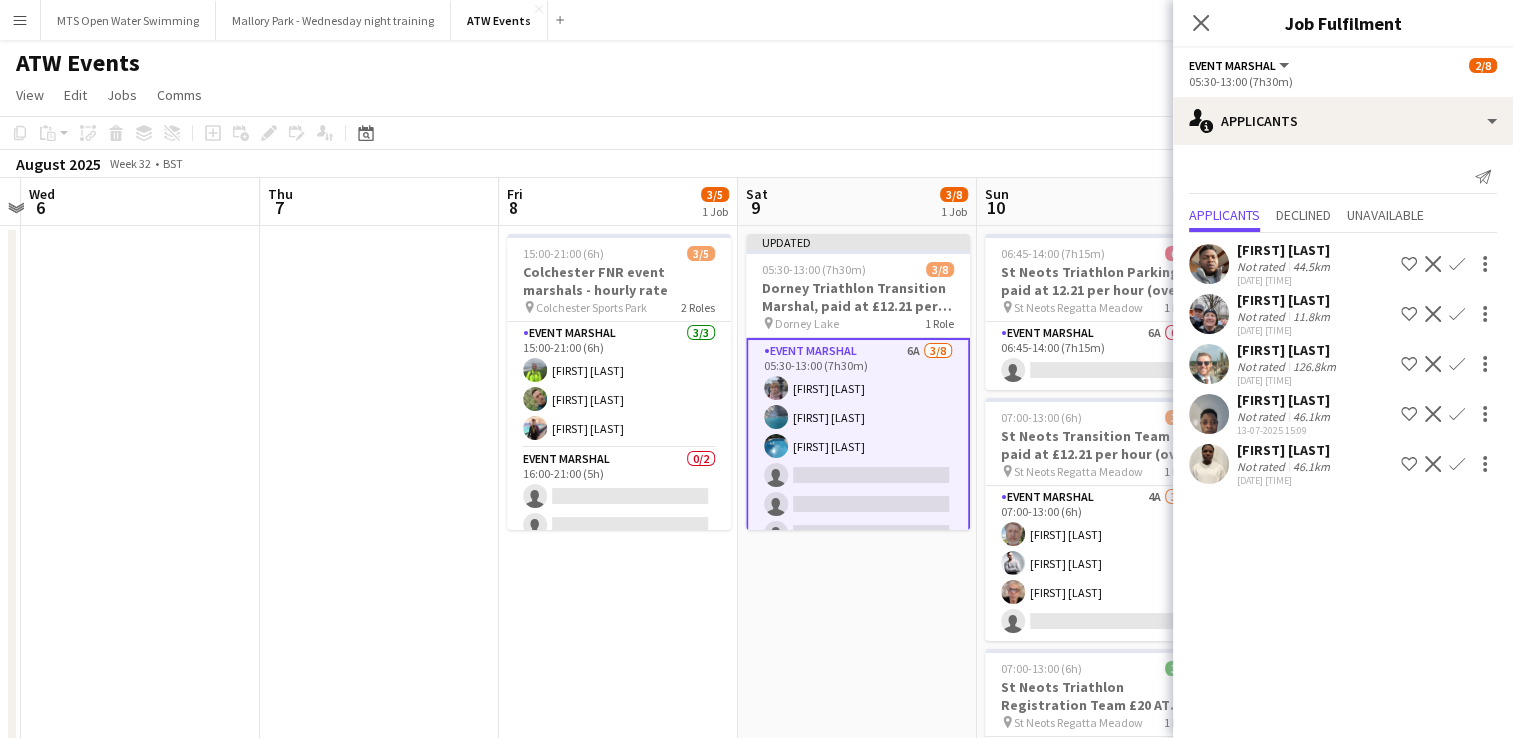 scroll, scrollTop: 0, scrollLeft: 0, axis: both 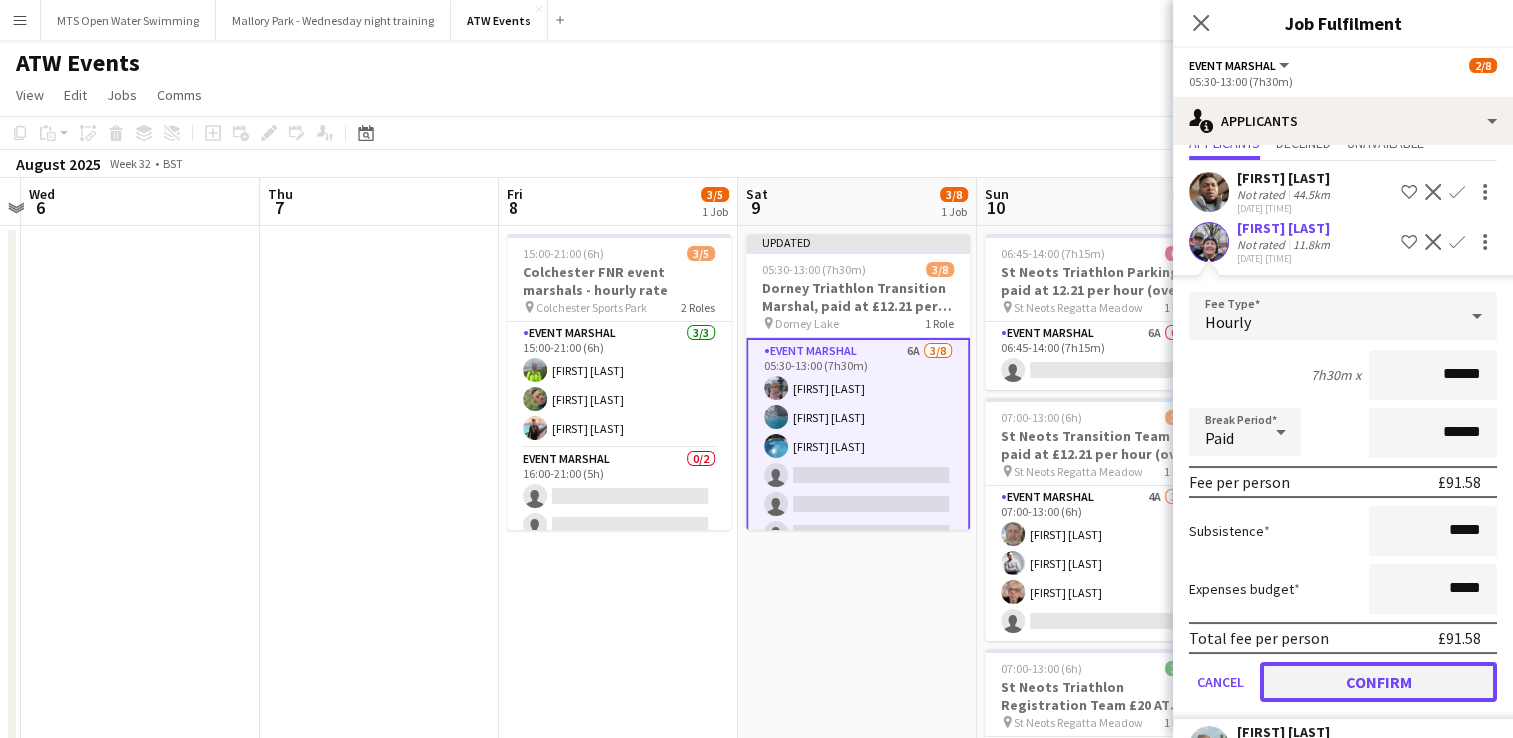 click on "Confirm" 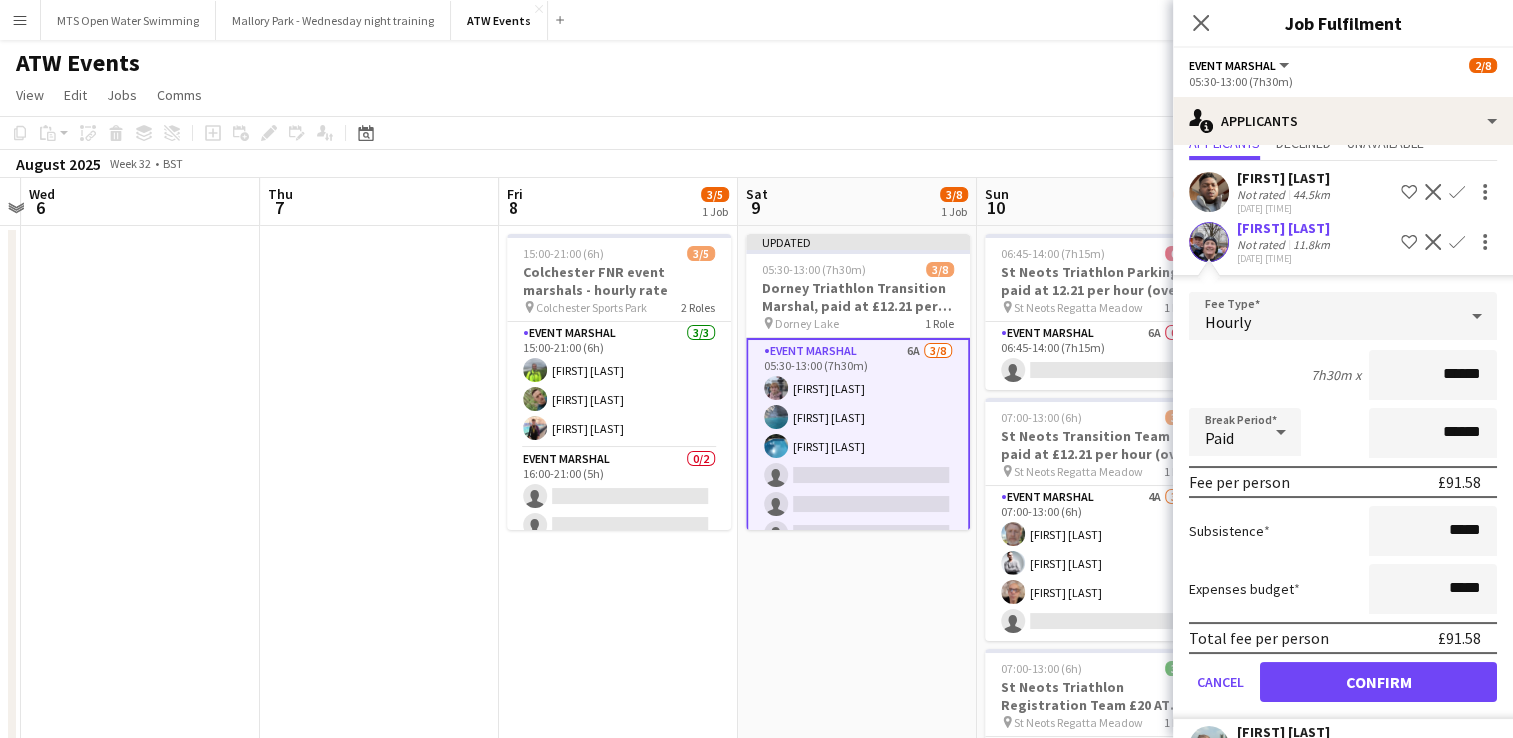 scroll, scrollTop: 0, scrollLeft: 0, axis: both 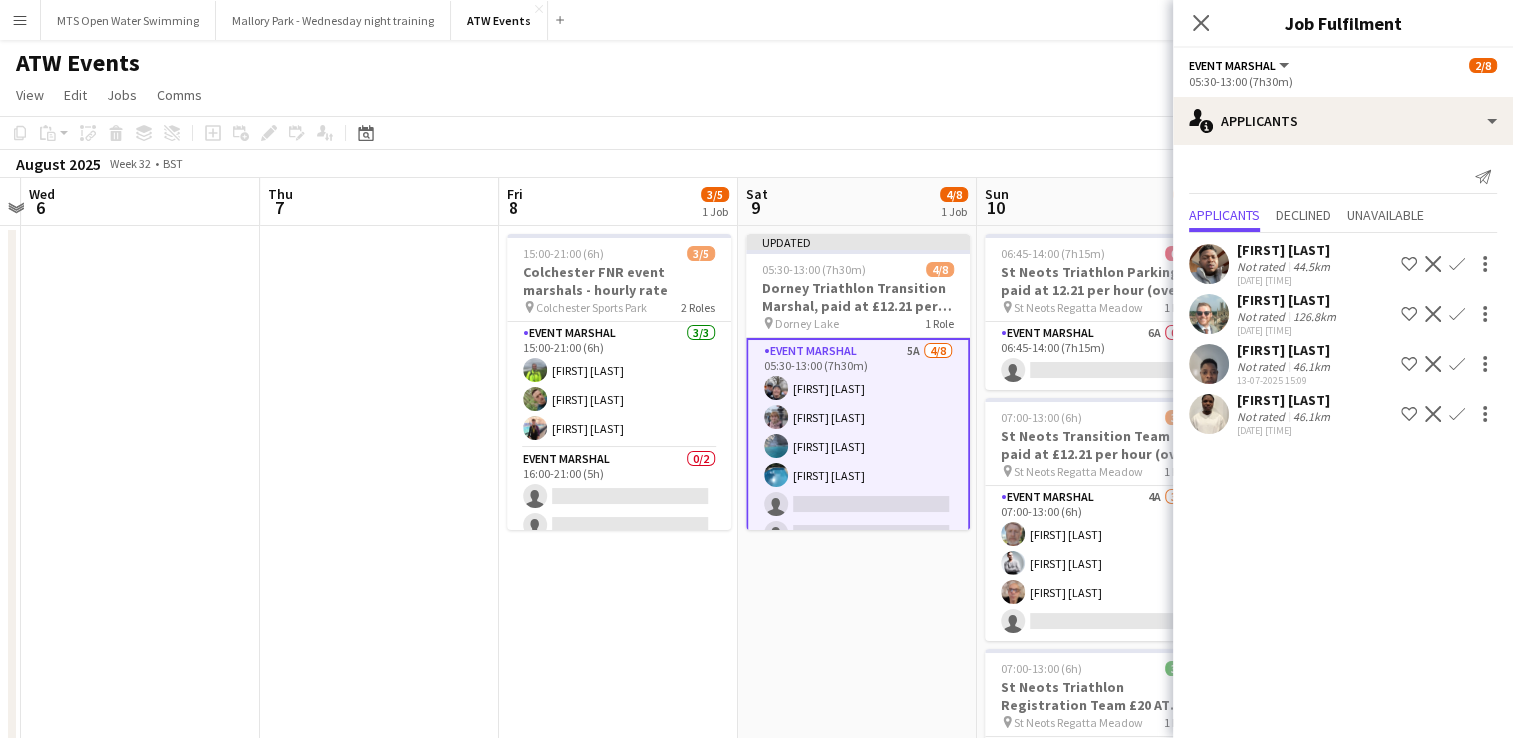 click on "Event Marshal   5A   4/8   05:30-13:00 (7h30m)
[FIRST] [LAST] [FIRST] [LAST] [FIRST] [LAST] [FIRST] [LAST]
single-neutral-actions
single-neutral-actions
single-neutral-actions
single-neutral-actions" at bounding box center (858, 475) 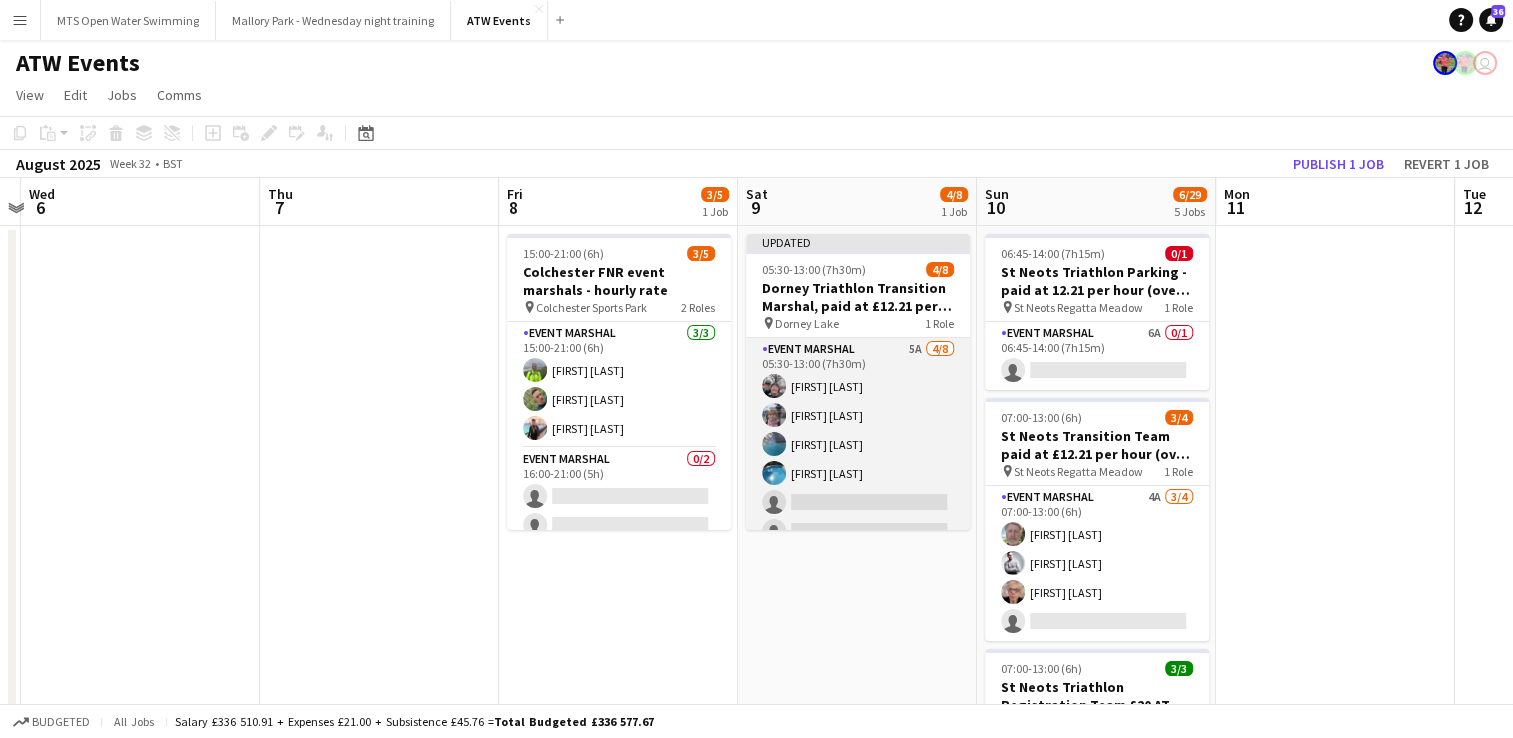 click on "Event Marshal   5A   4/8   05:30-13:00 (7h30m)
[FIRST] [LAST] [FIRST] [LAST] [FIRST] [LAST] [FIRST] [LAST]
single-neutral-actions
single-neutral-actions
single-neutral-actions
single-neutral-actions" at bounding box center [858, 473] 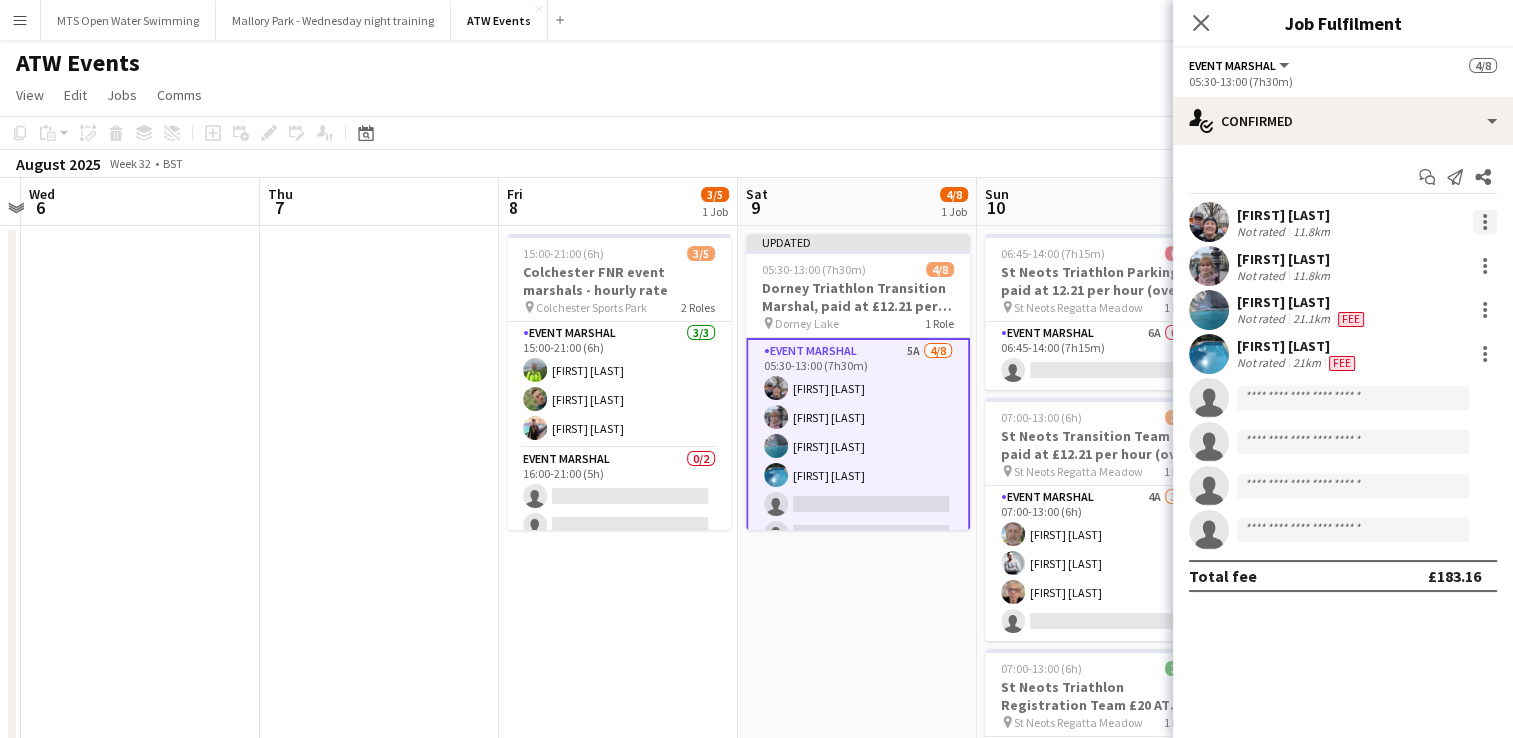 click at bounding box center [1485, 222] 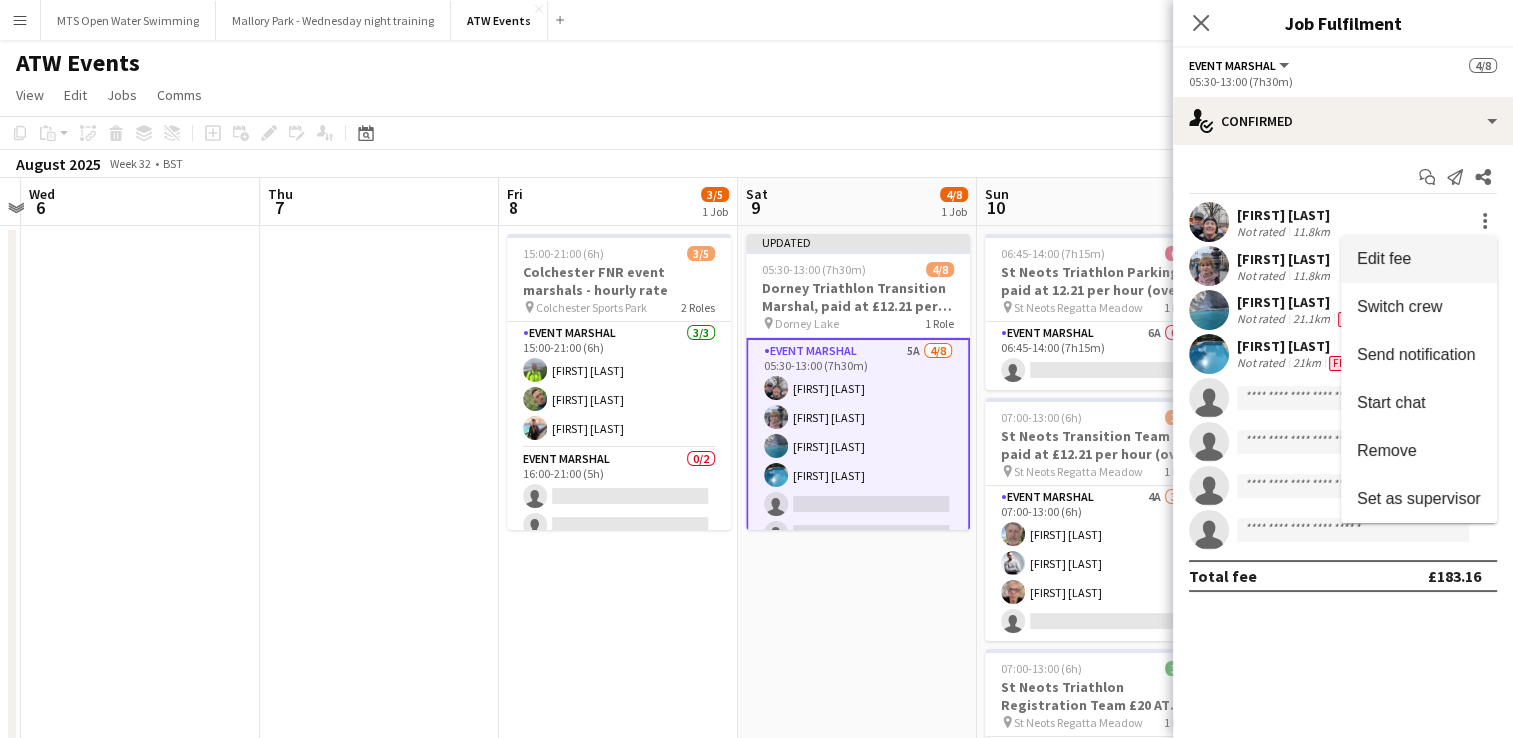 click on "Edit fee" at bounding box center [1384, 258] 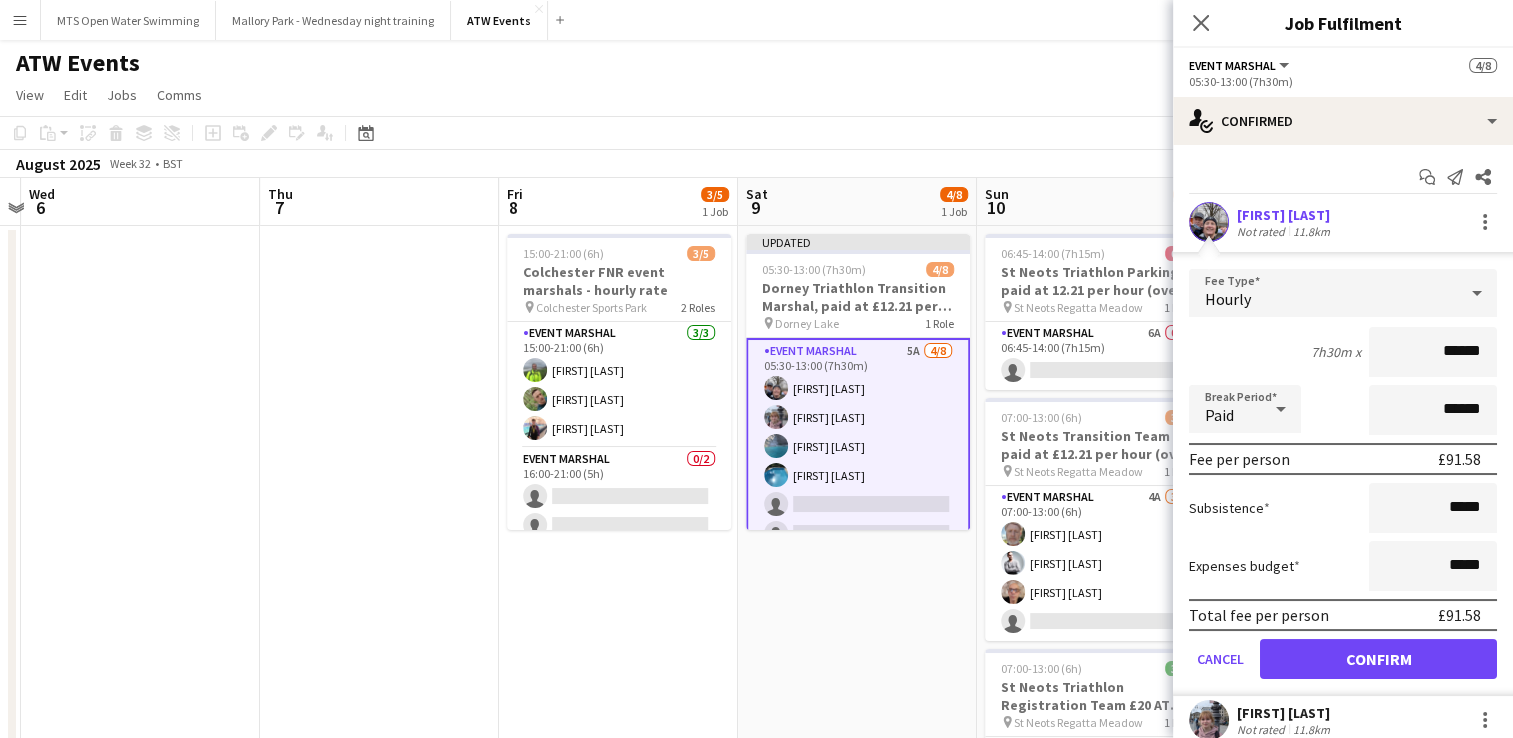 click on "[FIRST] [LAST]" at bounding box center (1285, 215) 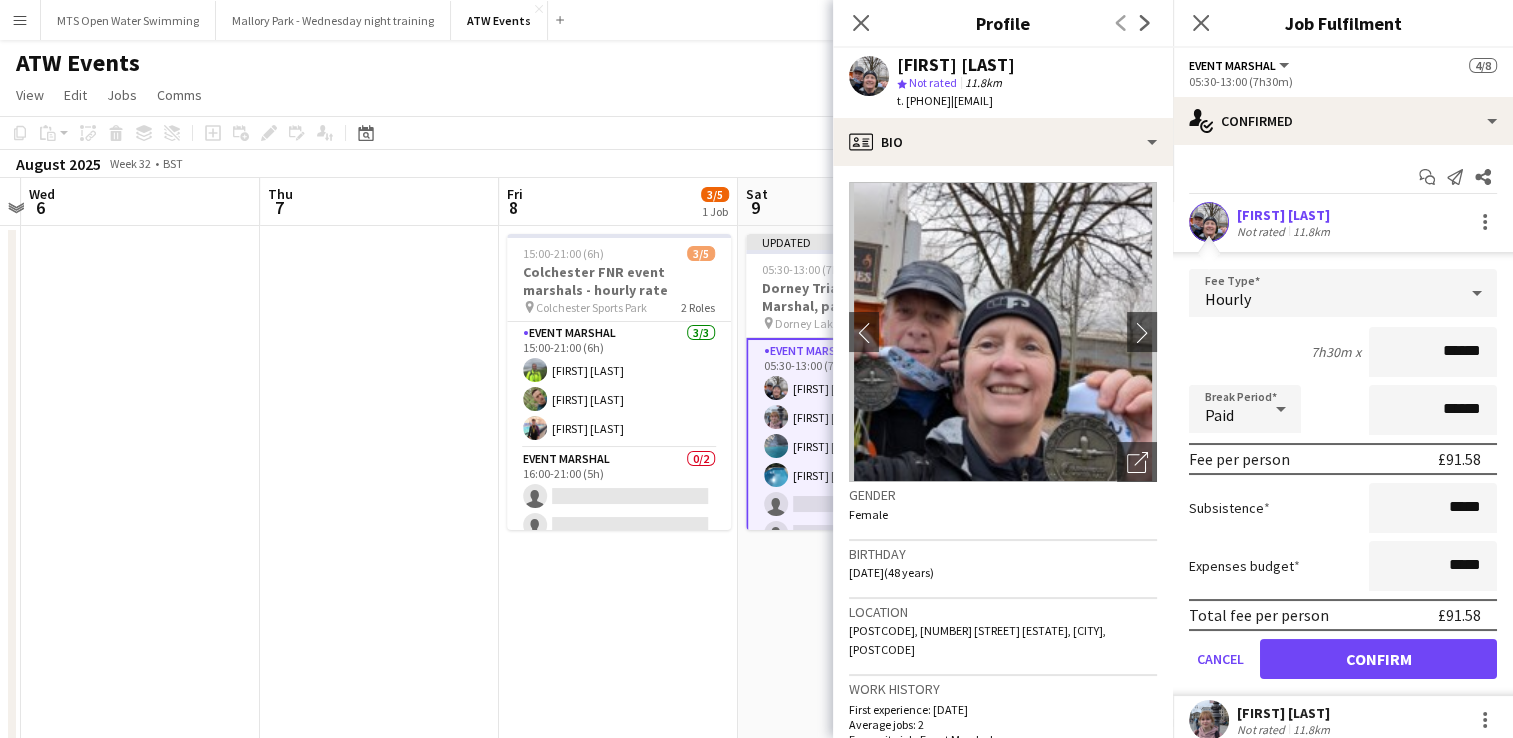 click on "Event Marshal   5A   4/8   05:30-13:00 (7h30m)
[FIRST] [LAST] [FIRST] [LAST] [FIRST] [LAST] [FIRST] [LAST]
single-neutral-actions
single-neutral-actions
single-neutral-actions
single-neutral-actions" at bounding box center [858, 475] 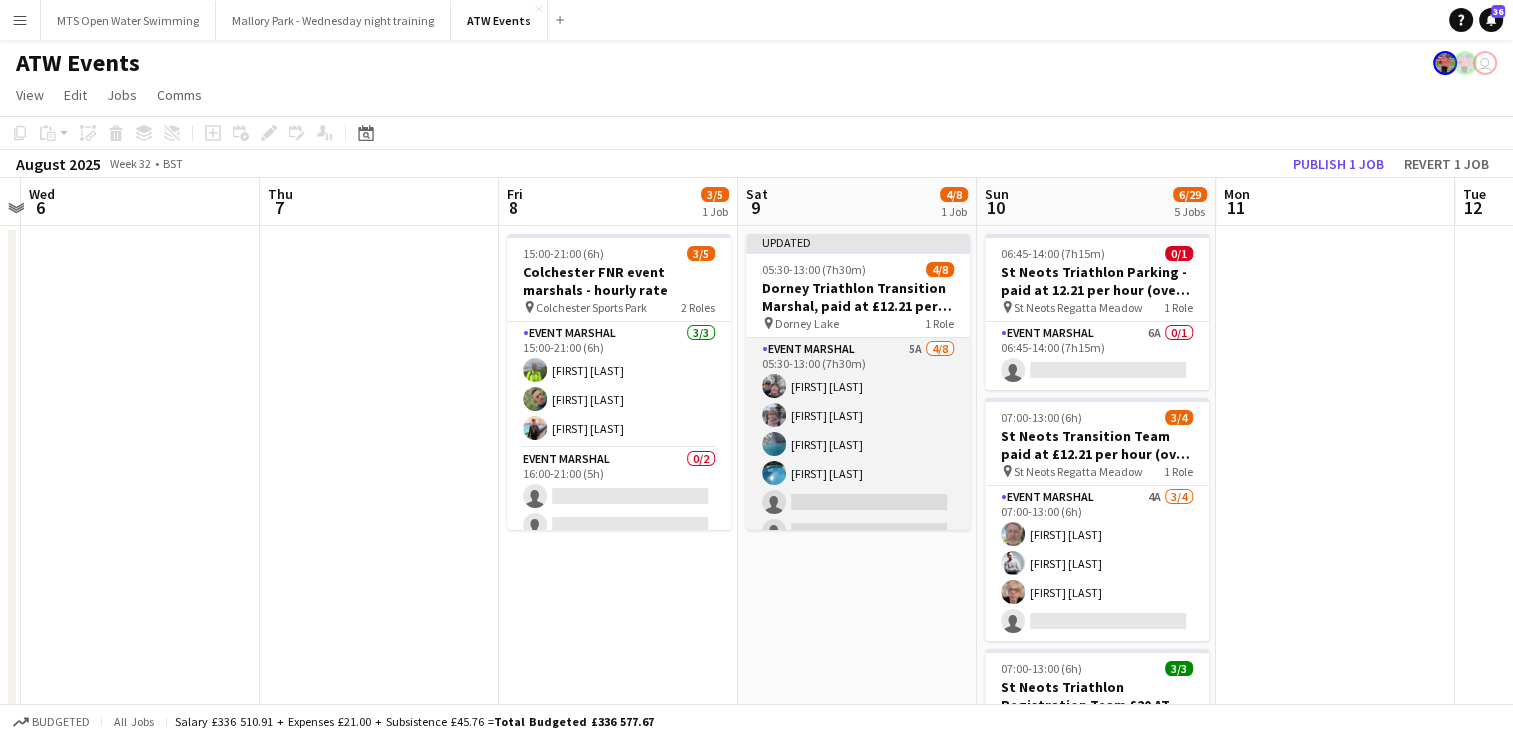 click on "Event Marshal   5A   4/8   05:30-13:00 (7h30m)
[FIRST] [LAST] [FIRST] [LAST] [FIRST] [LAST] [FIRST] [LAST]
single-neutral-actions
single-neutral-actions
single-neutral-actions
single-neutral-actions" at bounding box center [858, 473] 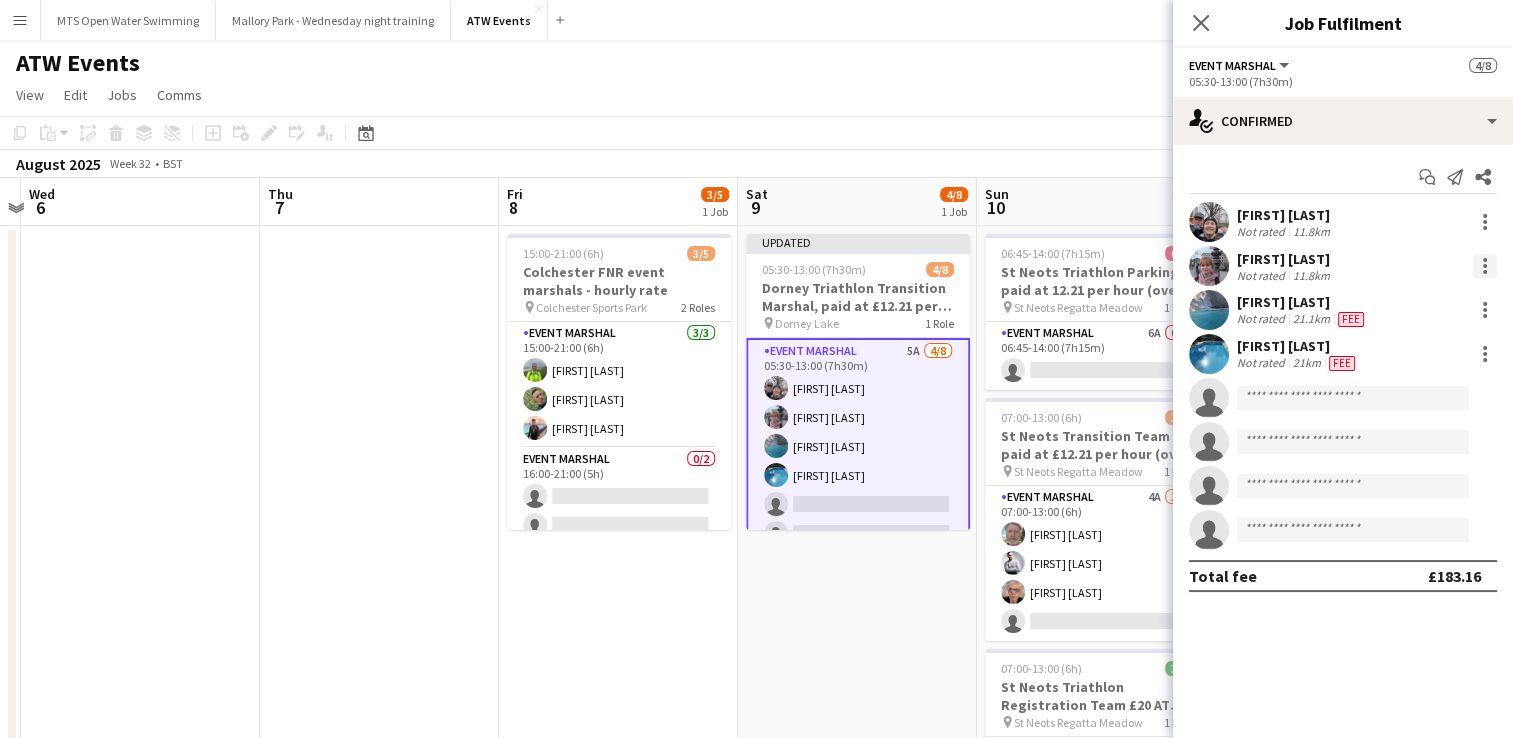 click at bounding box center [1485, 260] 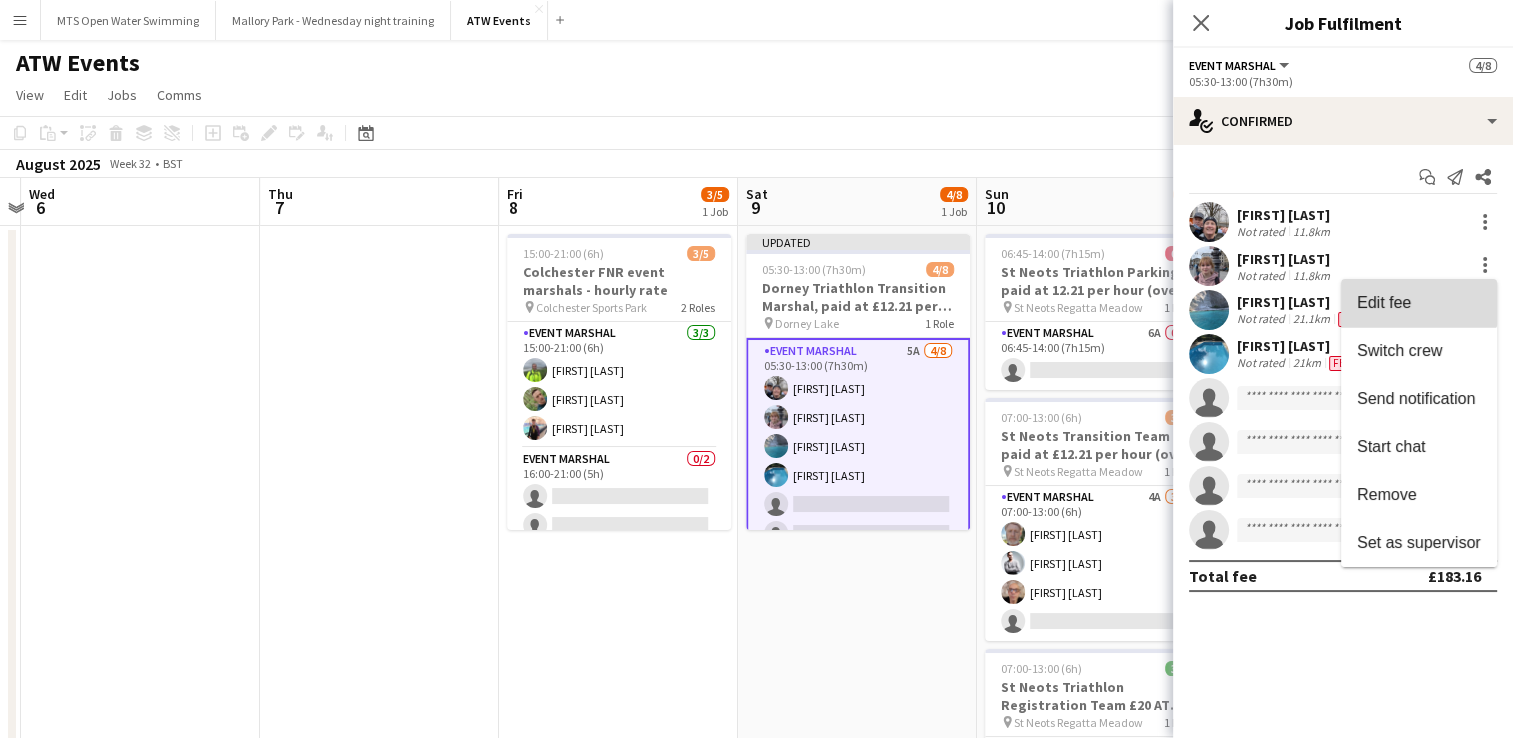 click on "Edit fee" at bounding box center [1419, 303] 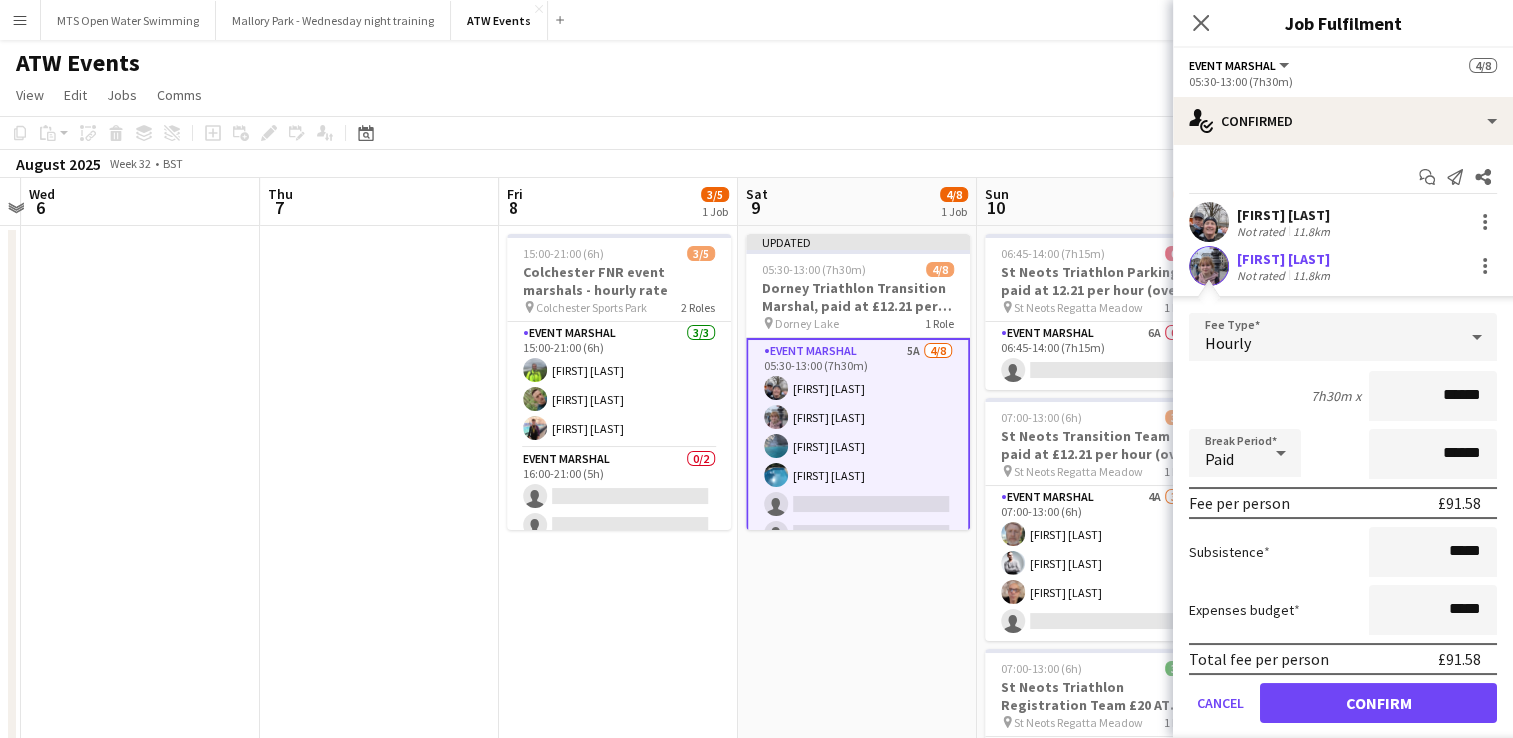 click on "[FIRST] [LAST]" at bounding box center (1285, 259) 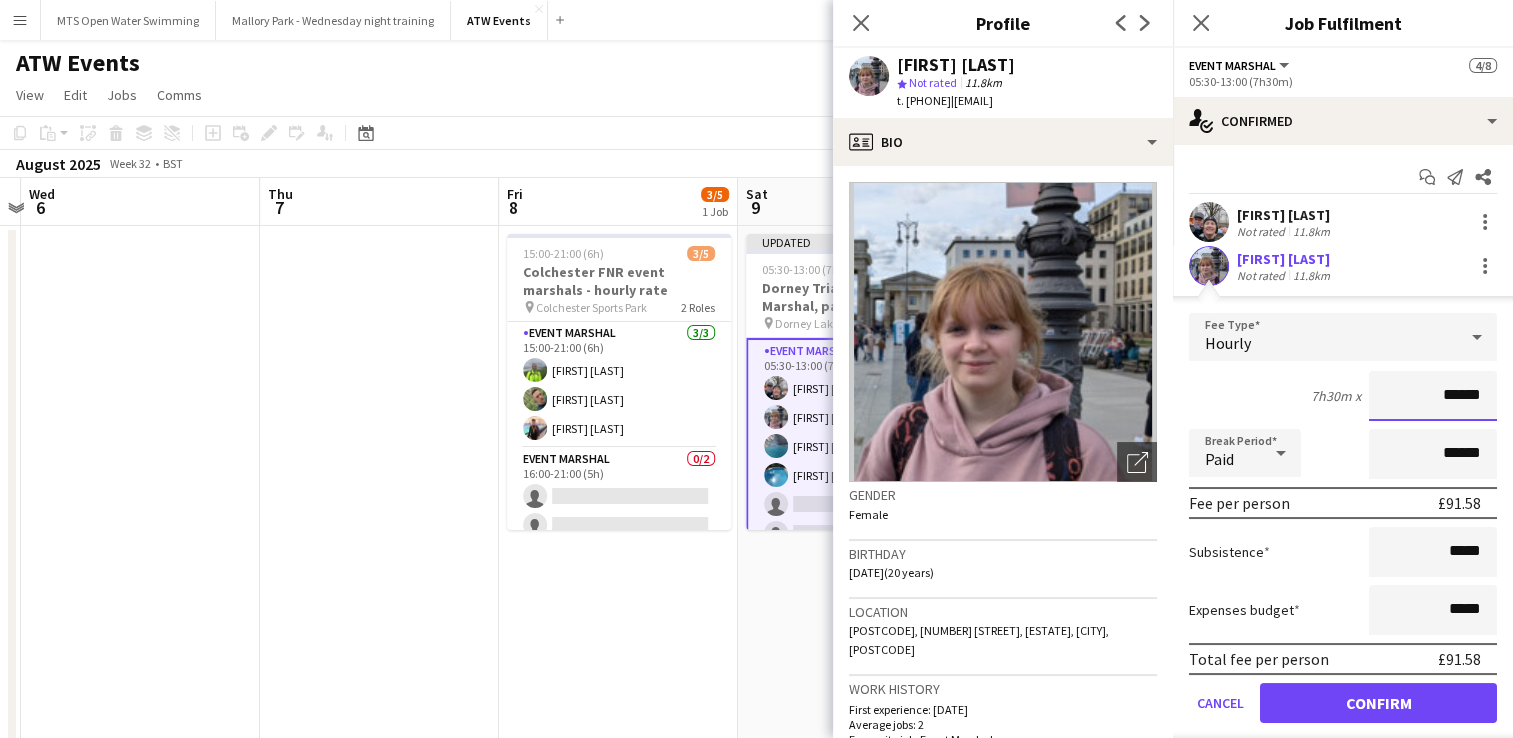 click on "******" at bounding box center [1433, 396] 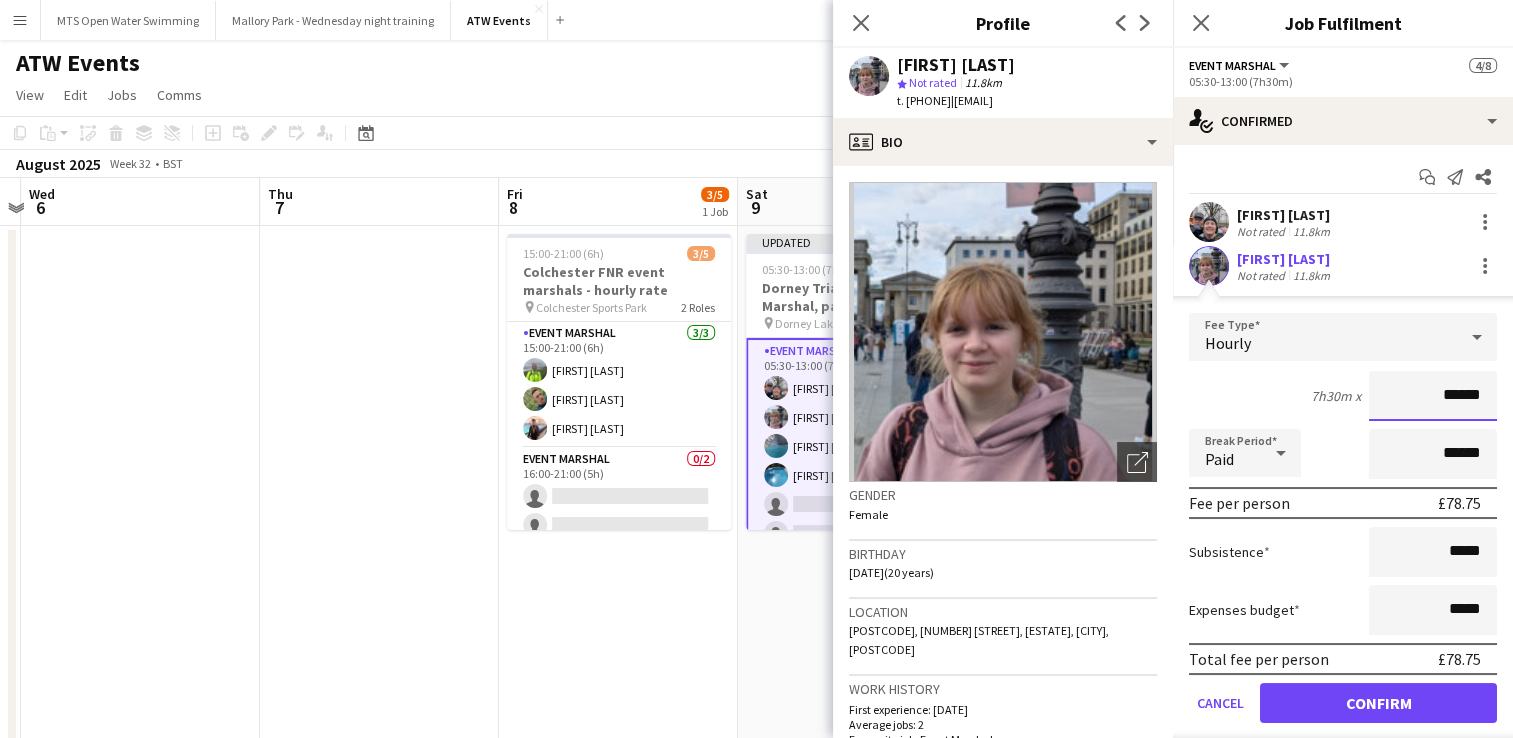 type on "******" 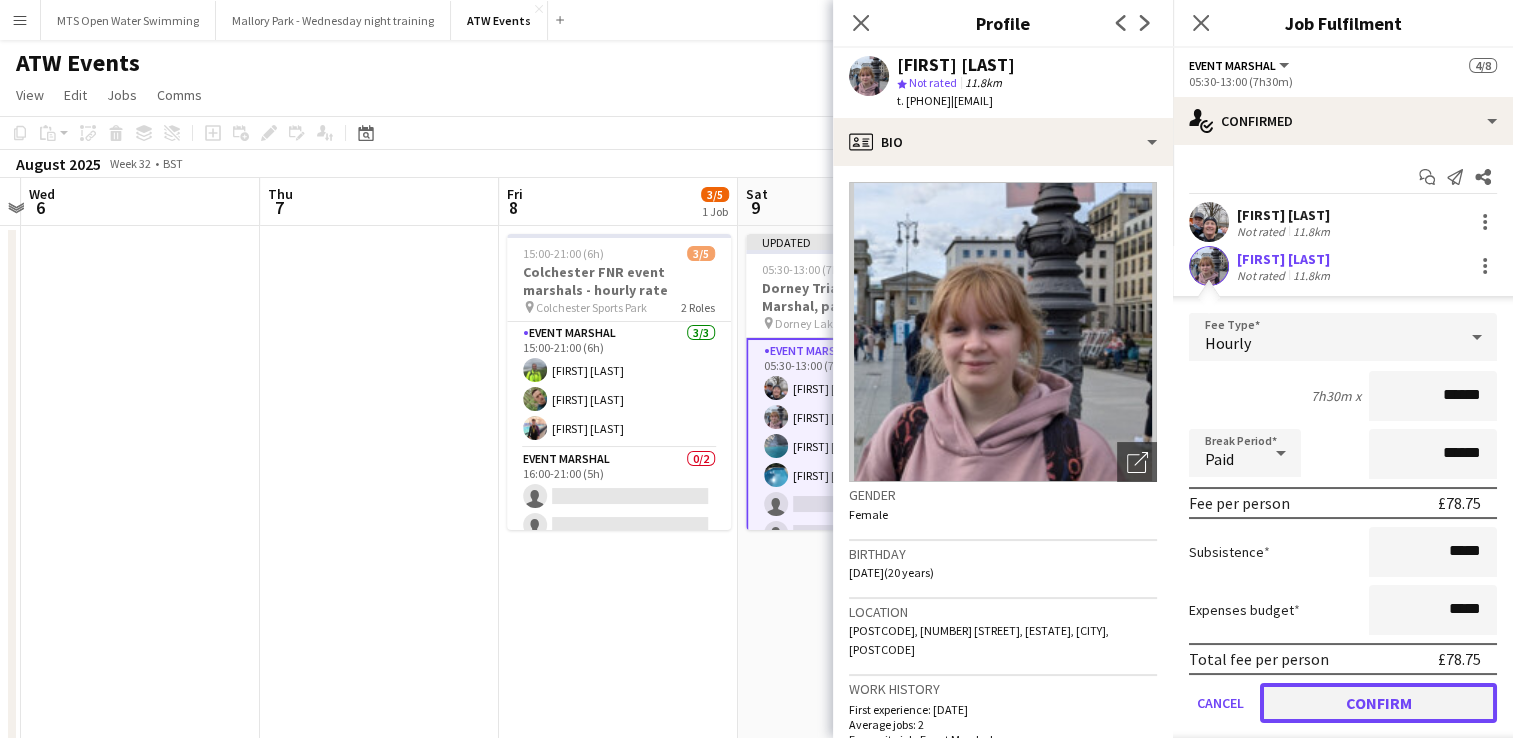 click on "Confirm" at bounding box center (1378, 703) 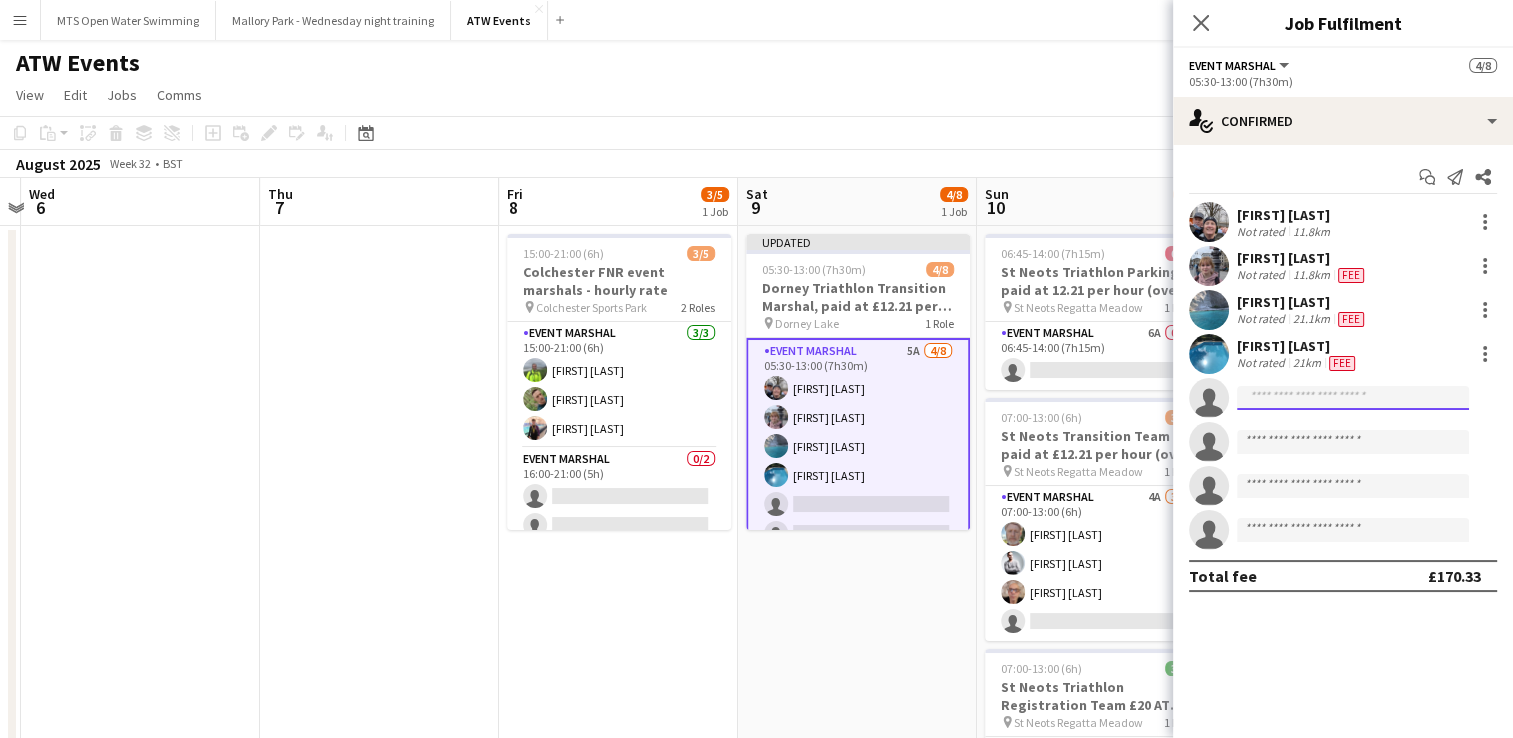 click 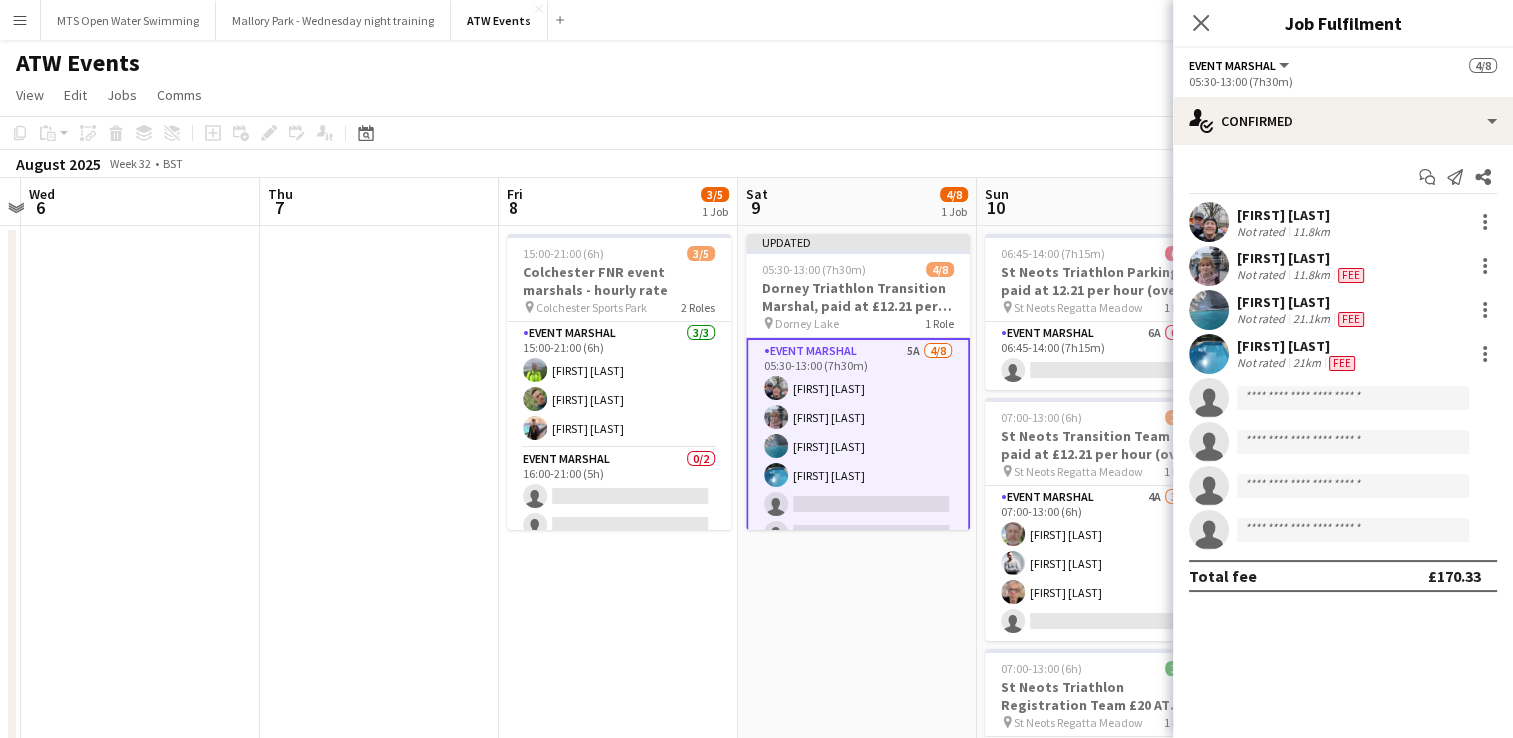 click on "[FIRST] [LAST]   Not rated   11.8km   [FIRST] [LAST]   Not rated   11.8km   Fee   [FIRST] [LAST]   Not rated   21.1km   Fee   [FIRST] [LAST]   Not rated   21km   Fee
single-neutral-actions
single-neutral-actions
single-neutral-actions
single-neutral-actions" at bounding box center [1343, 376] 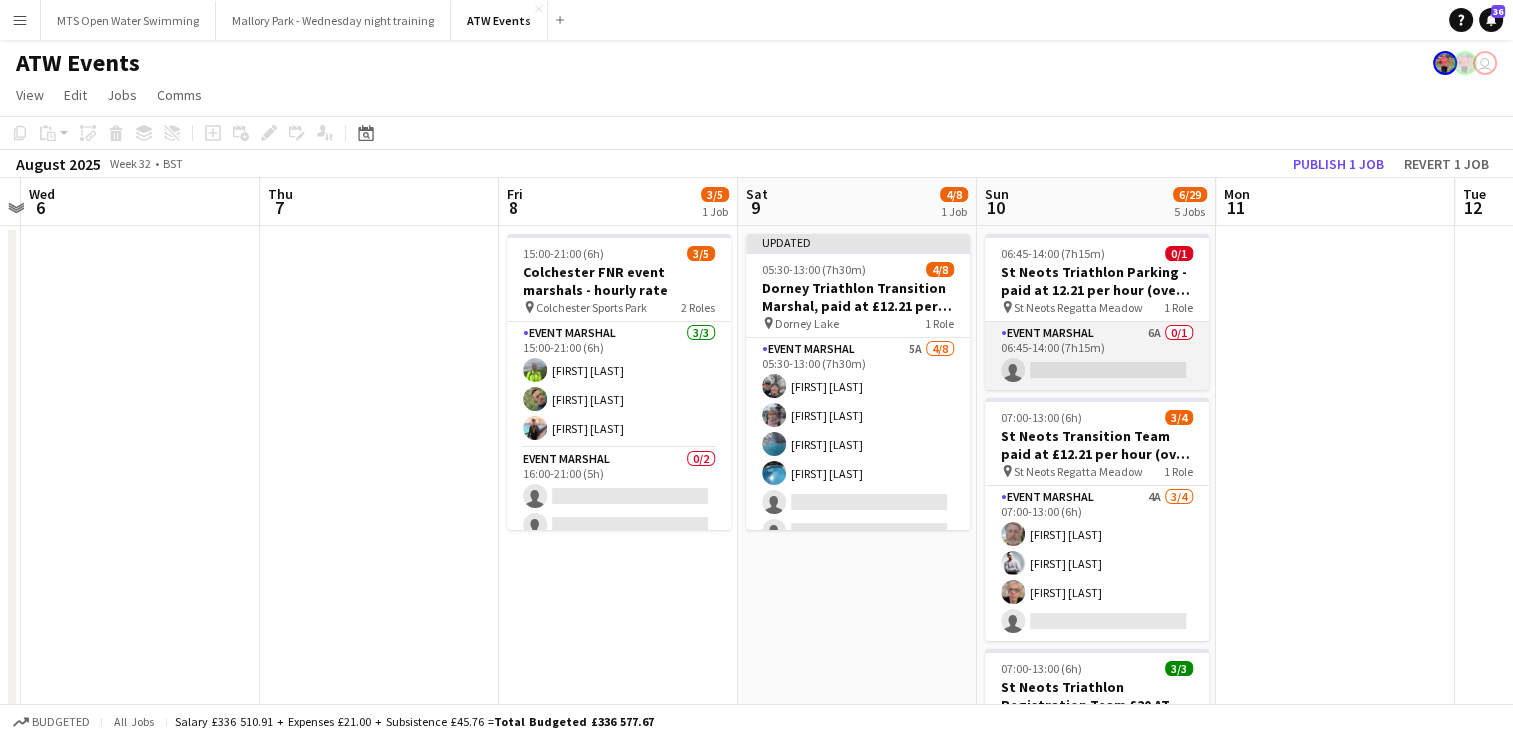 click on "Event Marshal   6A   0/1   06:45-14:00 (7h15m)
single-neutral-actions" at bounding box center (1097, 356) 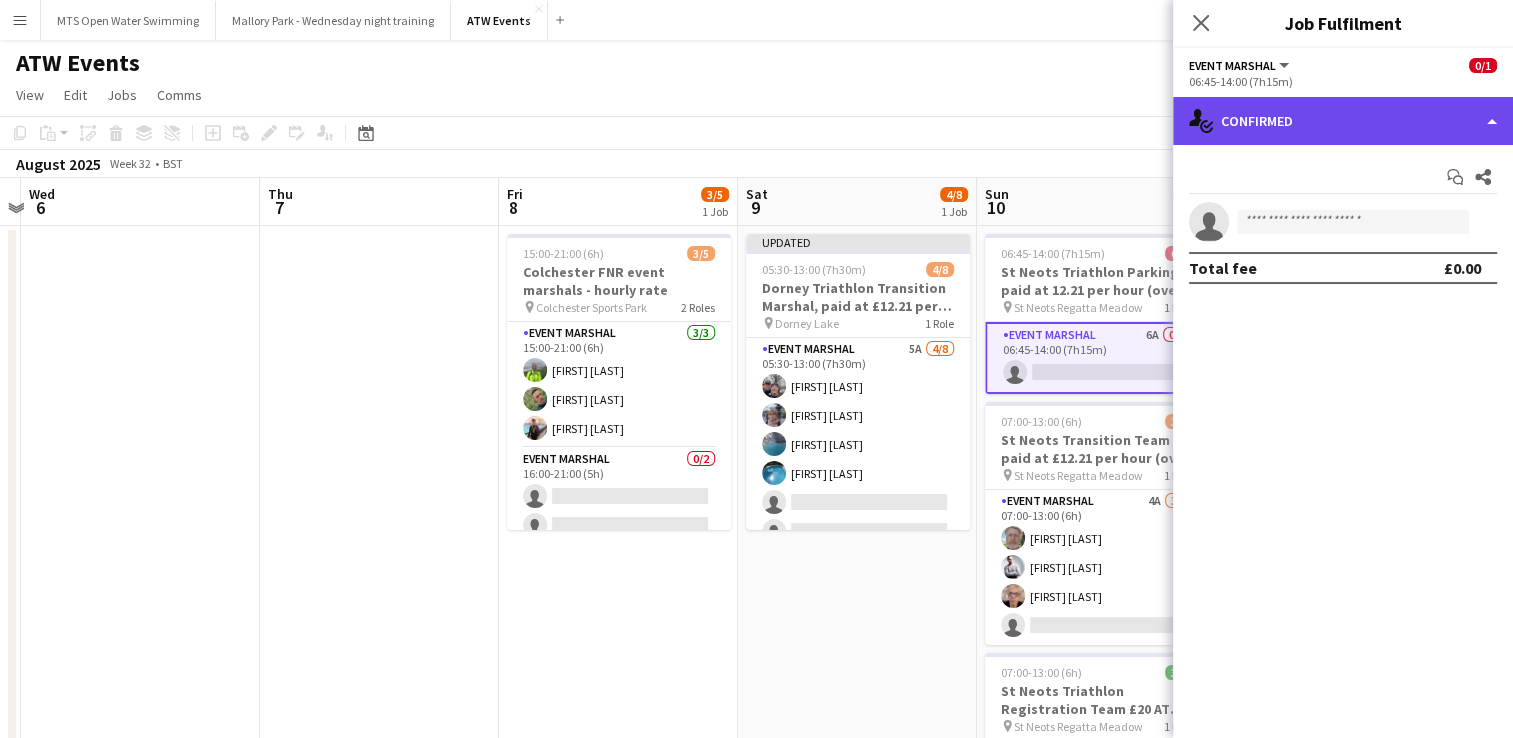 click on "single-neutral-actions-check-2
Confirmed" 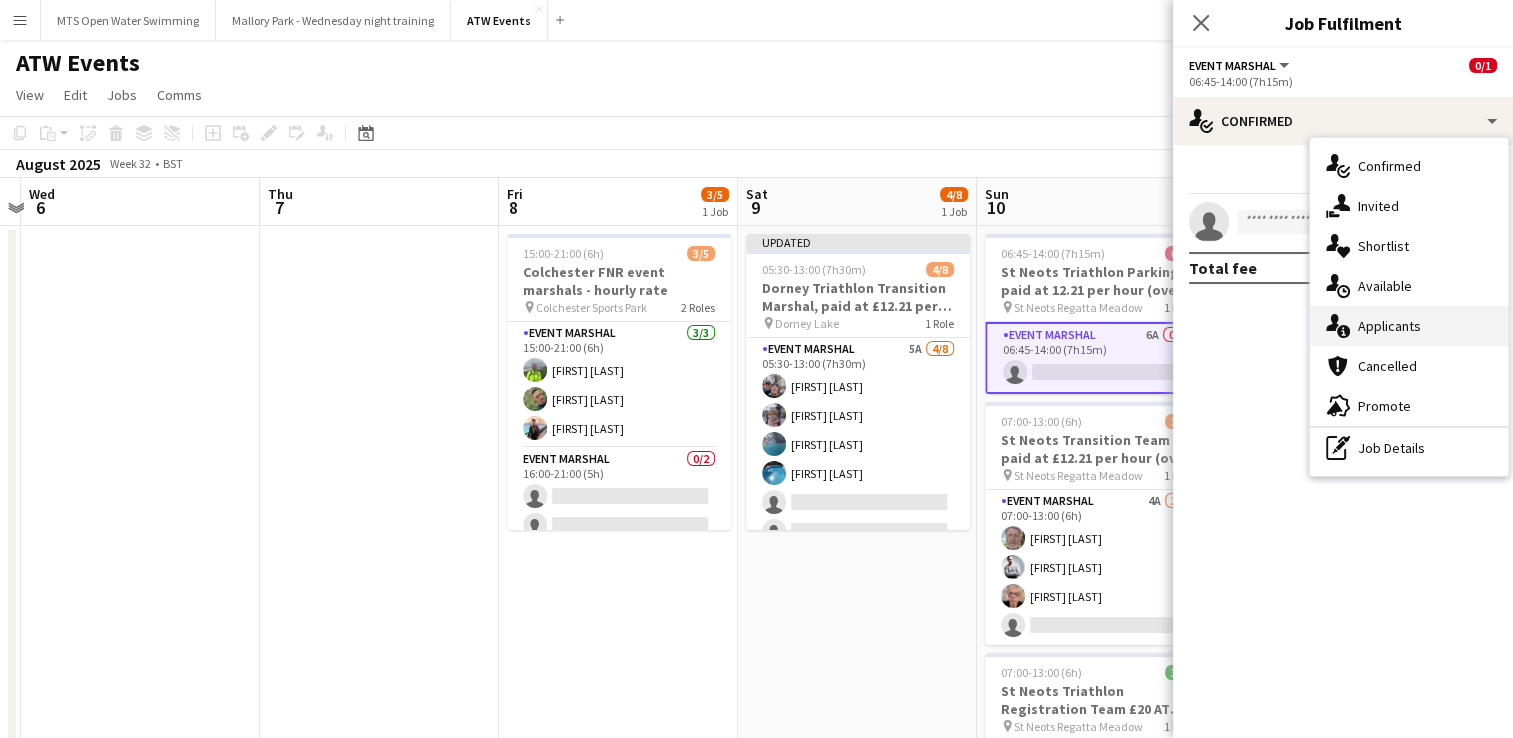 click on "single-neutral-actions-information
Applicants" at bounding box center [1409, 326] 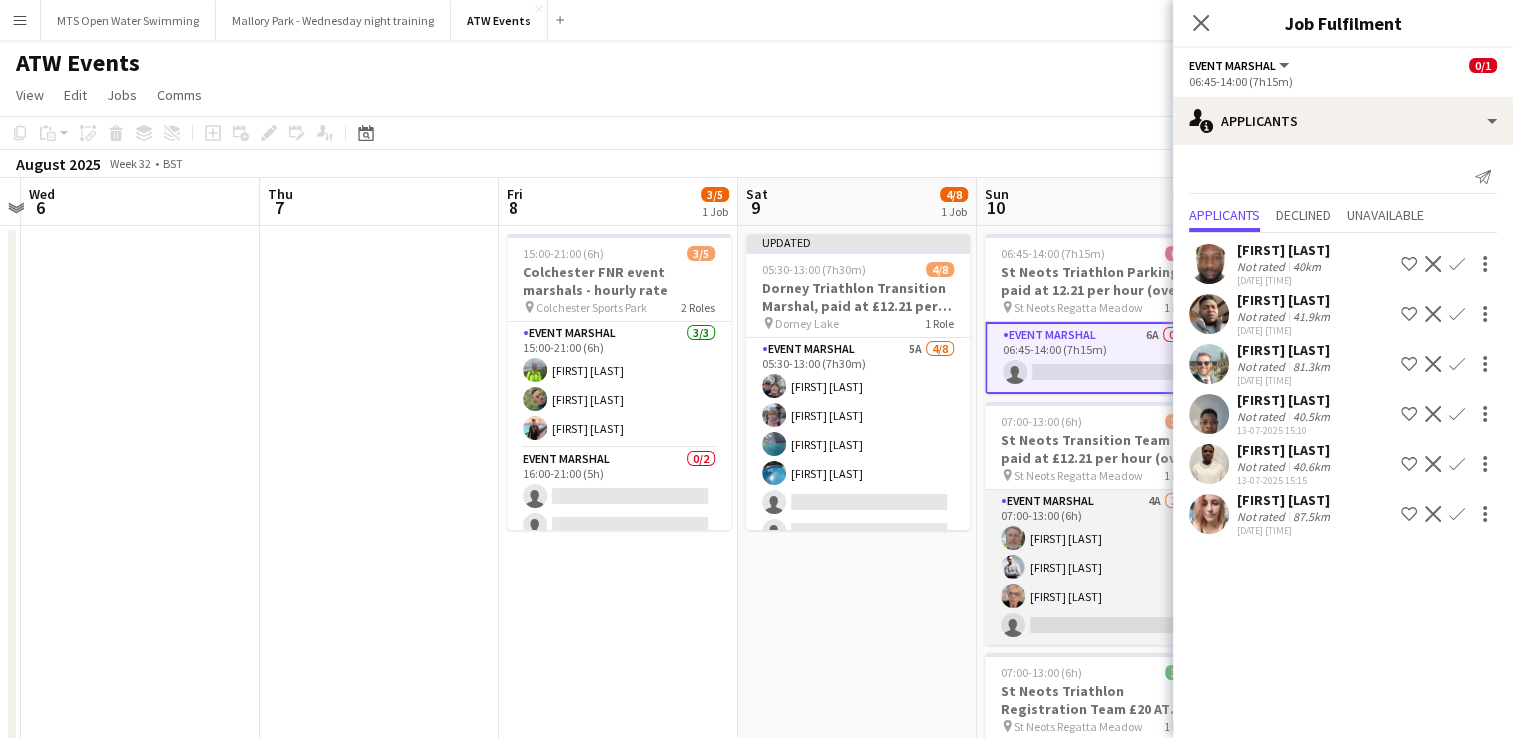 click on "Event Marshal   4A   3/4   07:00-13:00 (6h)
[FIRST] [LAST] [FIRST] [LAST] [FIRST] [LAST]
single-neutral-actions" at bounding box center [1097, 567] 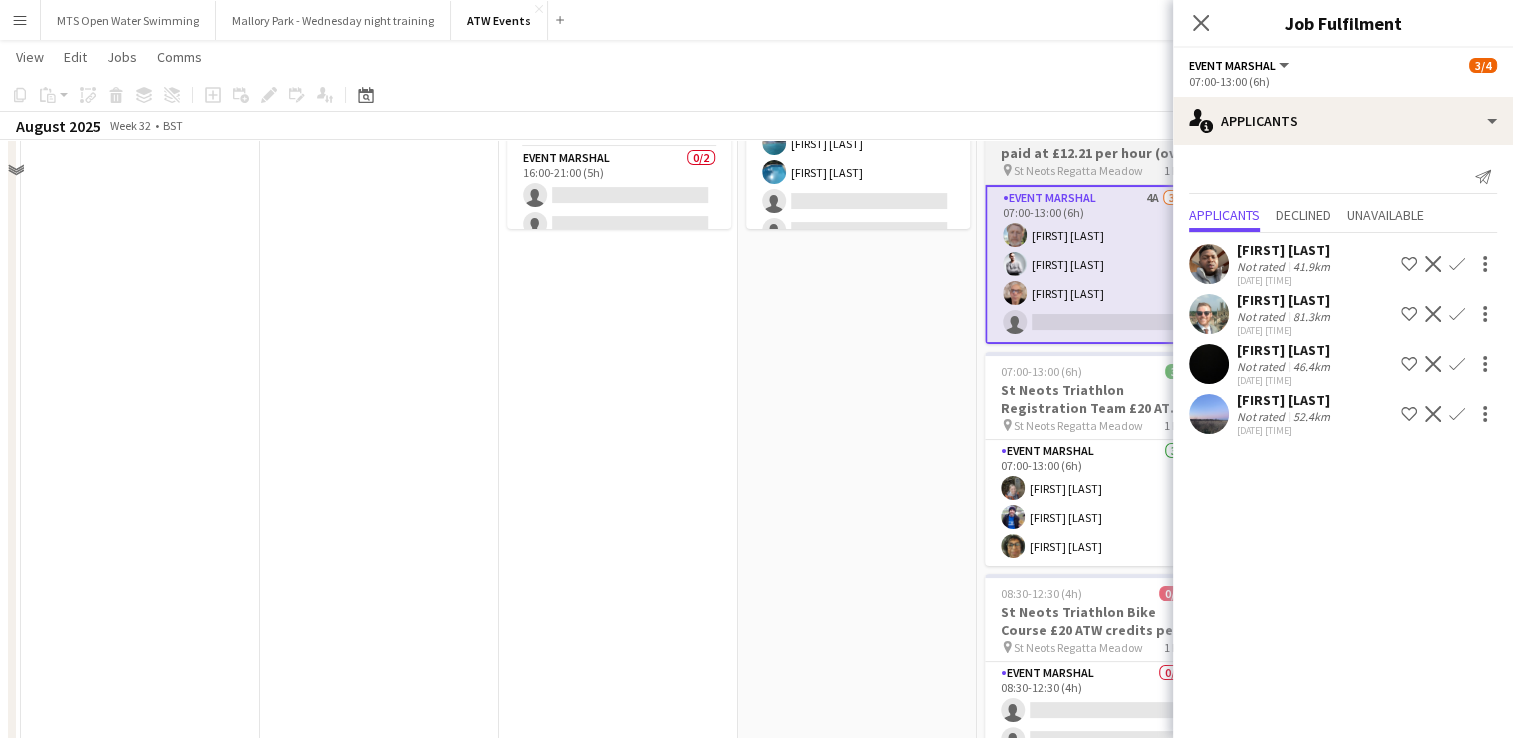 scroll, scrollTop: 375, scrollLeft: 0, axis: vertical 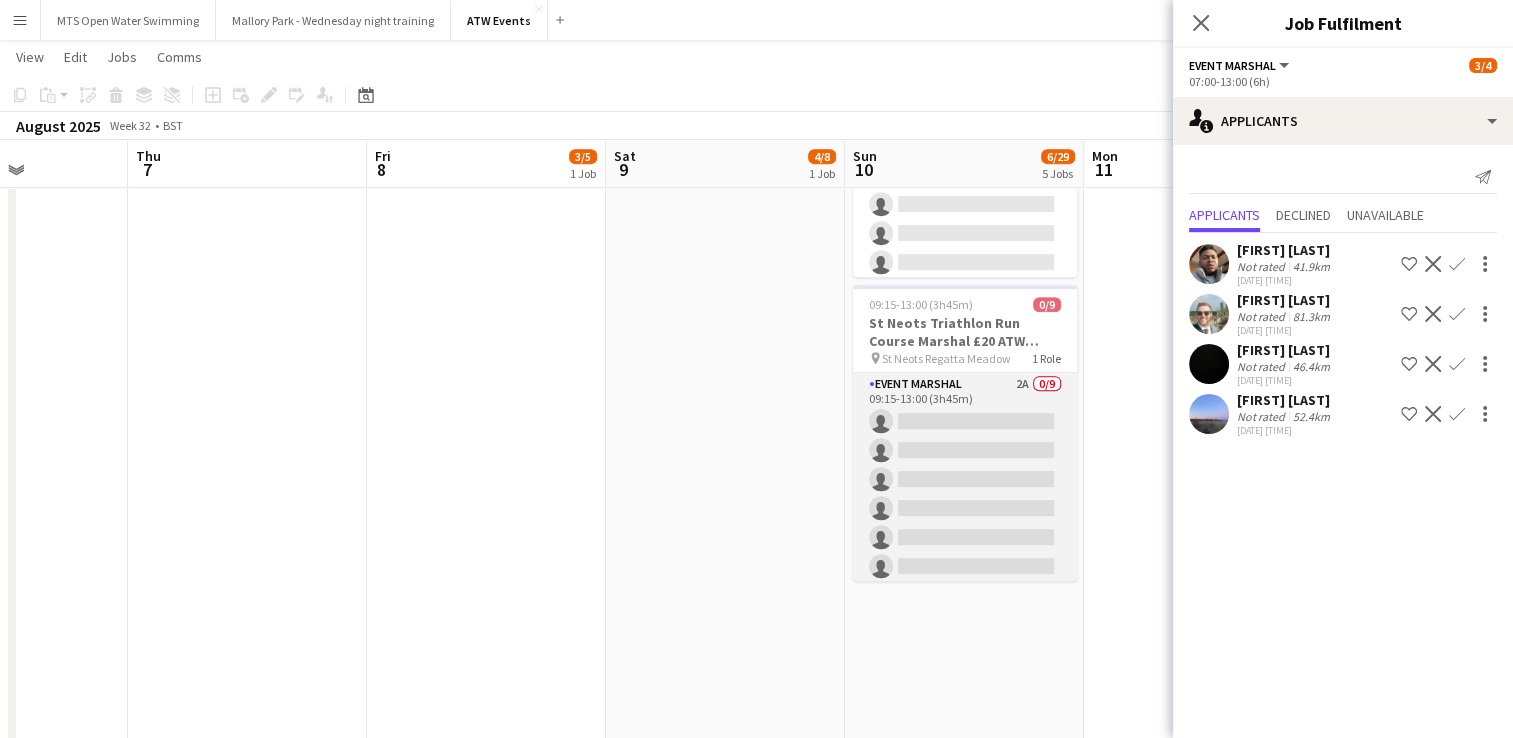 click on "Event Marshal   2A   0/9   09:15-13:00 (3h45m)
single-neutral-actions
single-neutral-actions
single-neutral-actions
single-neutral-actions
single-neutral-actions
single-neutral-actions
single-neutral-actions
single-neutral-actions
single-neutral-actions" at bounding box center (965, 523) 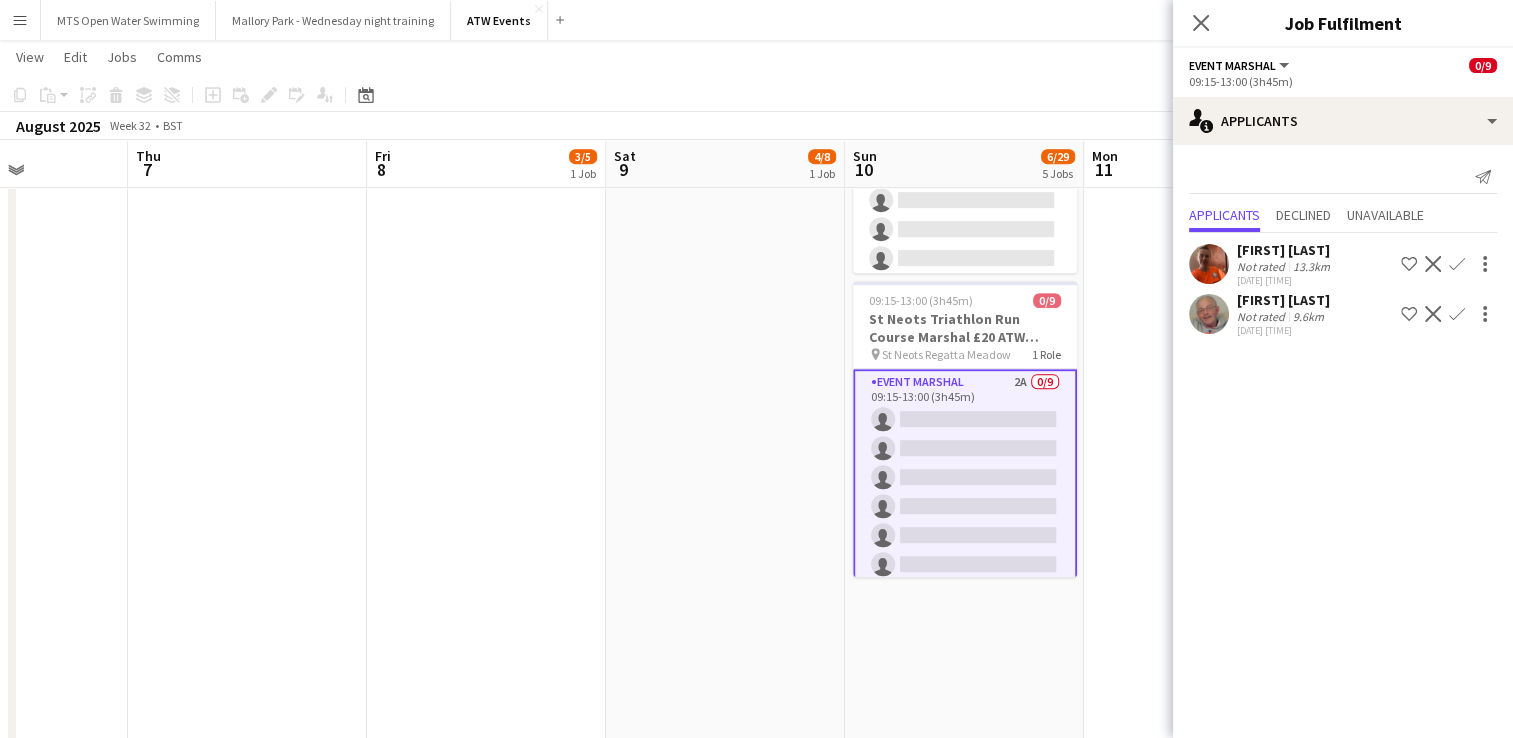 click on "Confirm" at bounding box center (1457, 314) 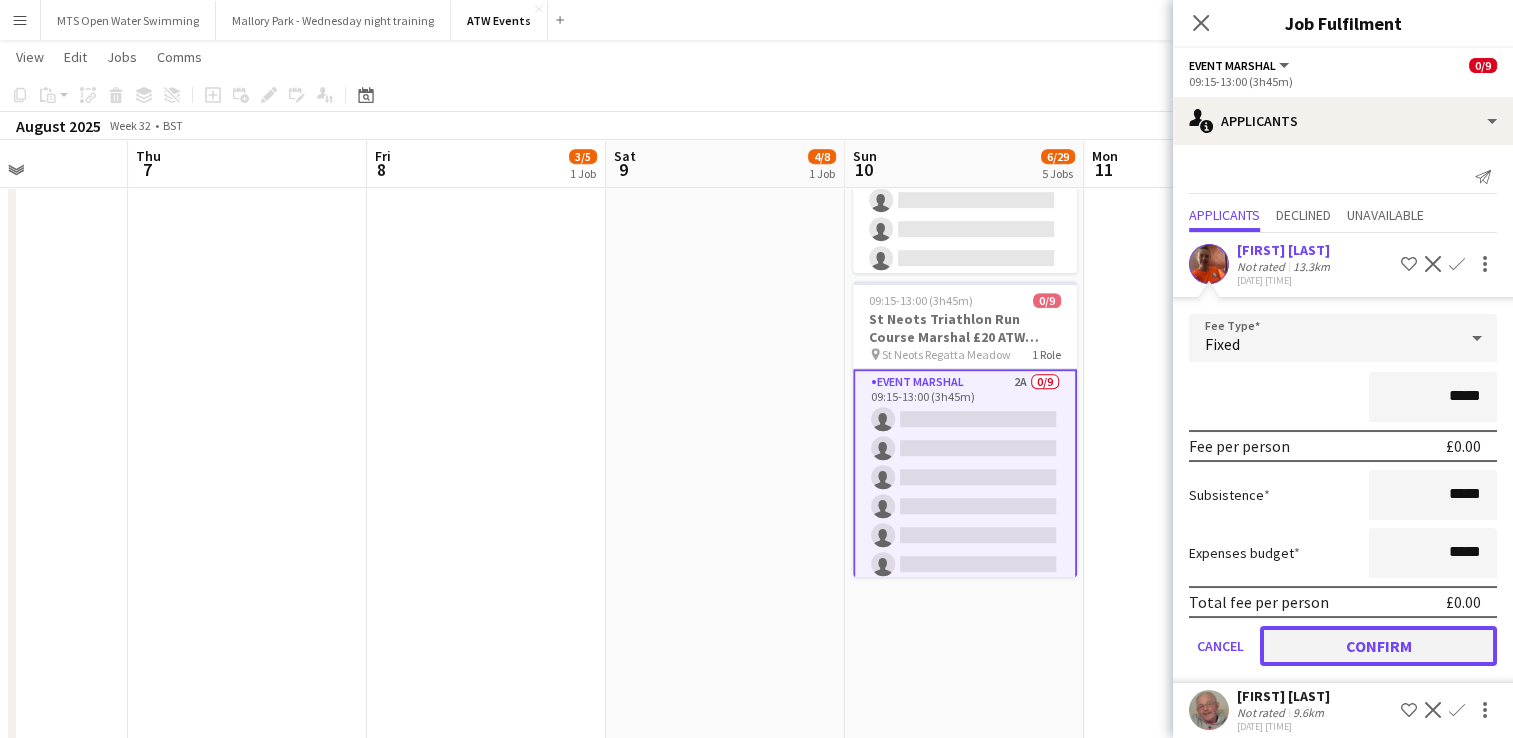 click on "Confirm" 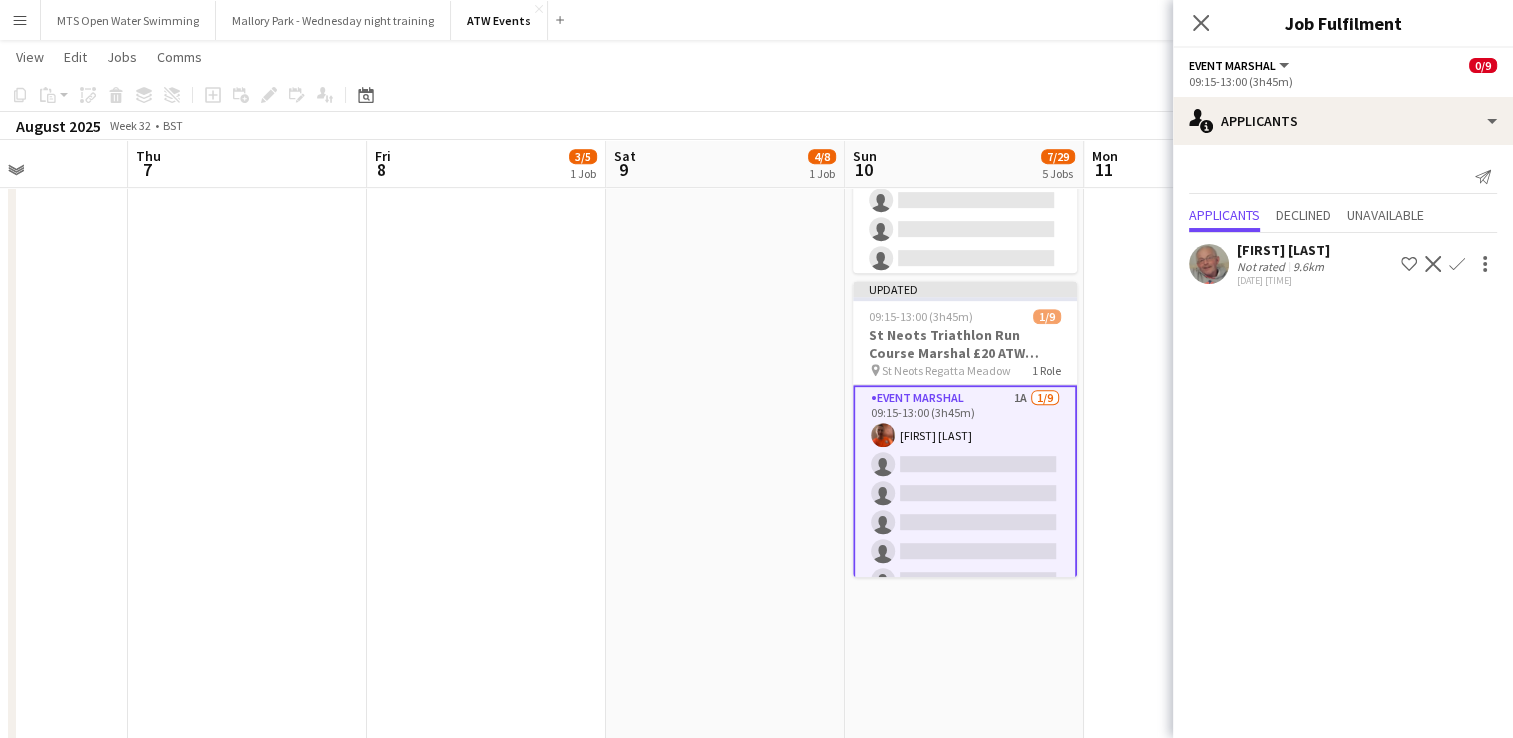 click on "Confirm" 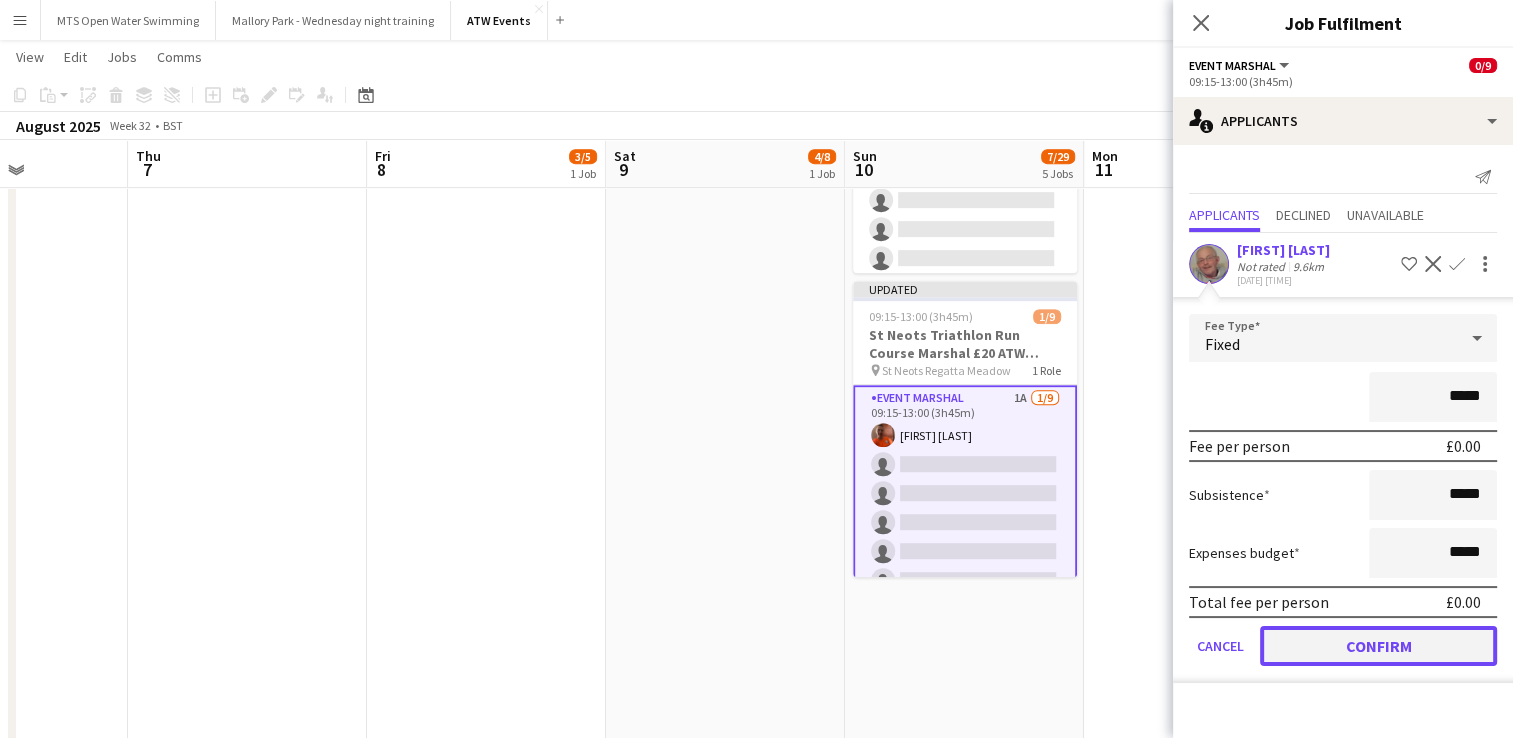 click on "Confirm" 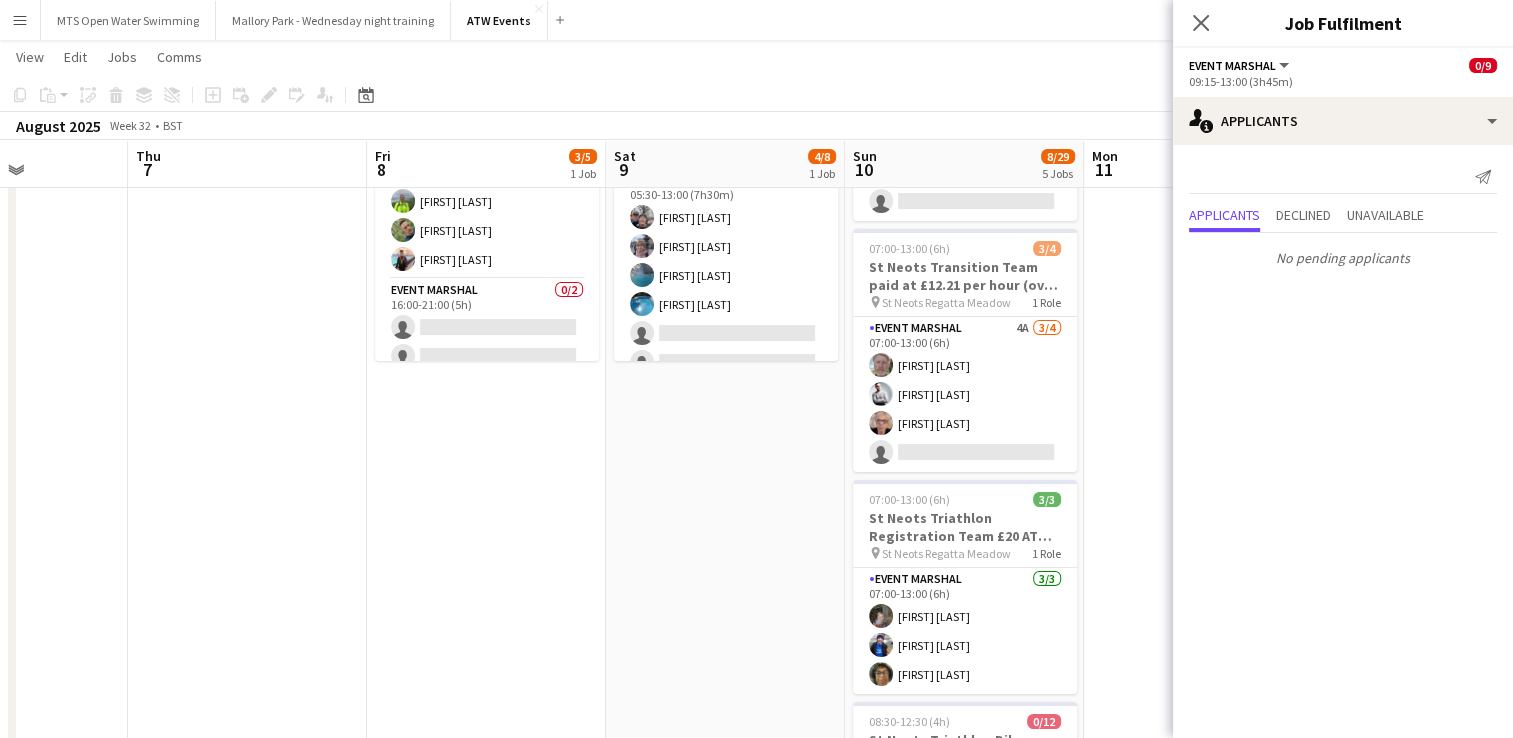 scroll, scrollTop: 166, scrollLeft: 0, axis: vertical 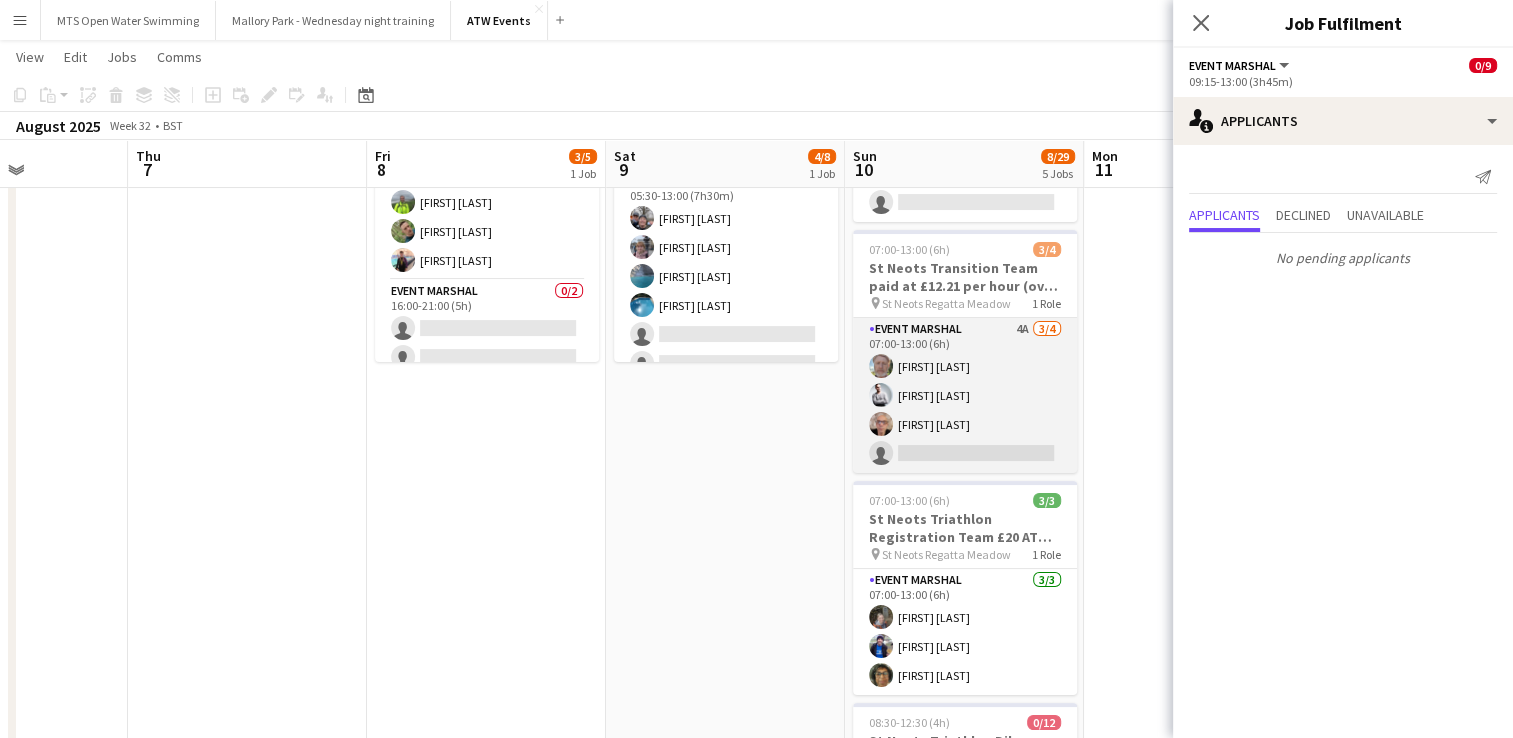 click on "Event Marshal   4A   3/4   07:00-13:00 (6h)
[FIRST] [LAST] [FIRST] [LAST] [FIRST] [LAST]
single-neutral-actions" at bounding box center [965, 395] 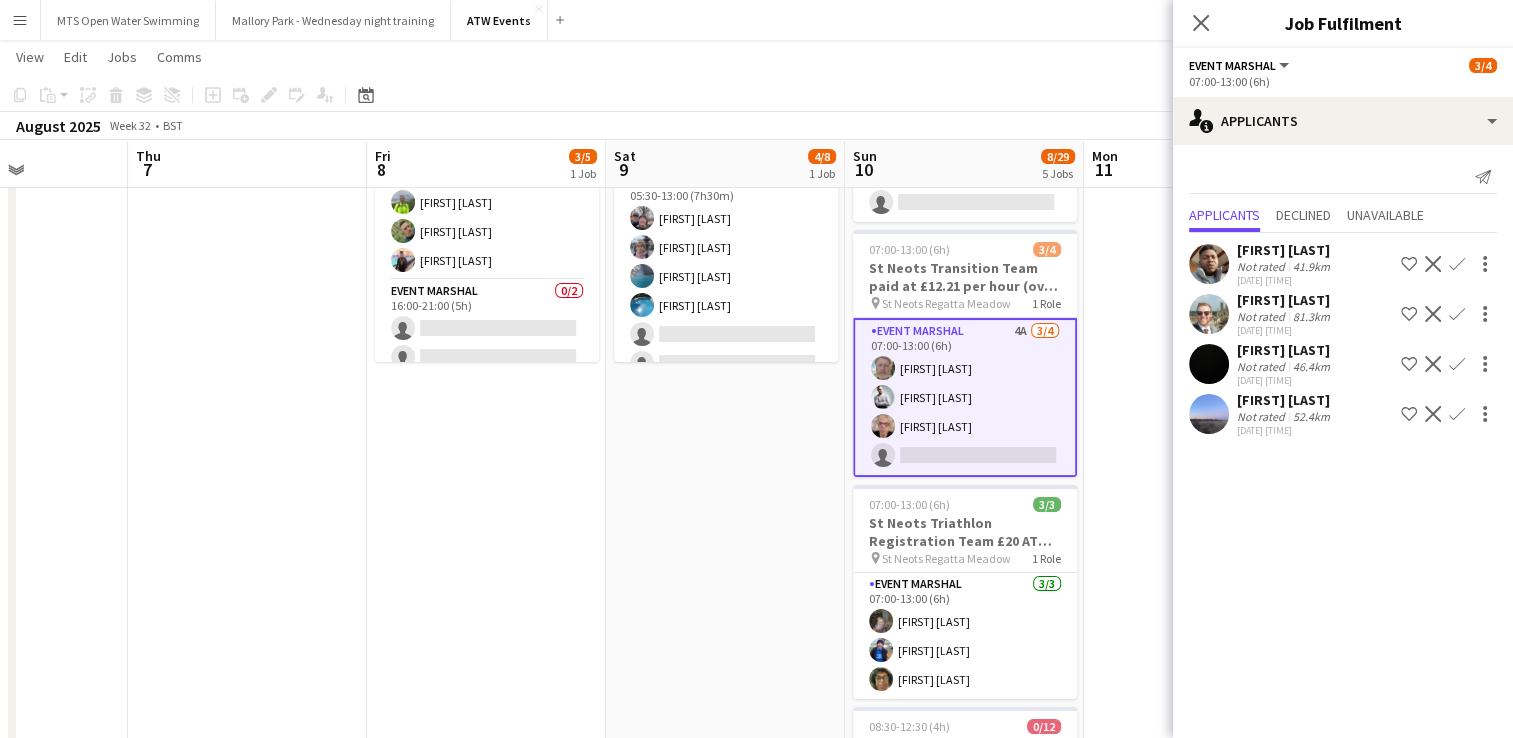 click on "Confirm" at bounding box center [1457, 414] 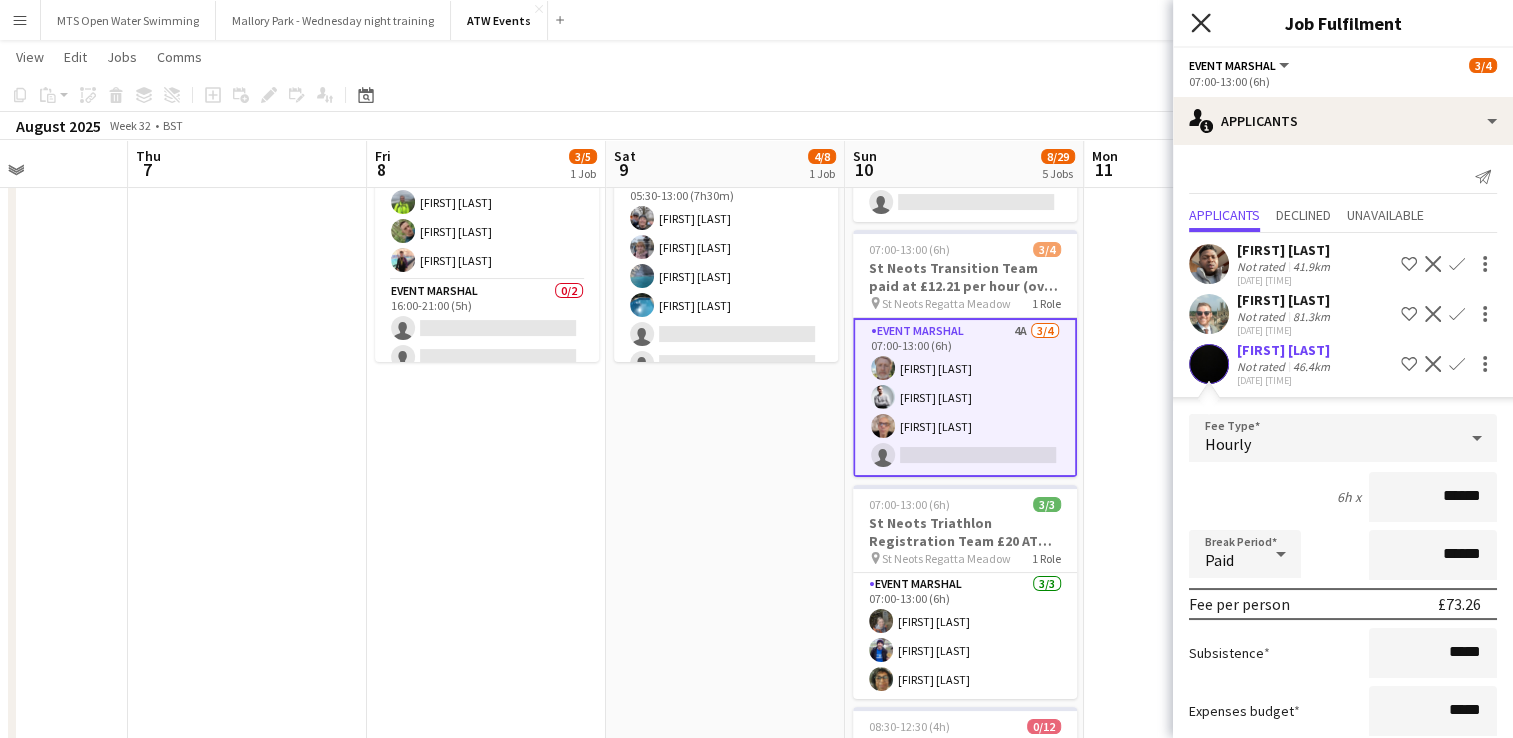 click on "Close pop-in" 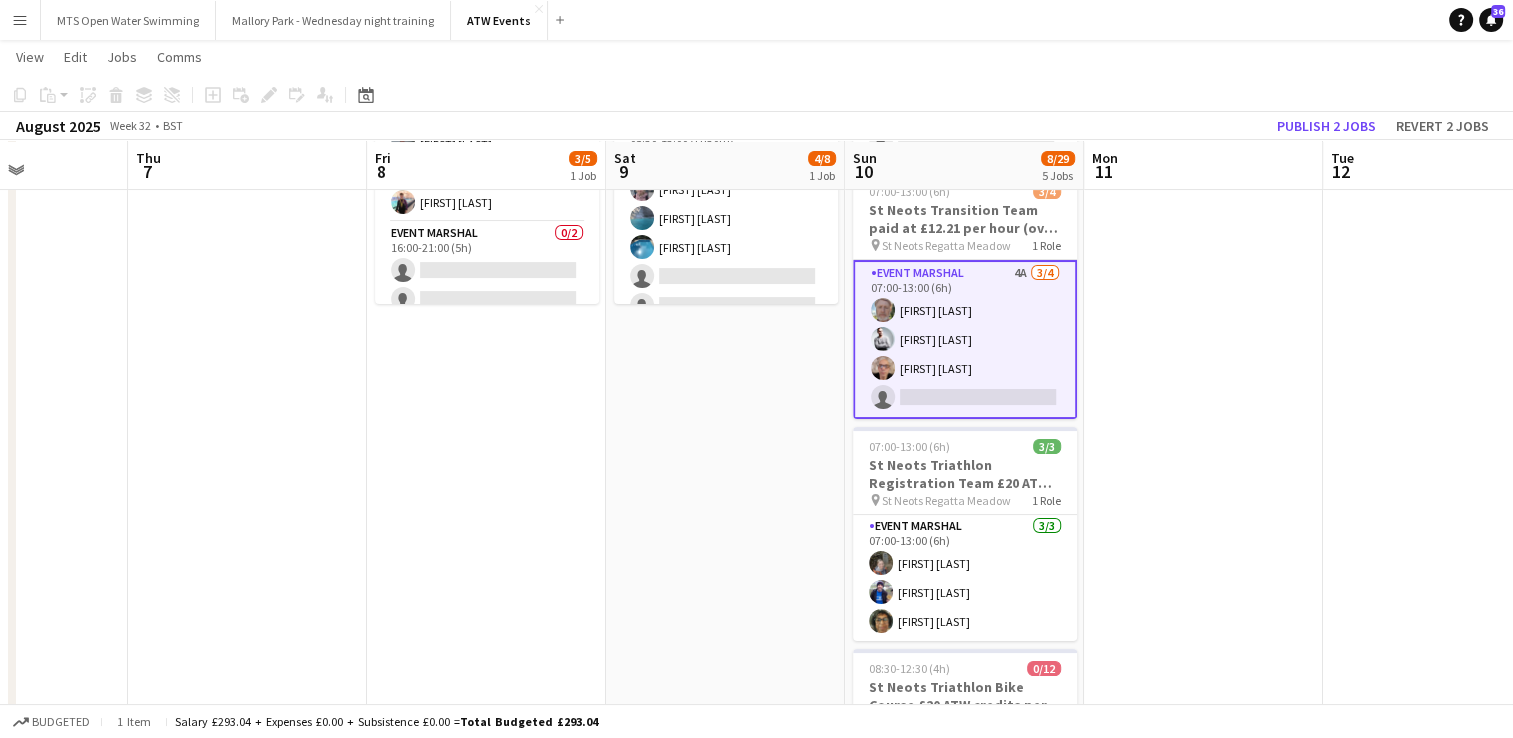 scroll, scrollTop: 226, scrollLeft: 0, axis: vertical 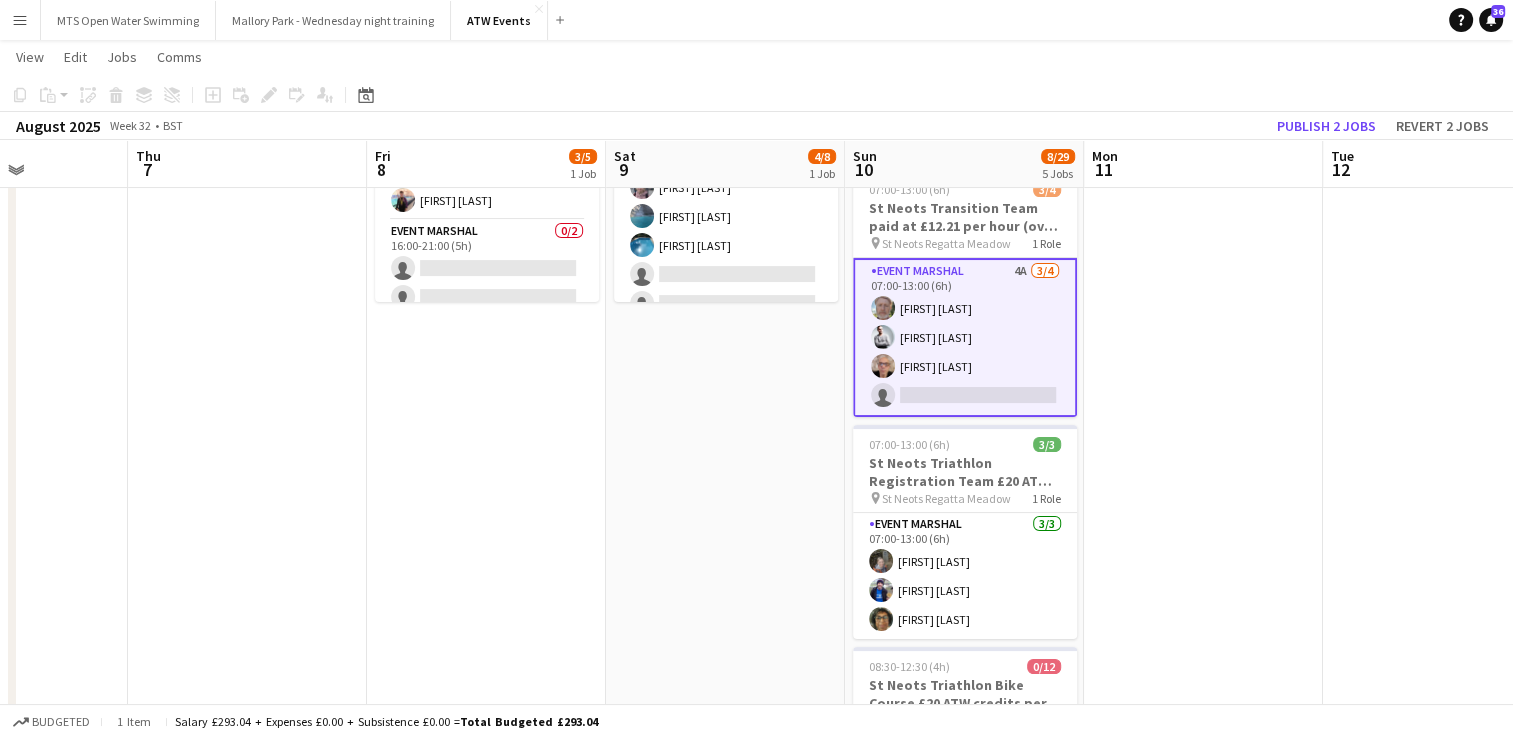 click on "Event Marshal   4A   3/4   07:00-13:00 (6h)
[FIRST] [LAST] [FIRST] [LAST] [FIRST] [LAST]
single-neutral-actions" at bounding box center [965, 337] 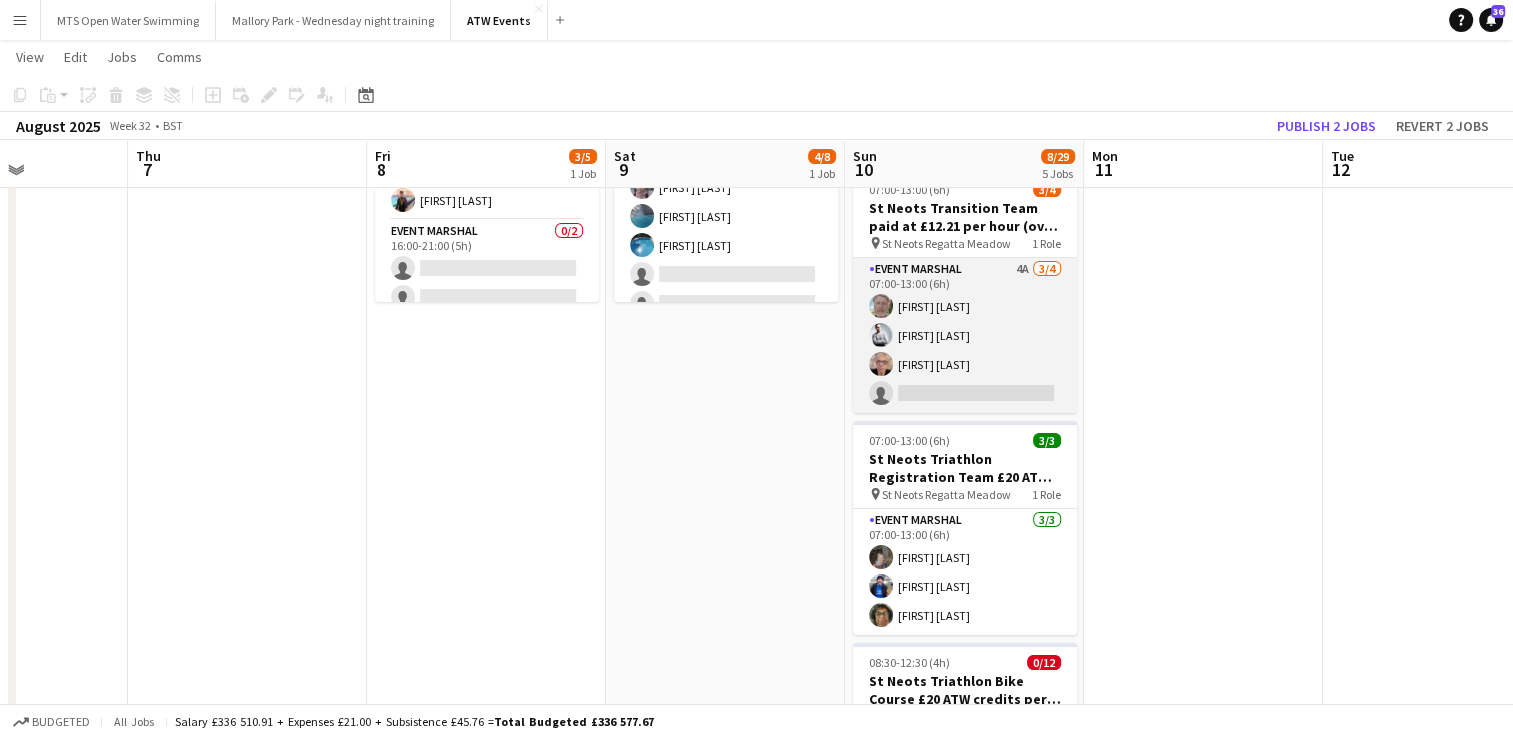 click on "Event Marshal   4A   3/4   07:00-13:00 (6h)
[FIRST] [LAST] [FIRST] [LAST] [FIRST] [LAST]
single-neutral-actions" at bounding box center (965, 335) 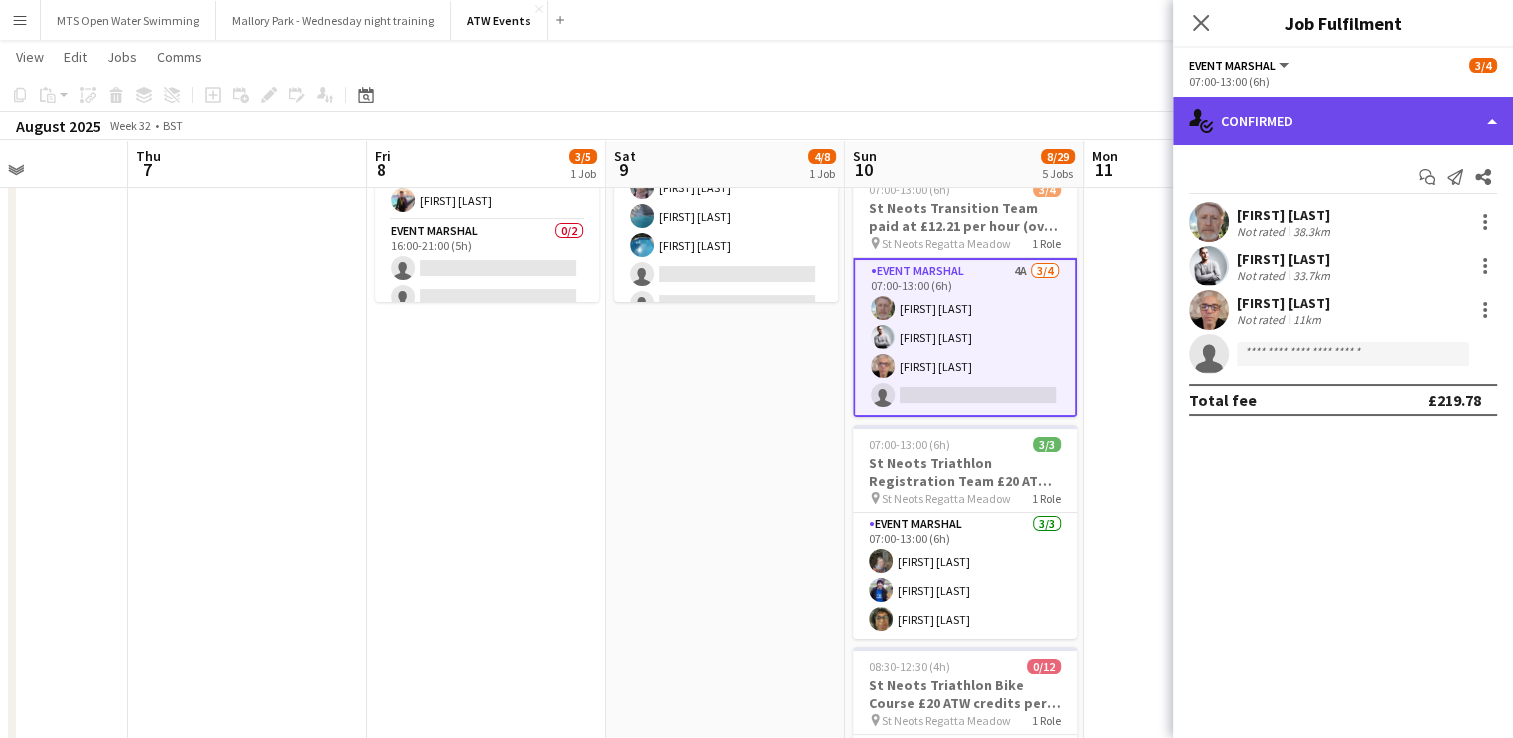 click on "single-neutral-actions-check-2
Confirmed" 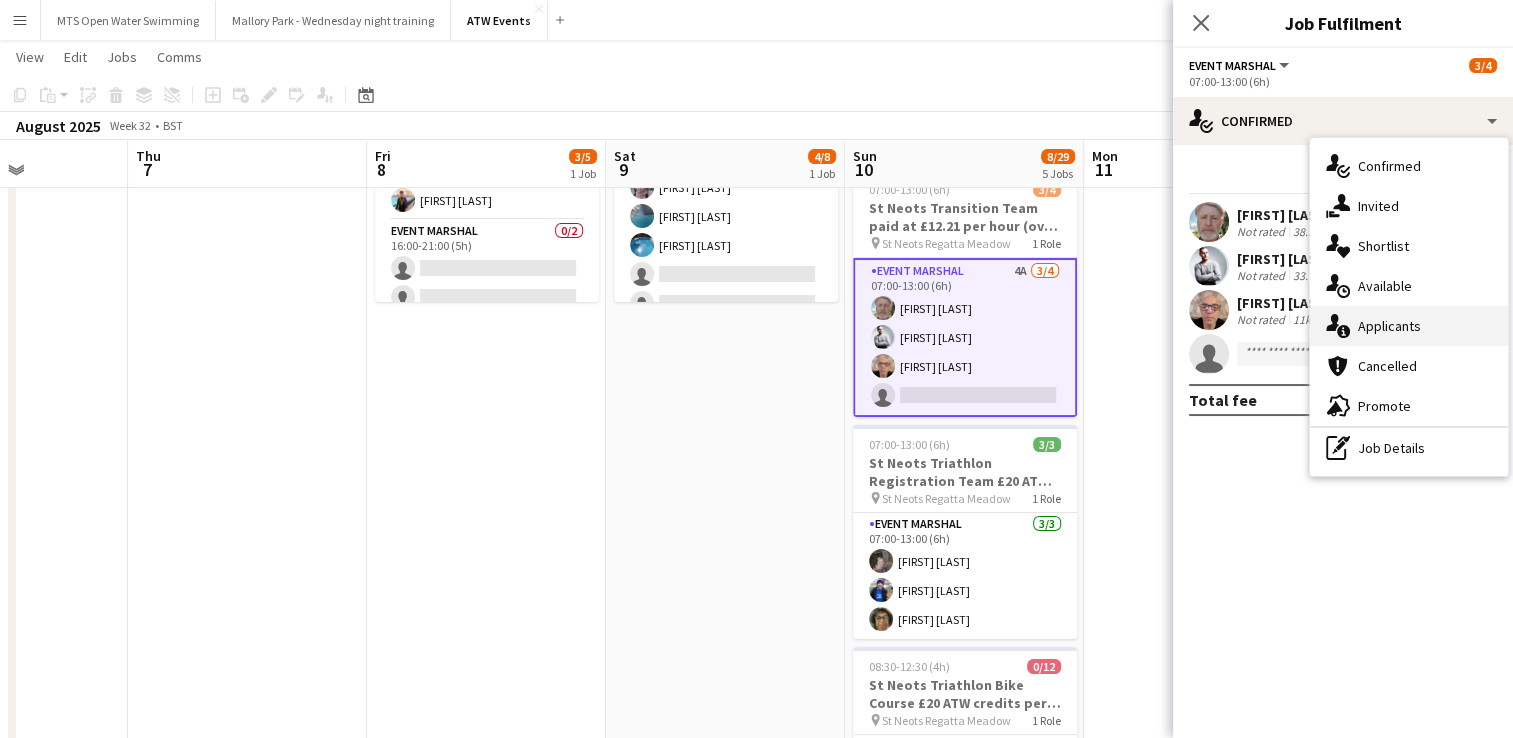 click on "single-neutral-actions-information
Applicants" at bounding box center [1409, 326] 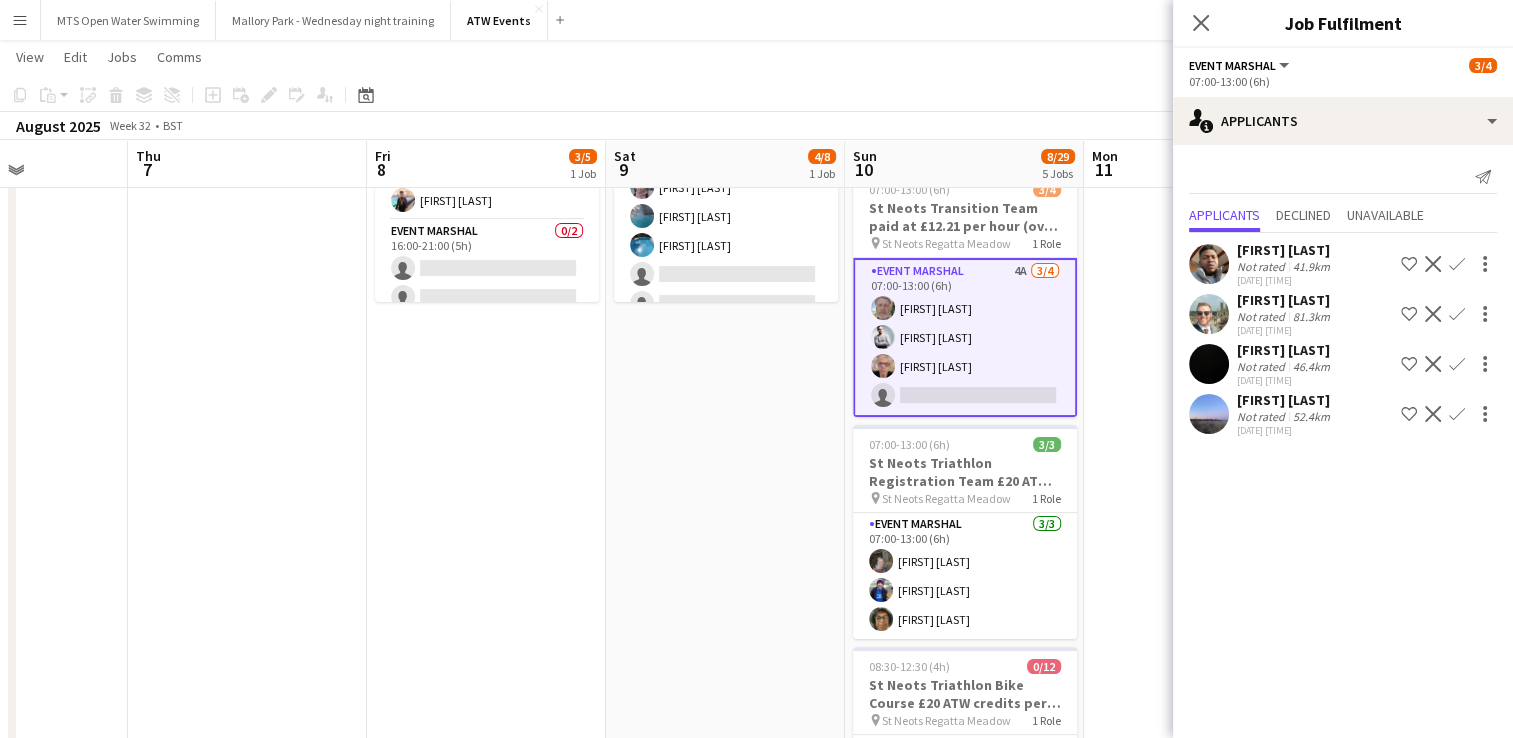 click on "Confirm" 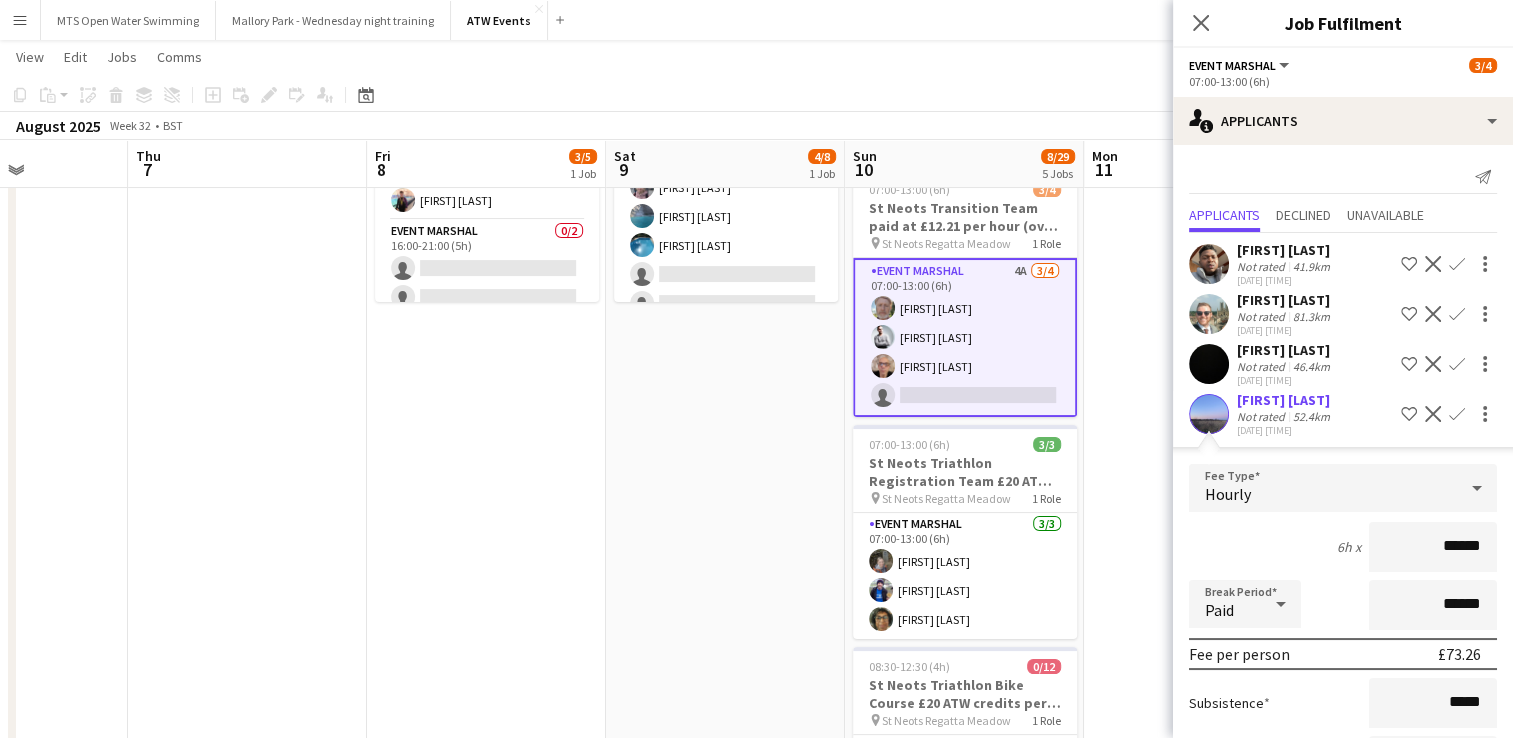 click on "52.4km" 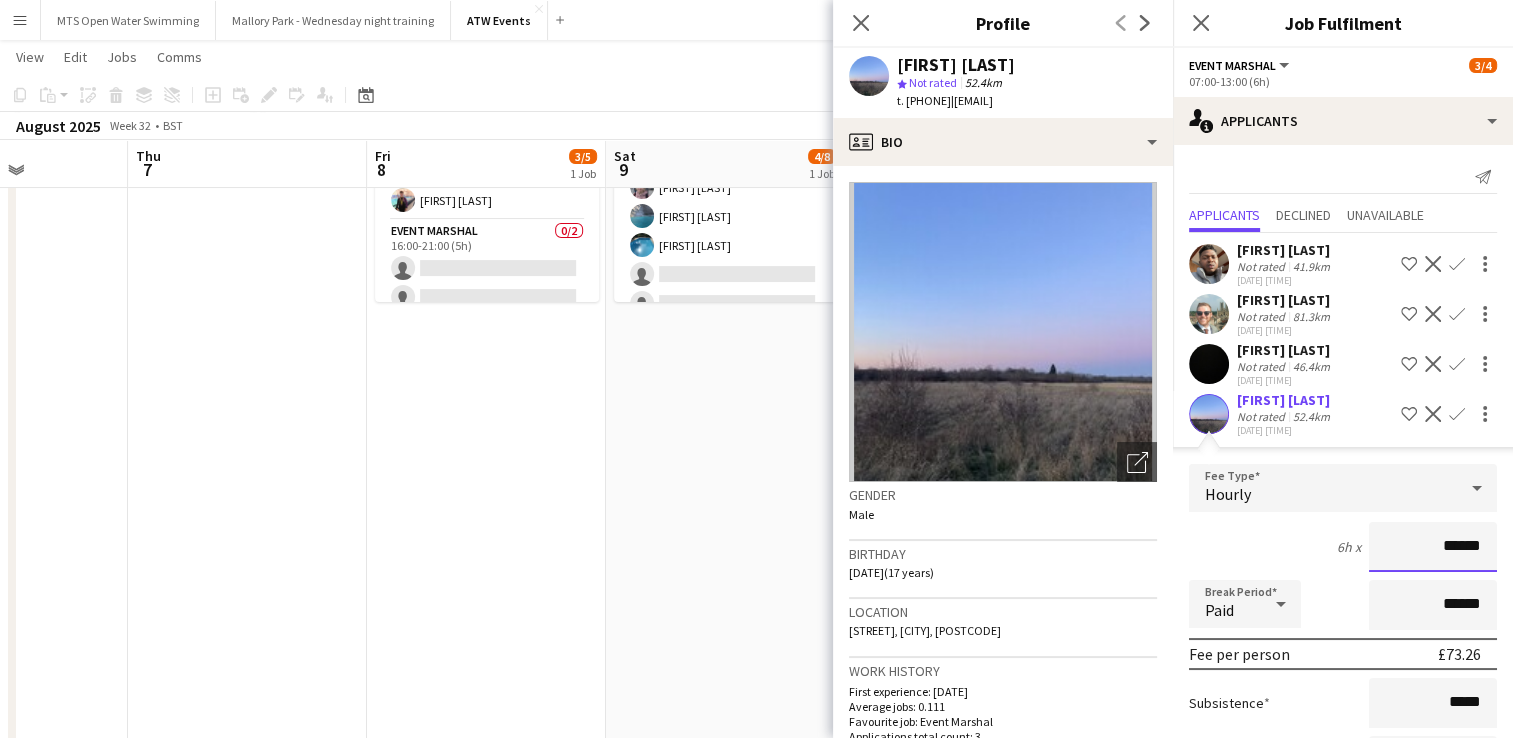 click on "******" at bounding box center [1433, 547] 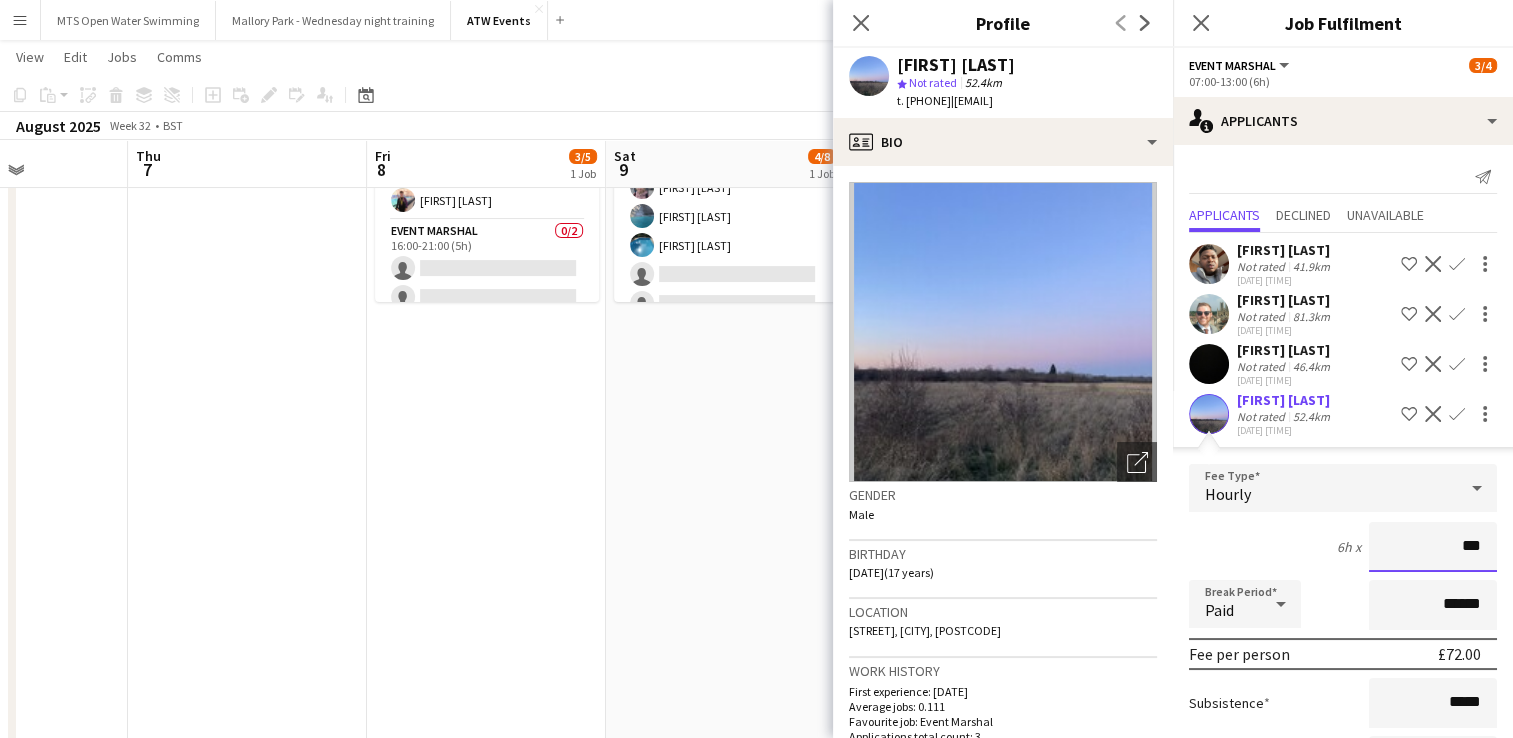 type on "**" 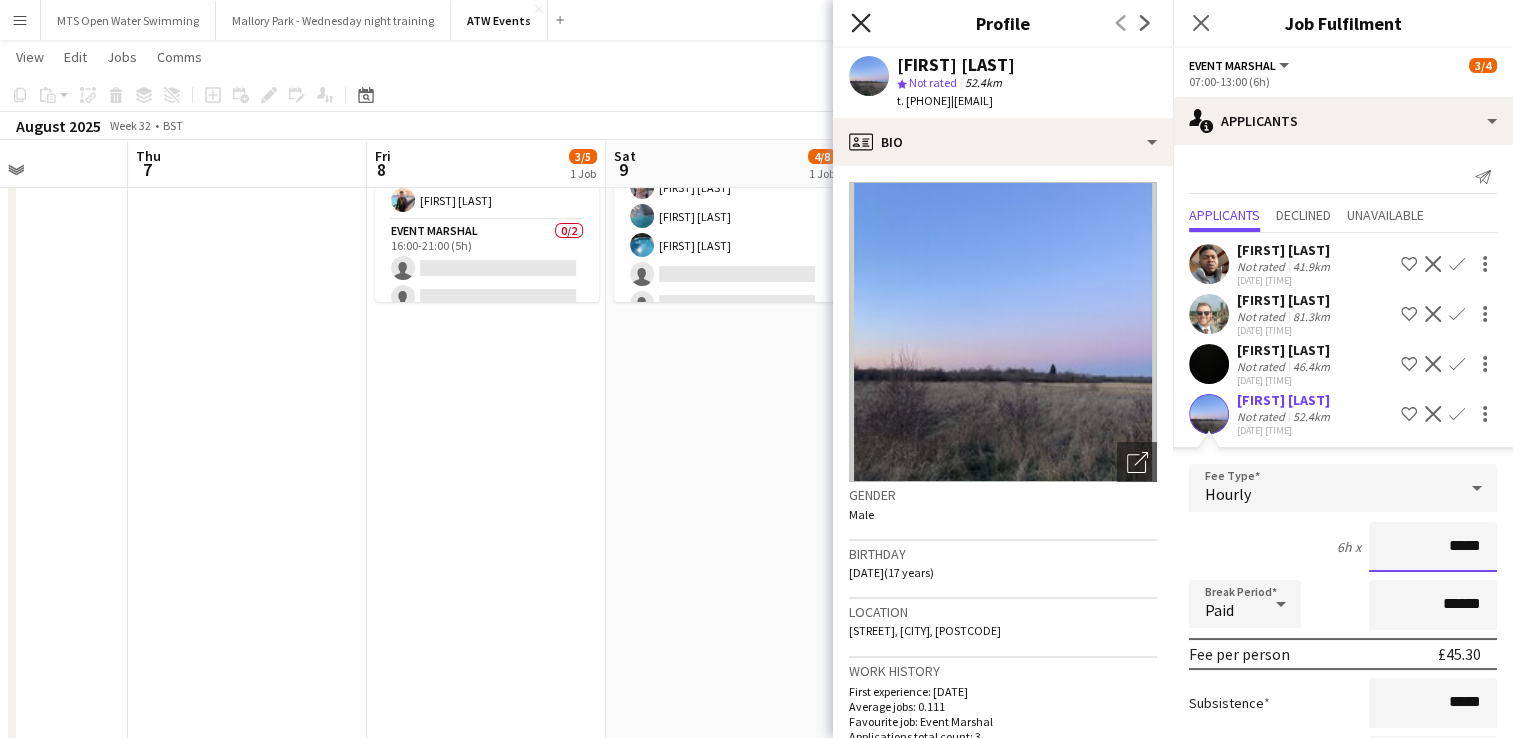 type on "*****" 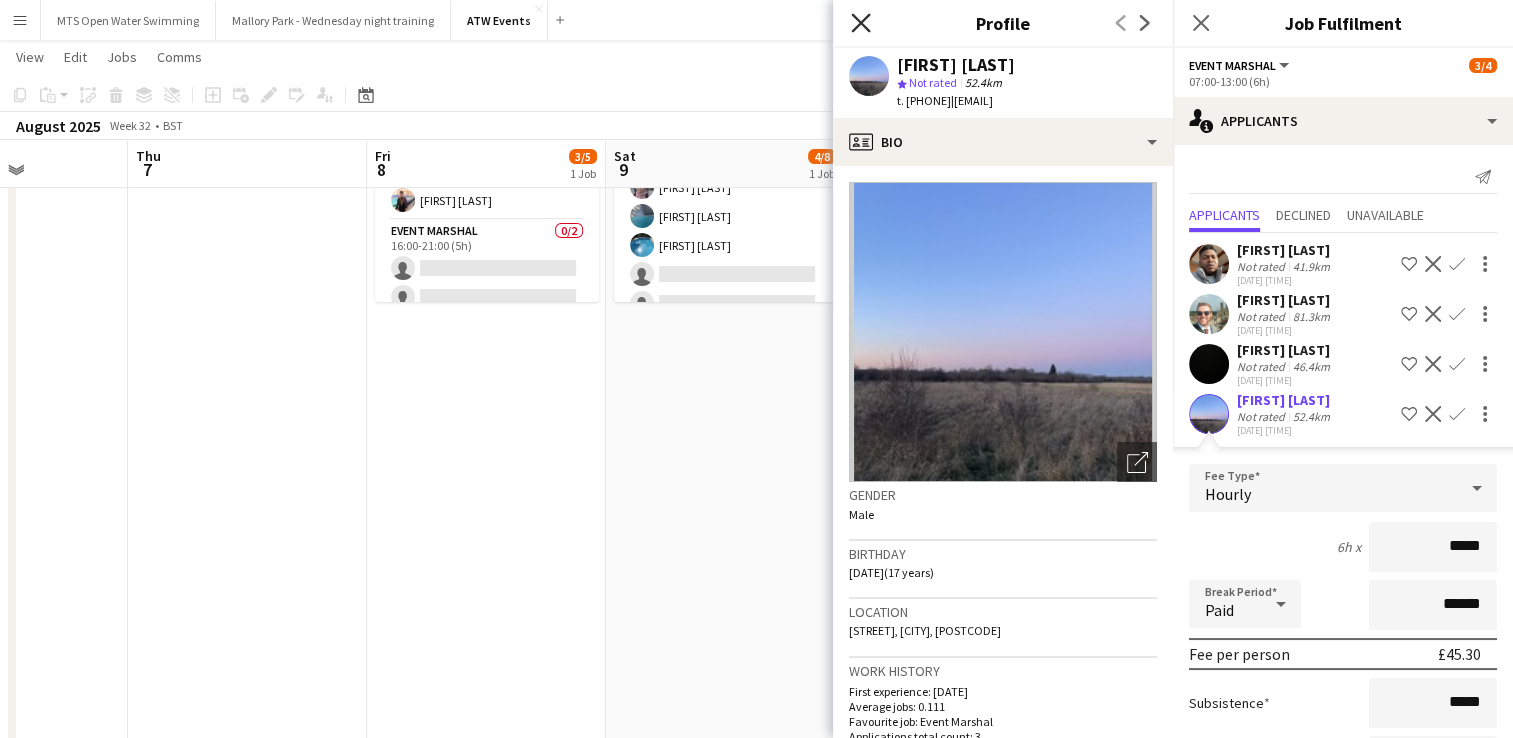 click 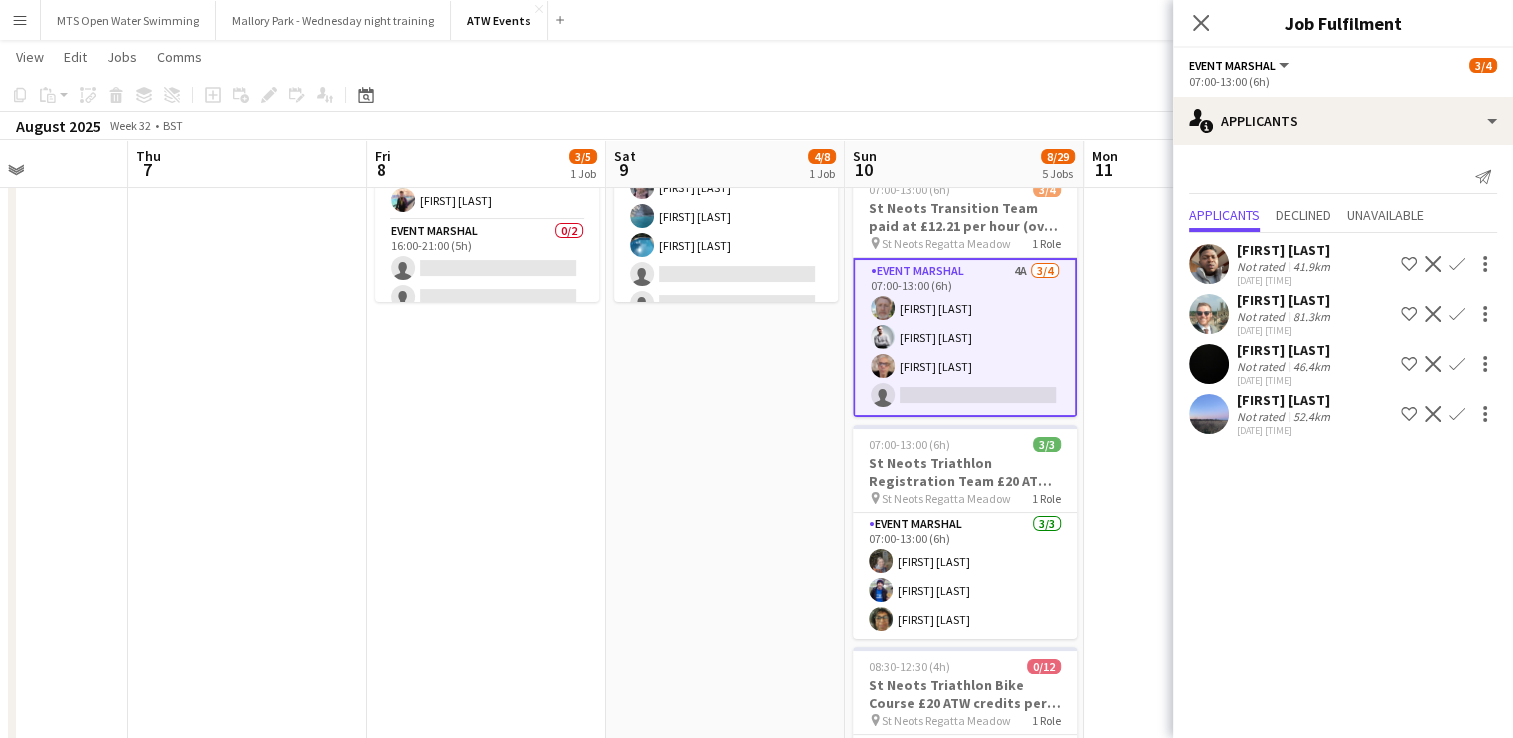 click on "[FIRST] [LAST]" 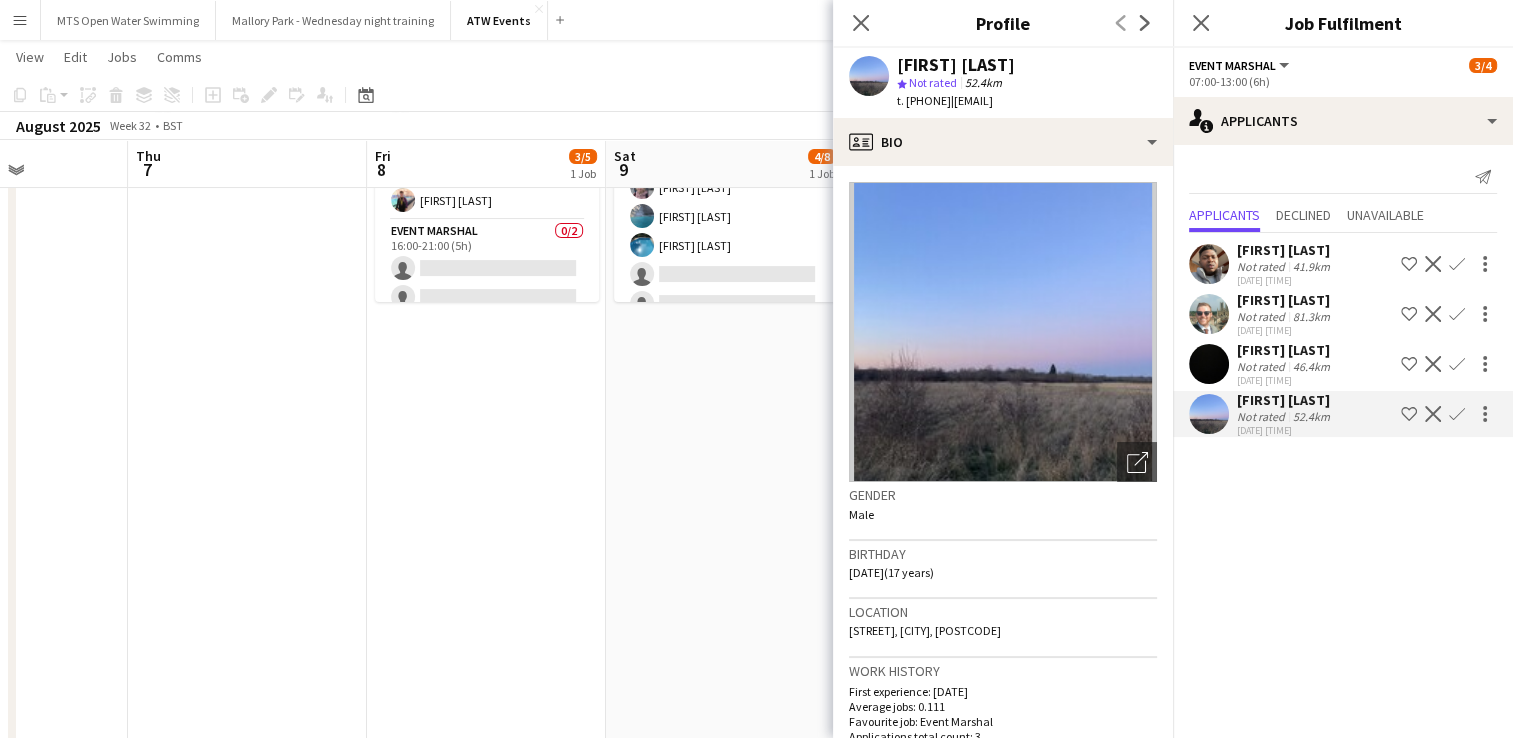 click on "Confirm" 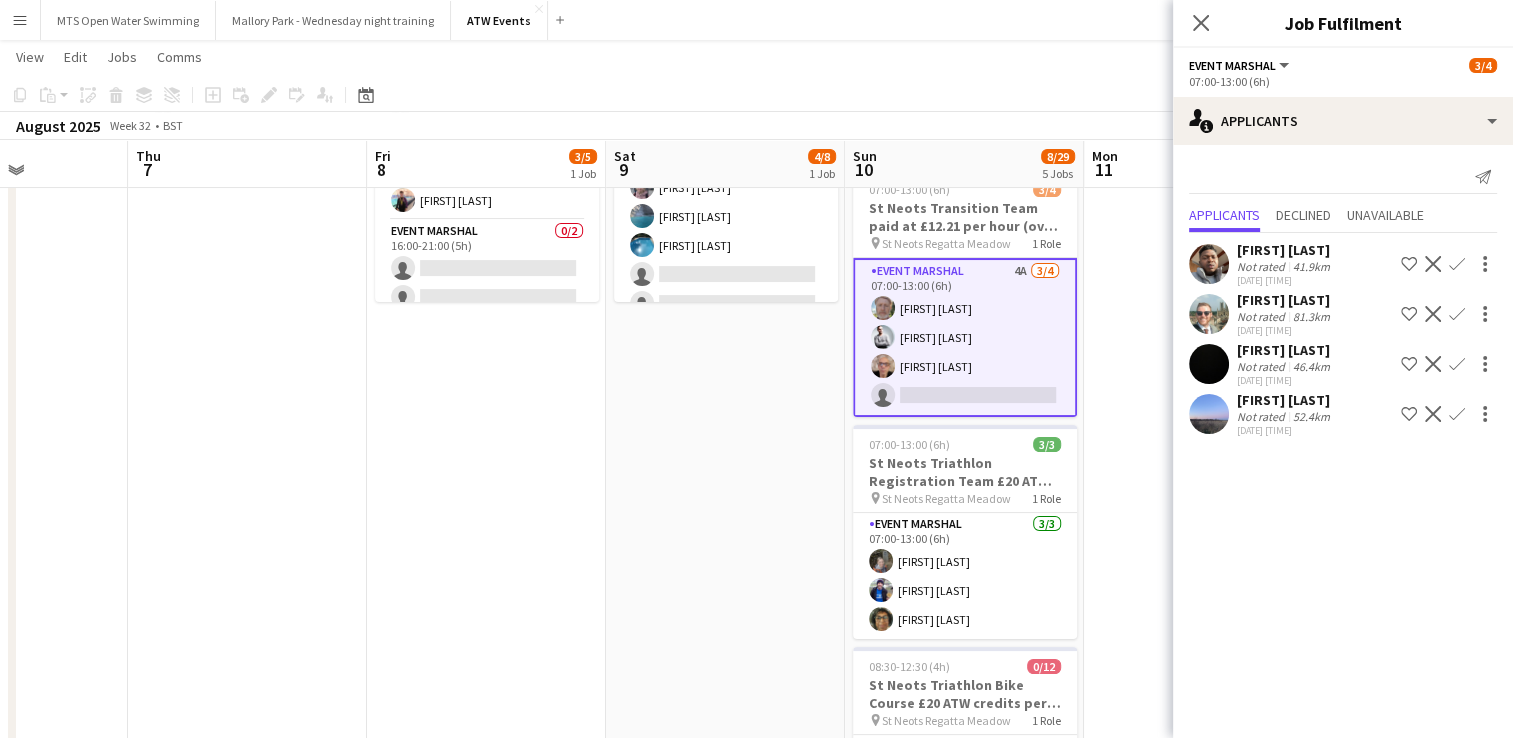 click on "Confirm" 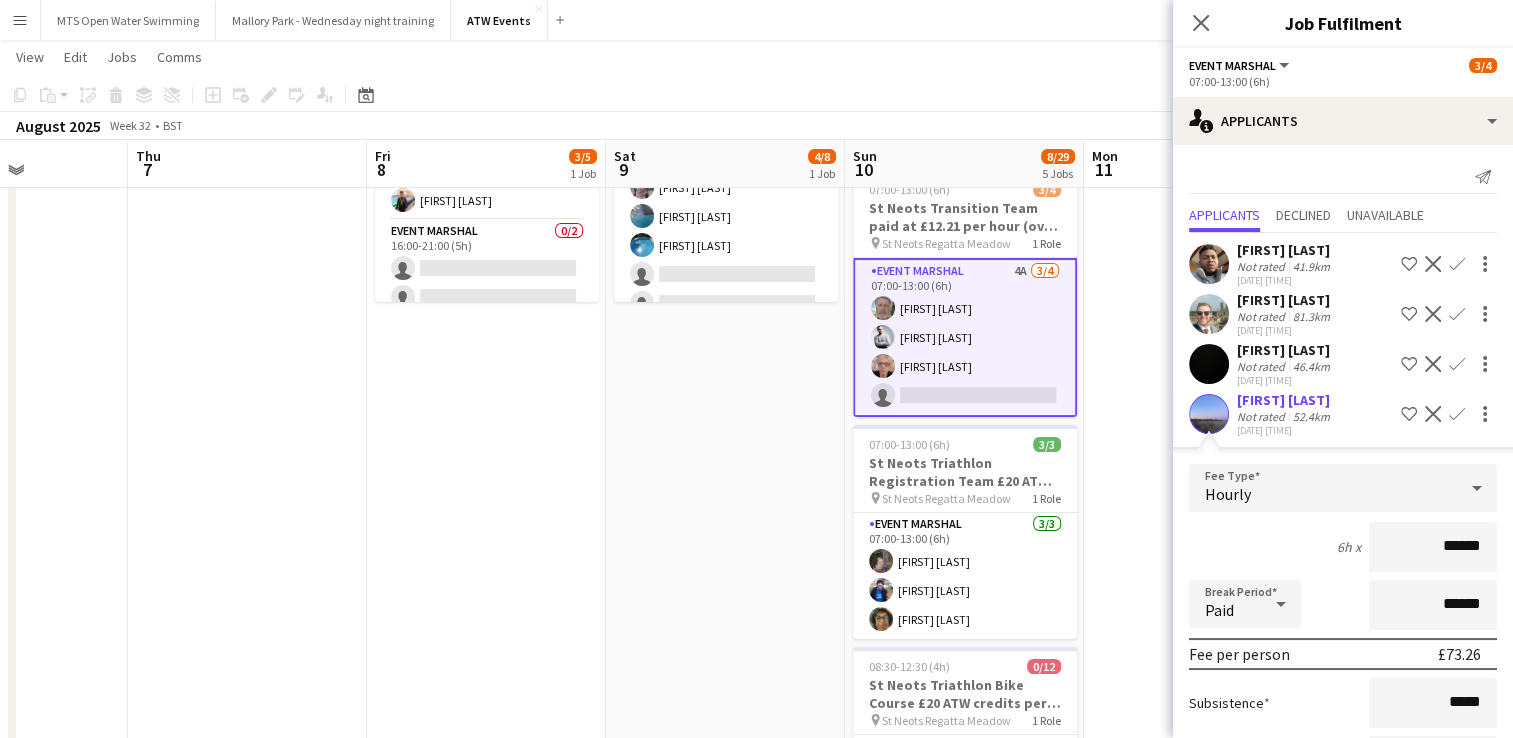 scroll, scrollTop: 100, scrollLeft: 0, axis: vertical 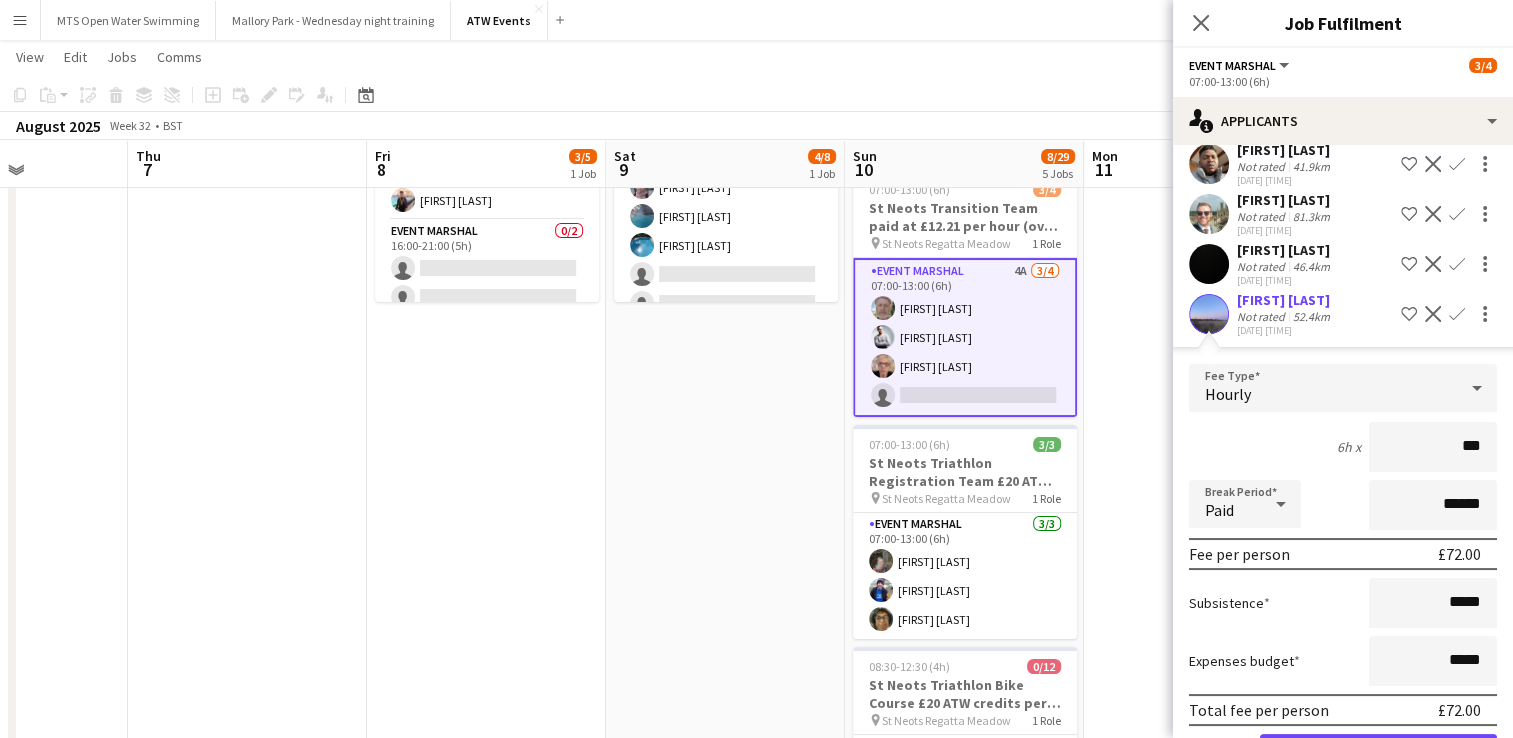 type on "**" 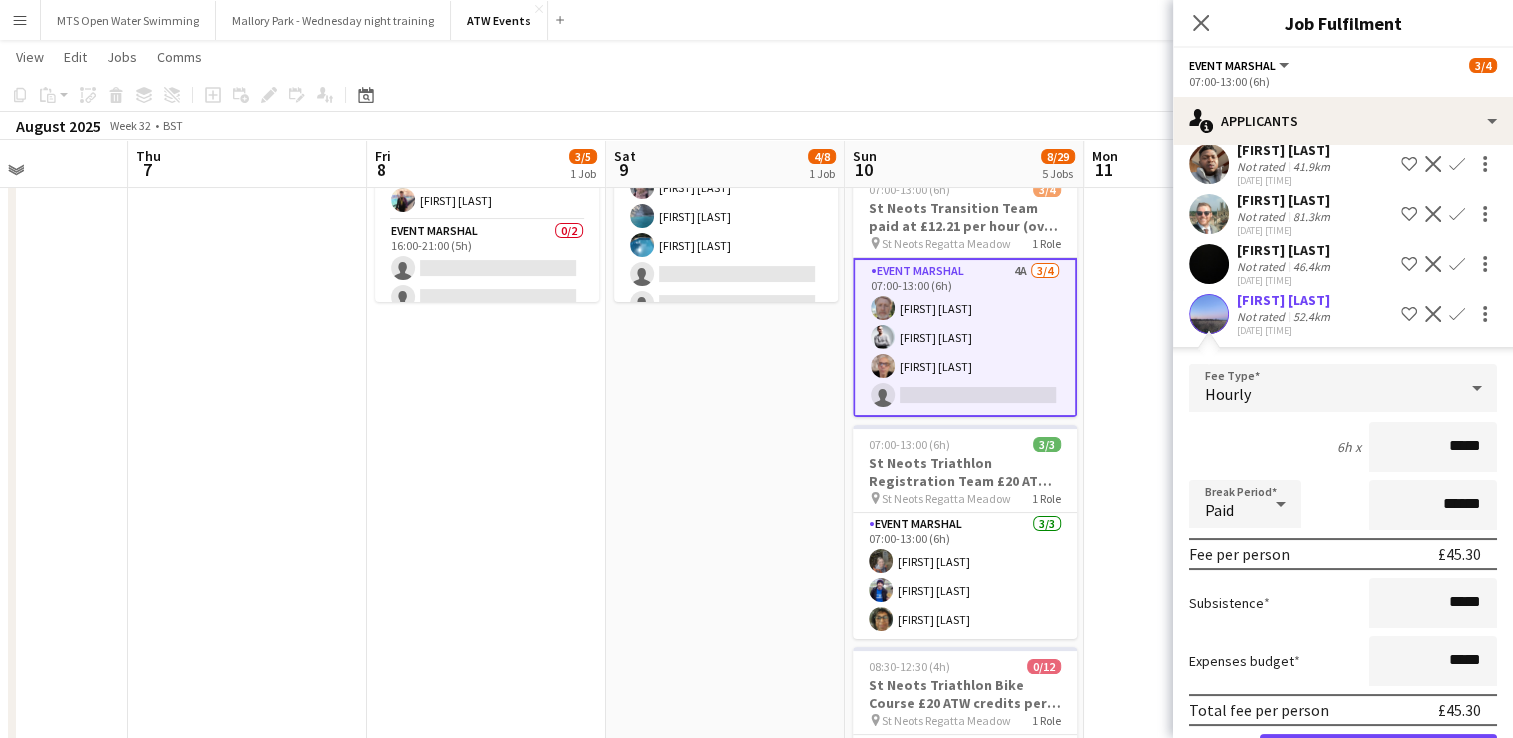 scroll, scrollTop: 169, scrollLeft: 0, axis: vertical 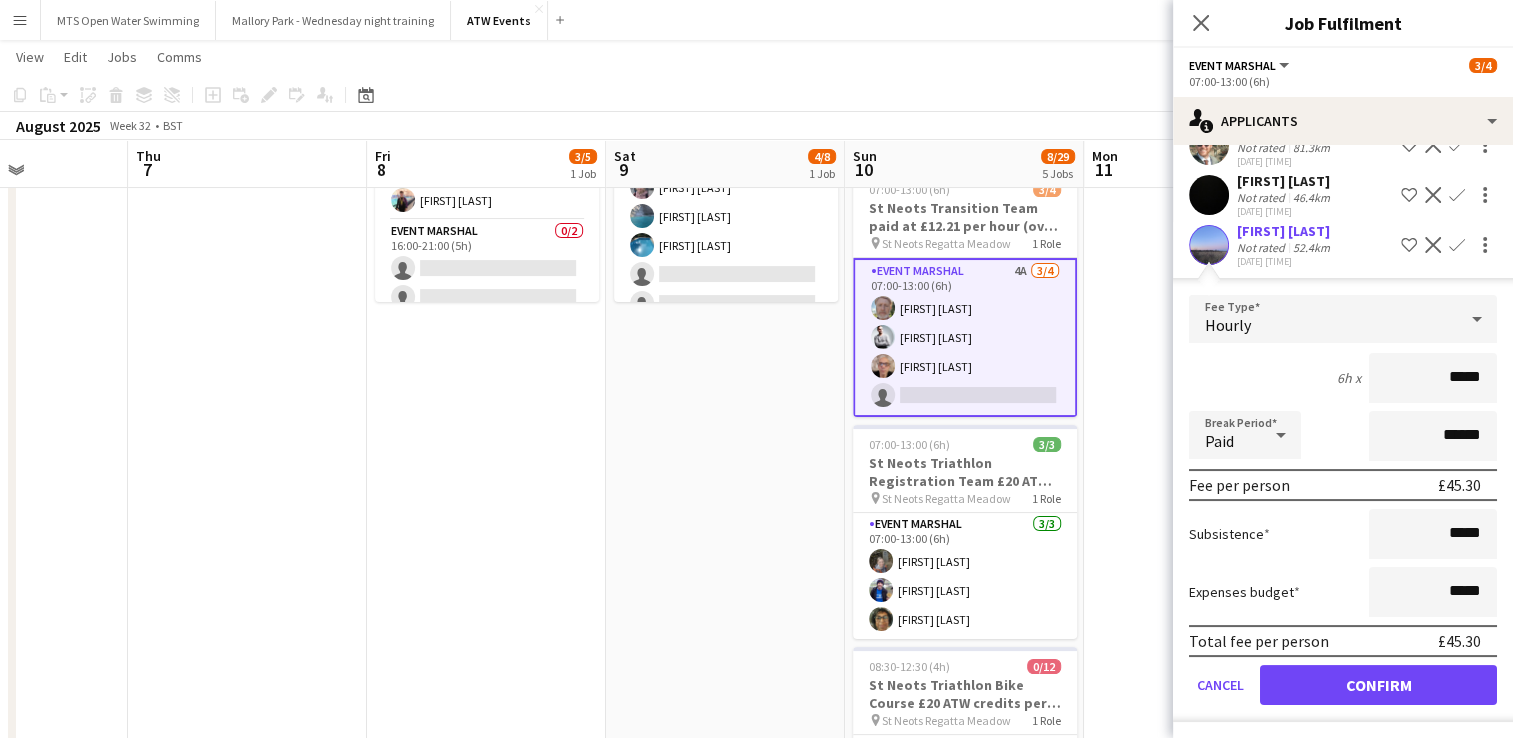 type on "*****" 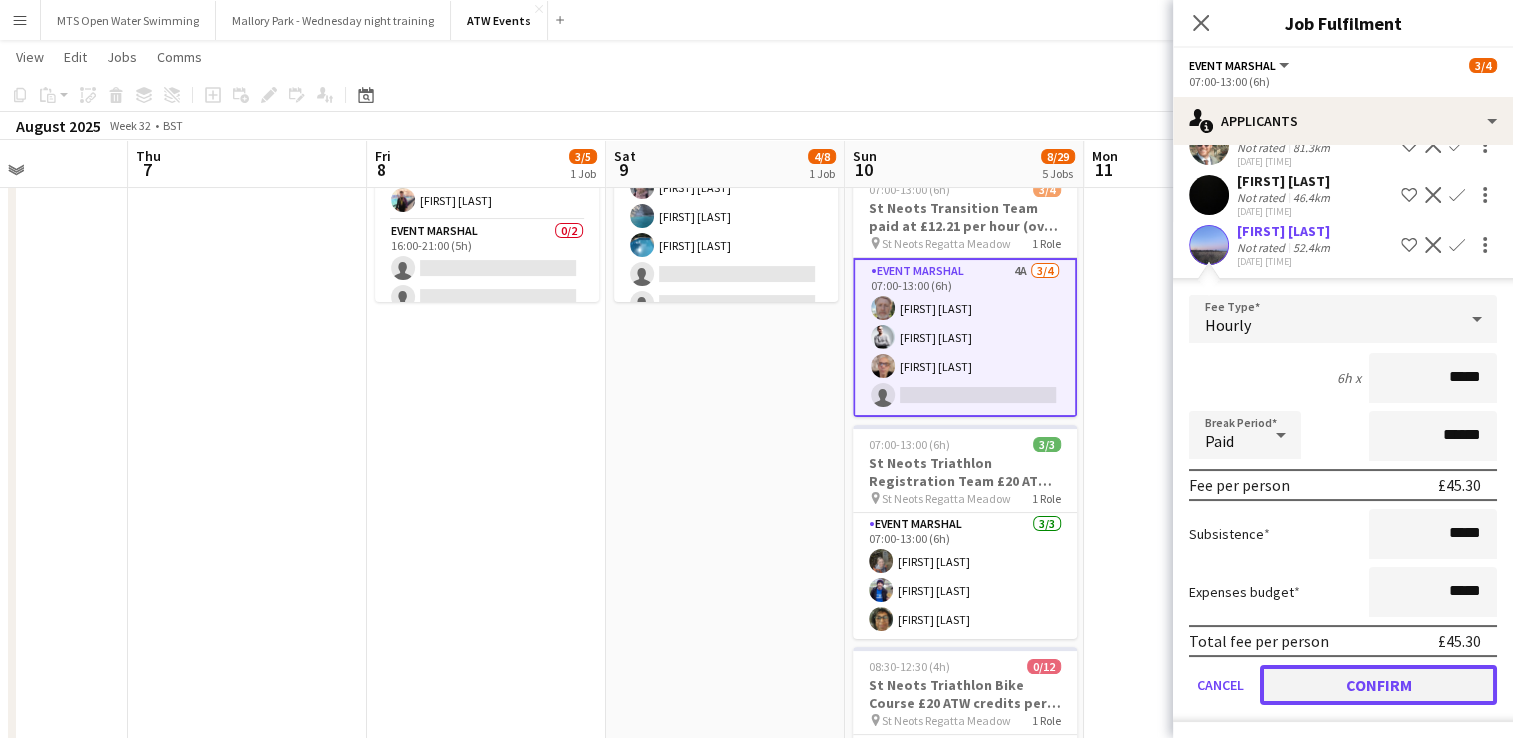click on "Confirm" 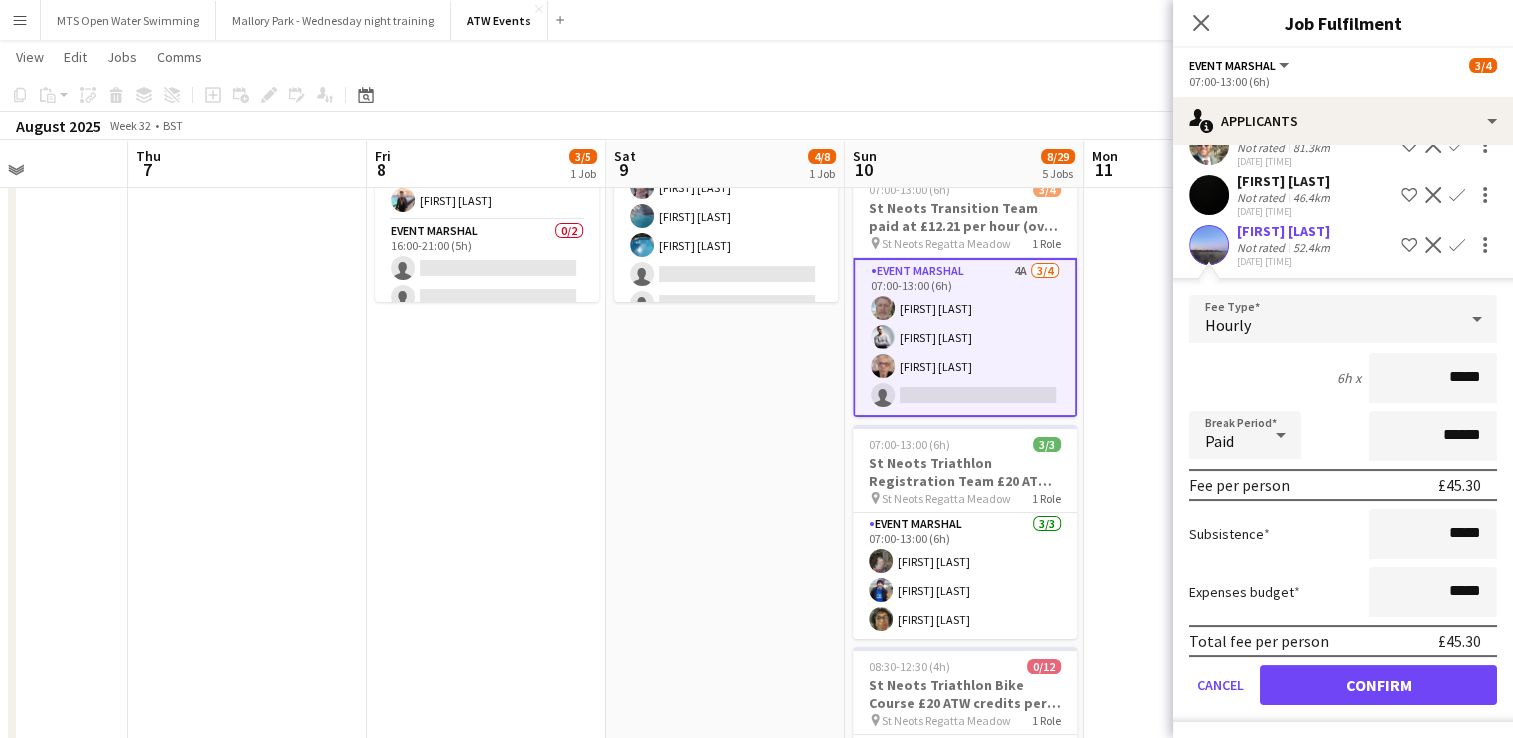 scroll, scrollTop: 0, scrollLeft: 0, axis: both 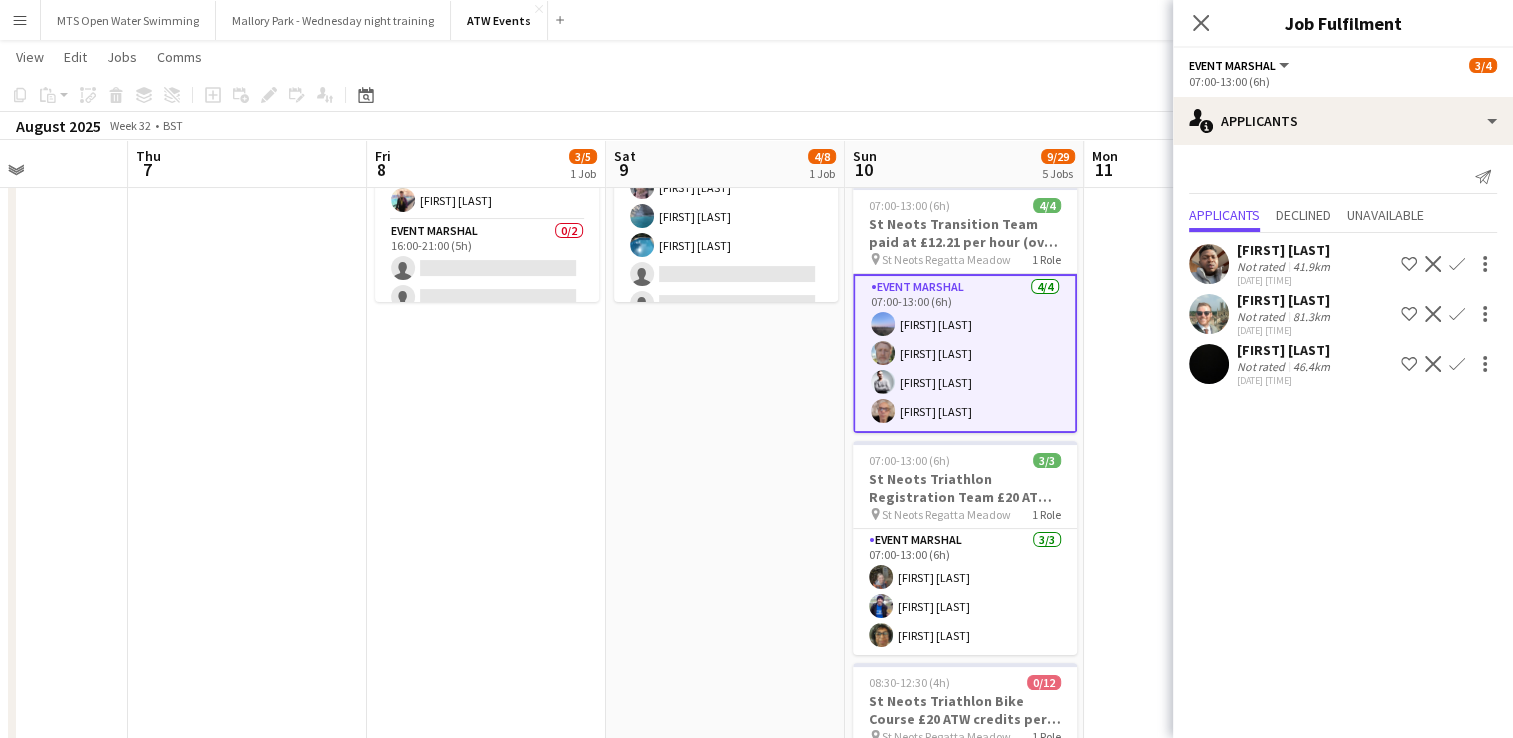 click on "Updated   05:30-13:00 (7h30m)    4/8   Dorney Triathlon Transition Marshal, paid at £12.21 per hour (over 21)
pin
Dorney Lake   1 Role   Event Marshal   5A   4/8   05:30-13:00 (7h30m)
[FIRST] [LAST] [FIRST] [LAST] [FIRST] [LAST] [FIRST] [LAST]
single-neutral-actions
single-neutral-actions
single-neutral-actions
single-neutral-actions" at bounding box center [725, 1449] 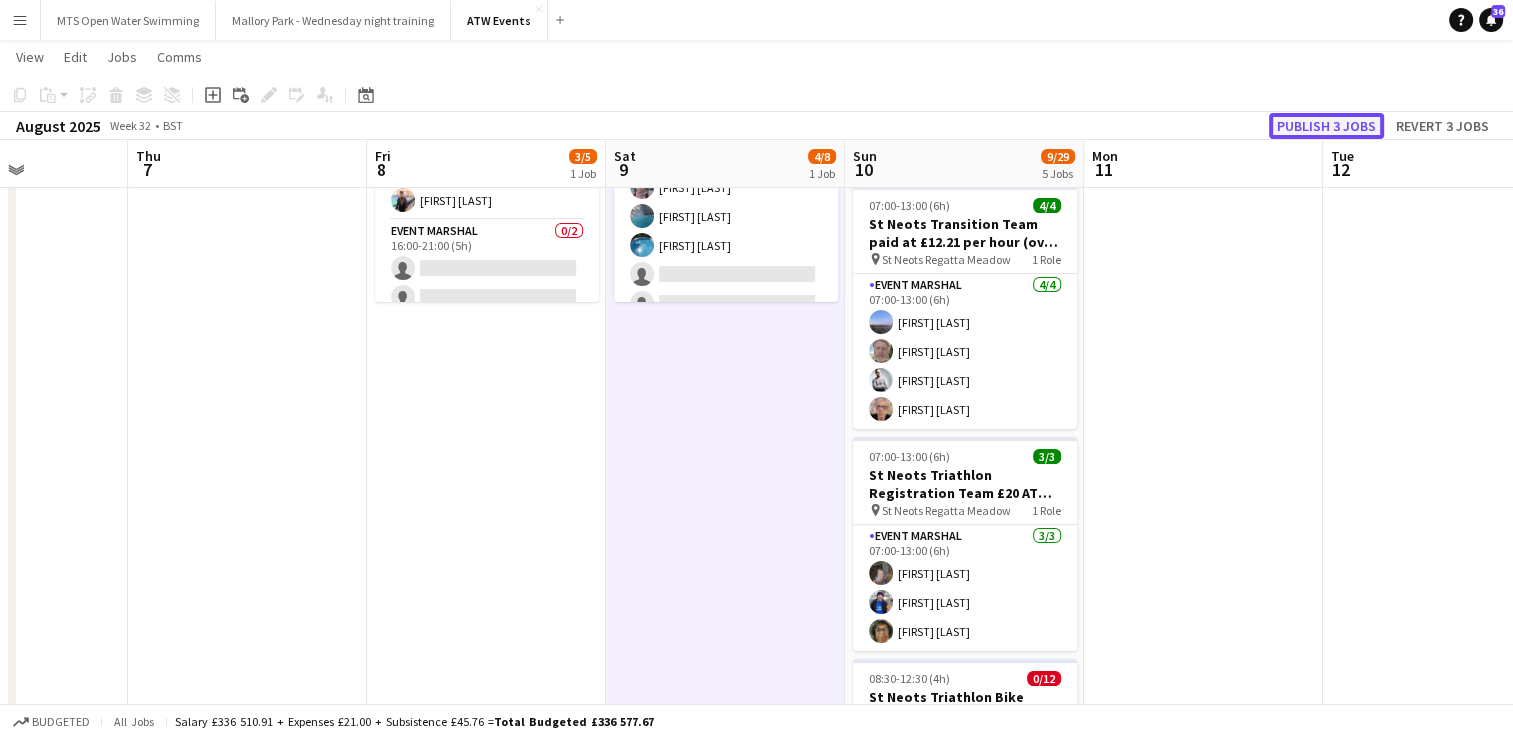 click on "Publish 3 jobs" 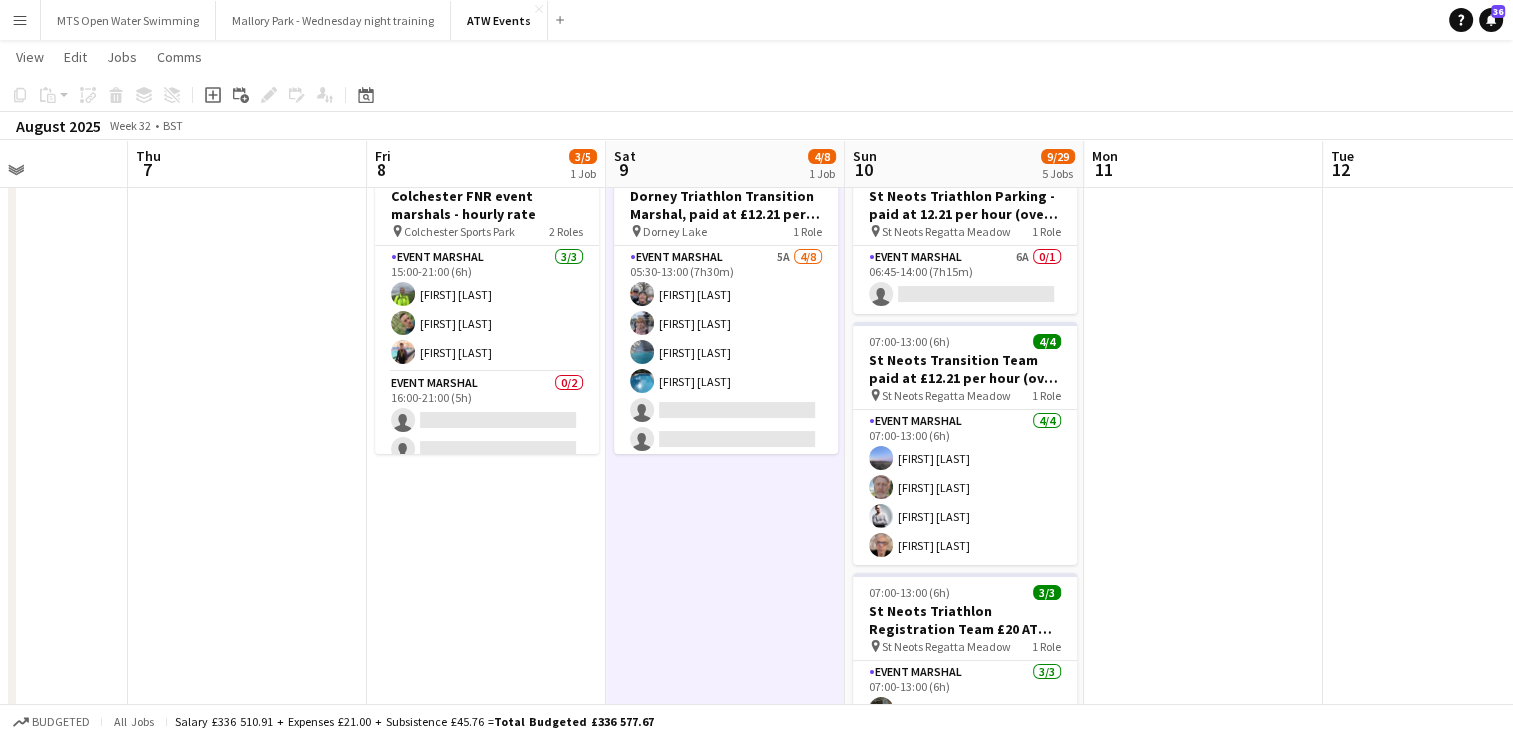 scroll, scrollTop: 72, scrollLeft: 0, axis: vertical 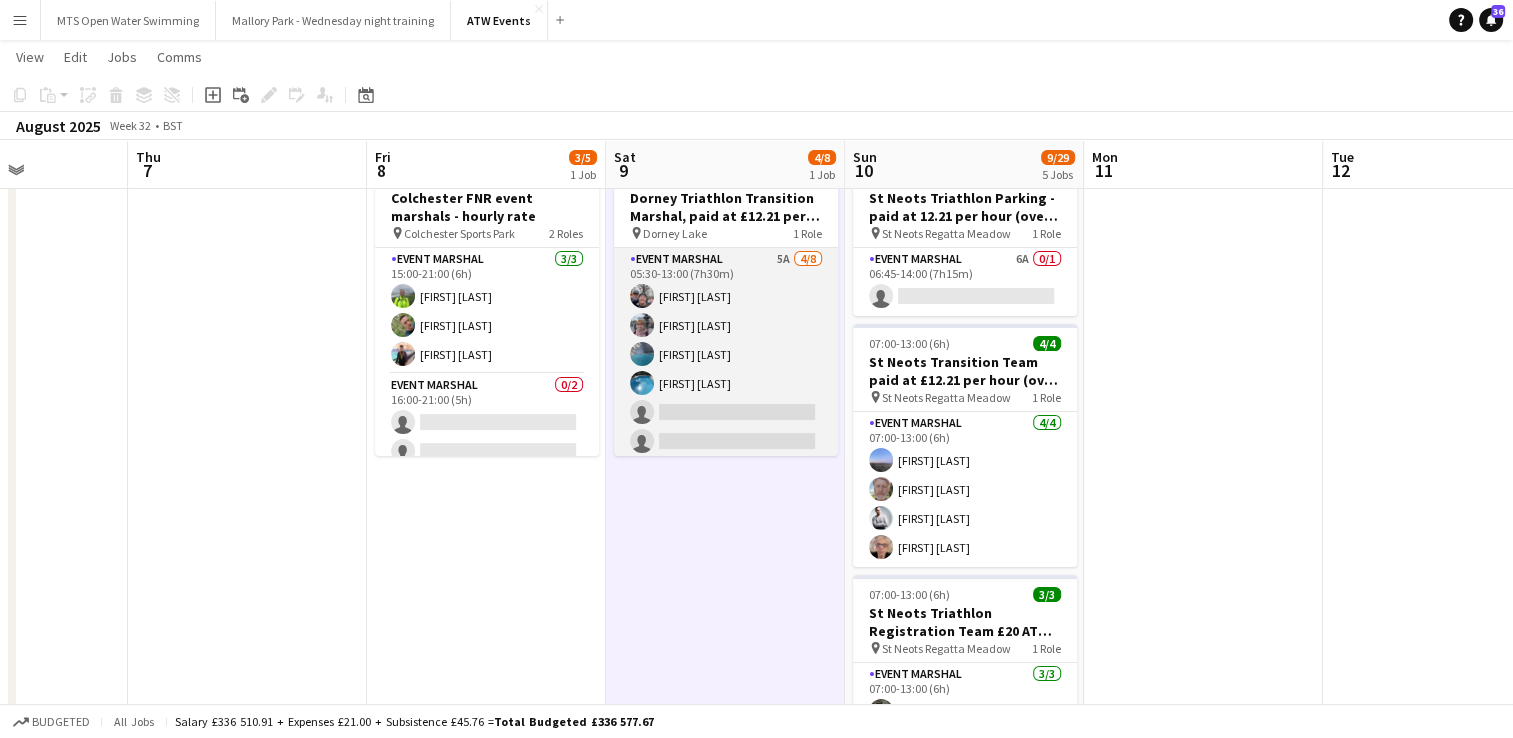 click on "Event Marshal   5A   4/8   05:30-13:00 (7h30m)
[FIRST] [LAST] [FIRST] [LAST] [FIRST] [LAST] [FIRST] [LAST]
single-neutral-actions
single-neutral-actions
single-neutral-actions
single-neutral-actions" at bounding box center (726, 383) 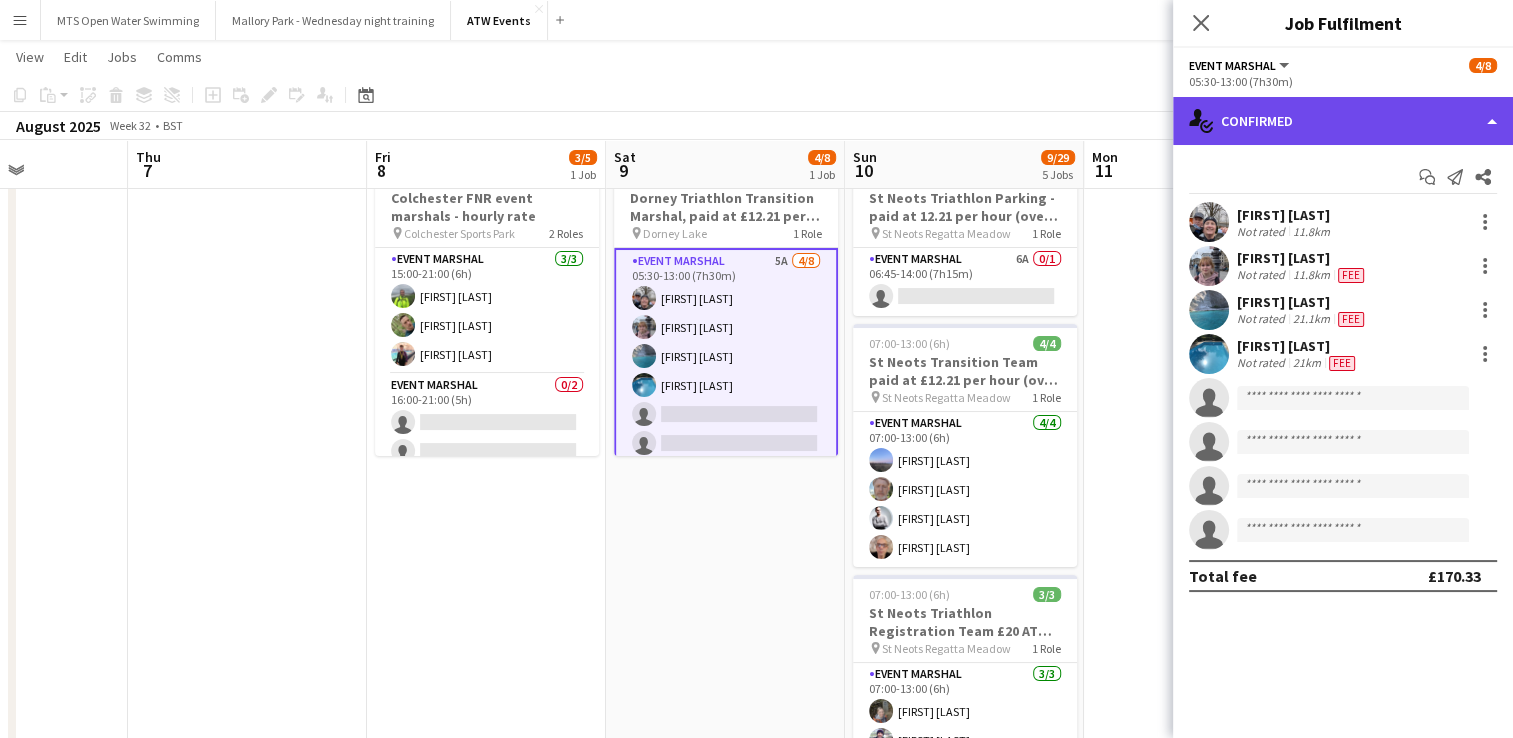 click on "single-neutral-actions-check-2
Confirmed" 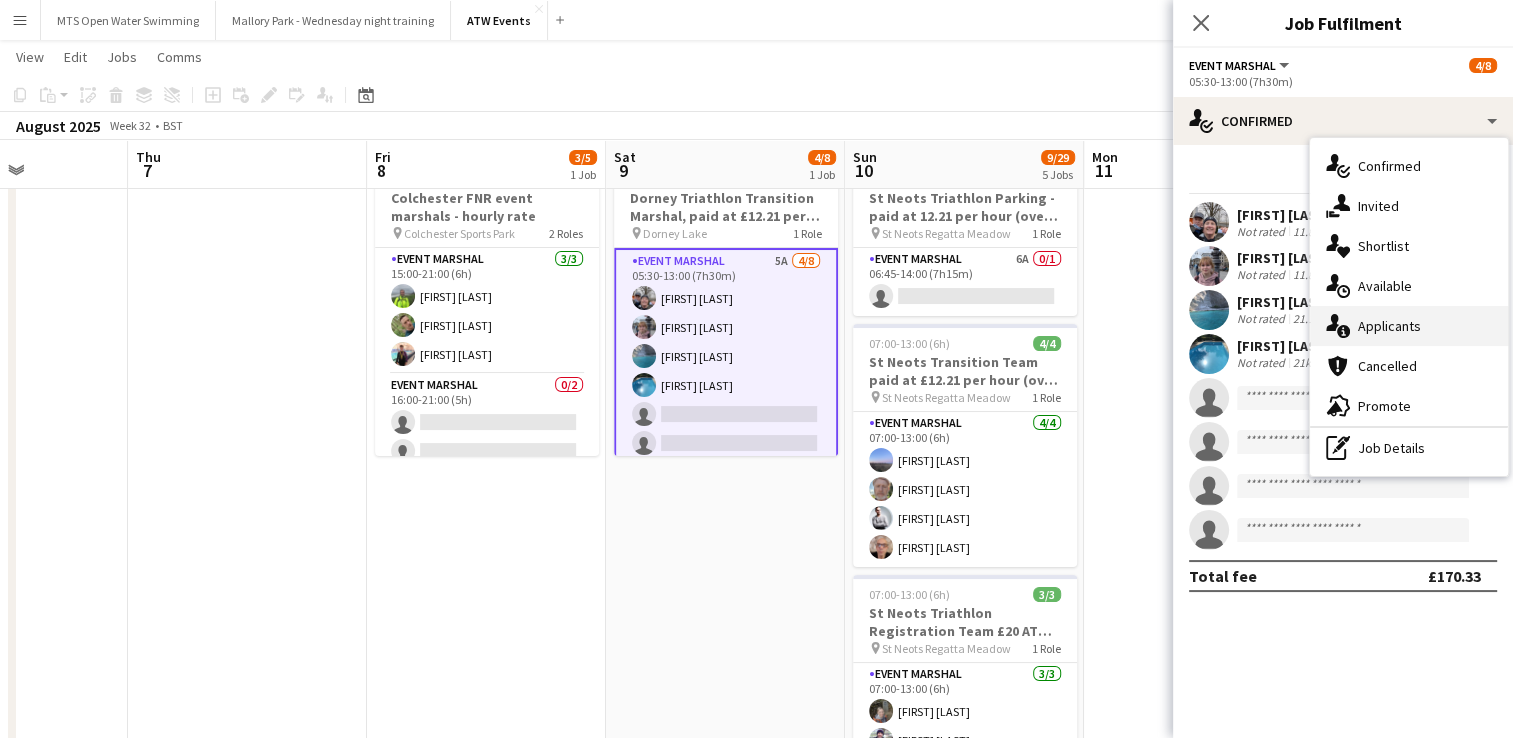 click on "single-neutral-actions-information
Applicants" at bounding box center [1409, 326] 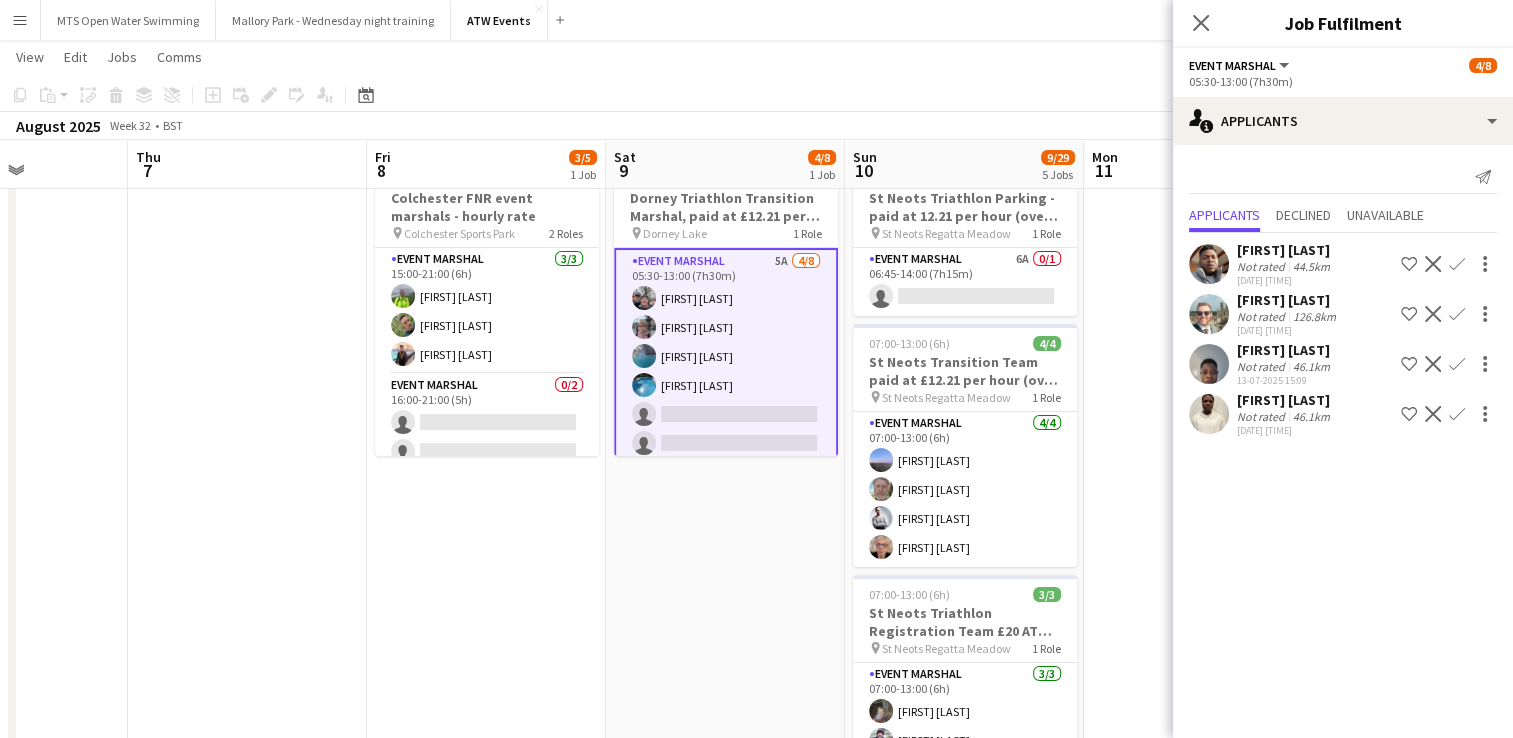click on "Copy
Paste
Paste   Ctrl+V Paste with crew  Ctrl+Shift+V
Paste linked Job
Delete
Group
Ungroup
Add job
Add linked Job
Edit
Edit linked Job
Applicants
Date picker
JUL 2025 JUL 2025 Monday M Tuesday T Wednesday W Thursday T Friday F Saturday S Sunday S  JUL      1   2   3   4   5   6   7   8   9   10   11   12   13   14   15   16   17   18   19   20   21   22   23   24   25   26   27   28   29   30   31
Comparison range
Comparison range
Today" 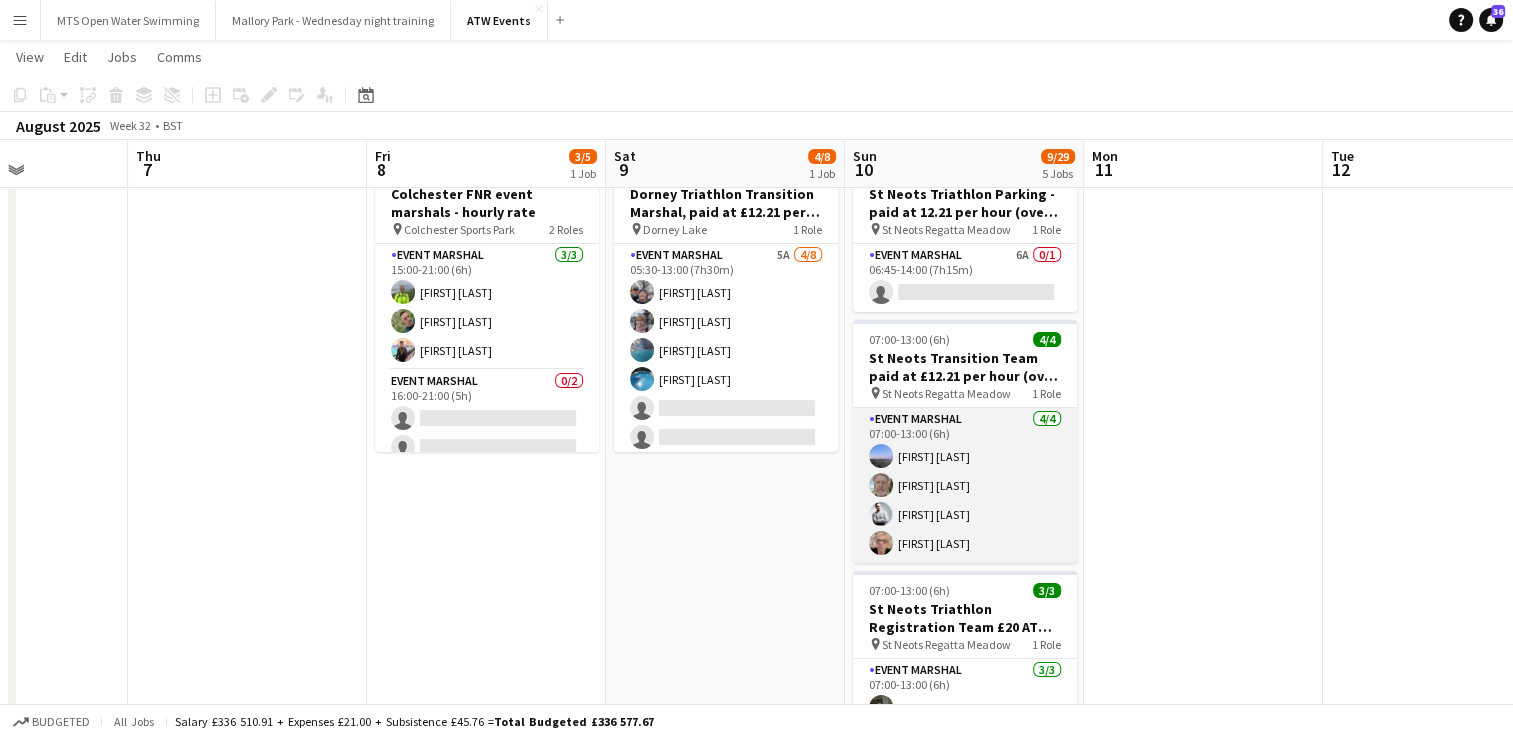 scroll, scrollTop: 76, scrollLeft: 0, axis: vertical 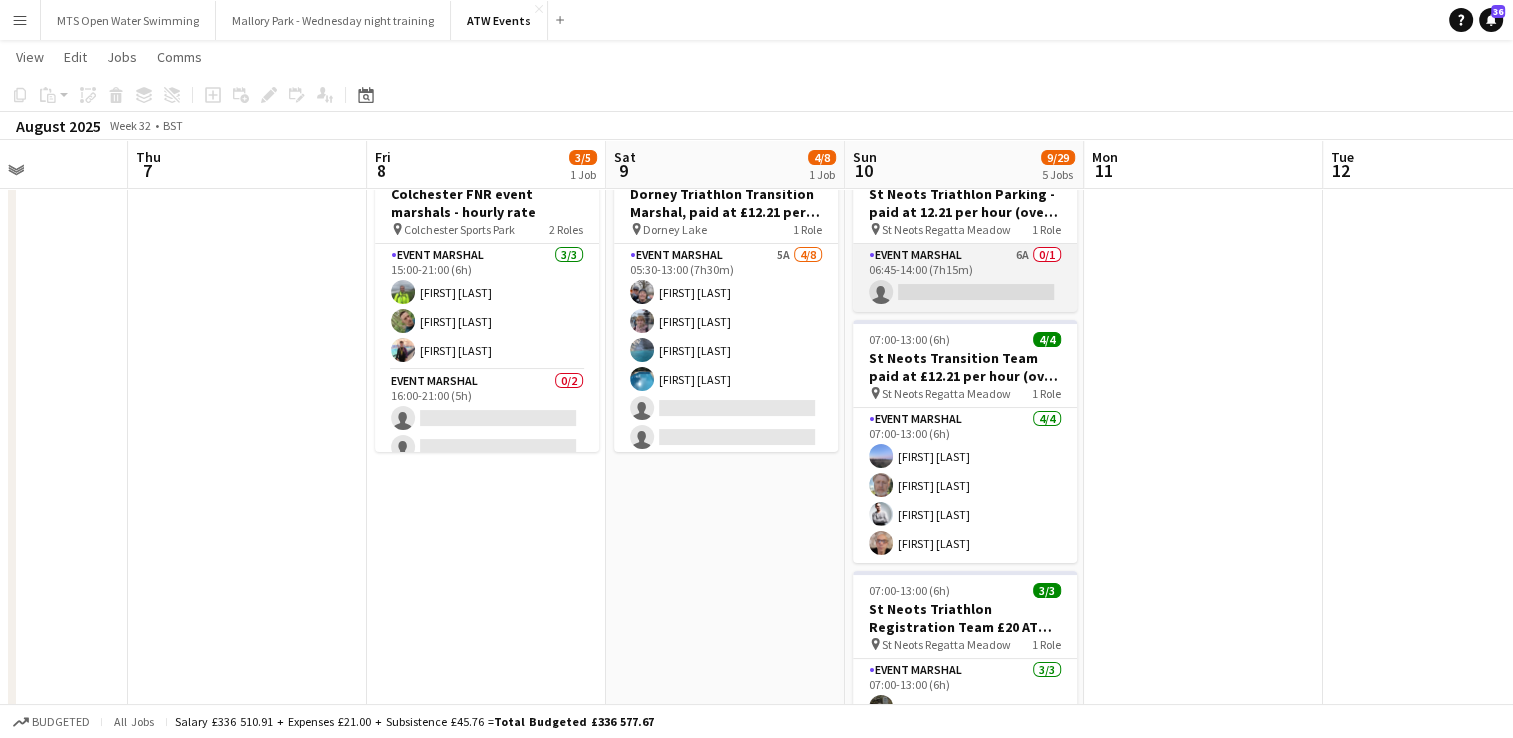 click on "Event Marshal   6A   0/1   06:45-14:00 (7h15m)
single-neutral-actions" at bounding box center (965, 278) 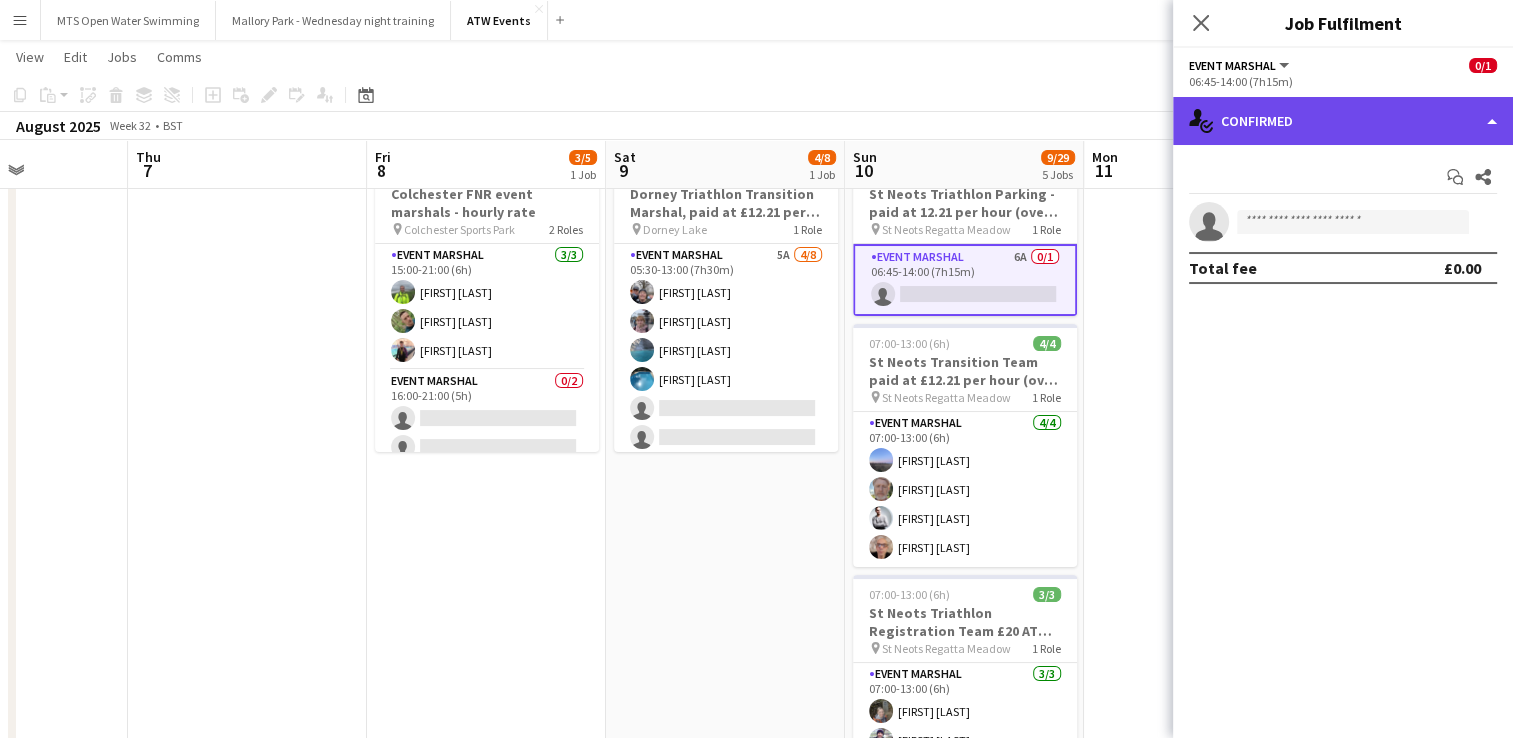 click on "single-neutral-actions-check-2
Confirmed" 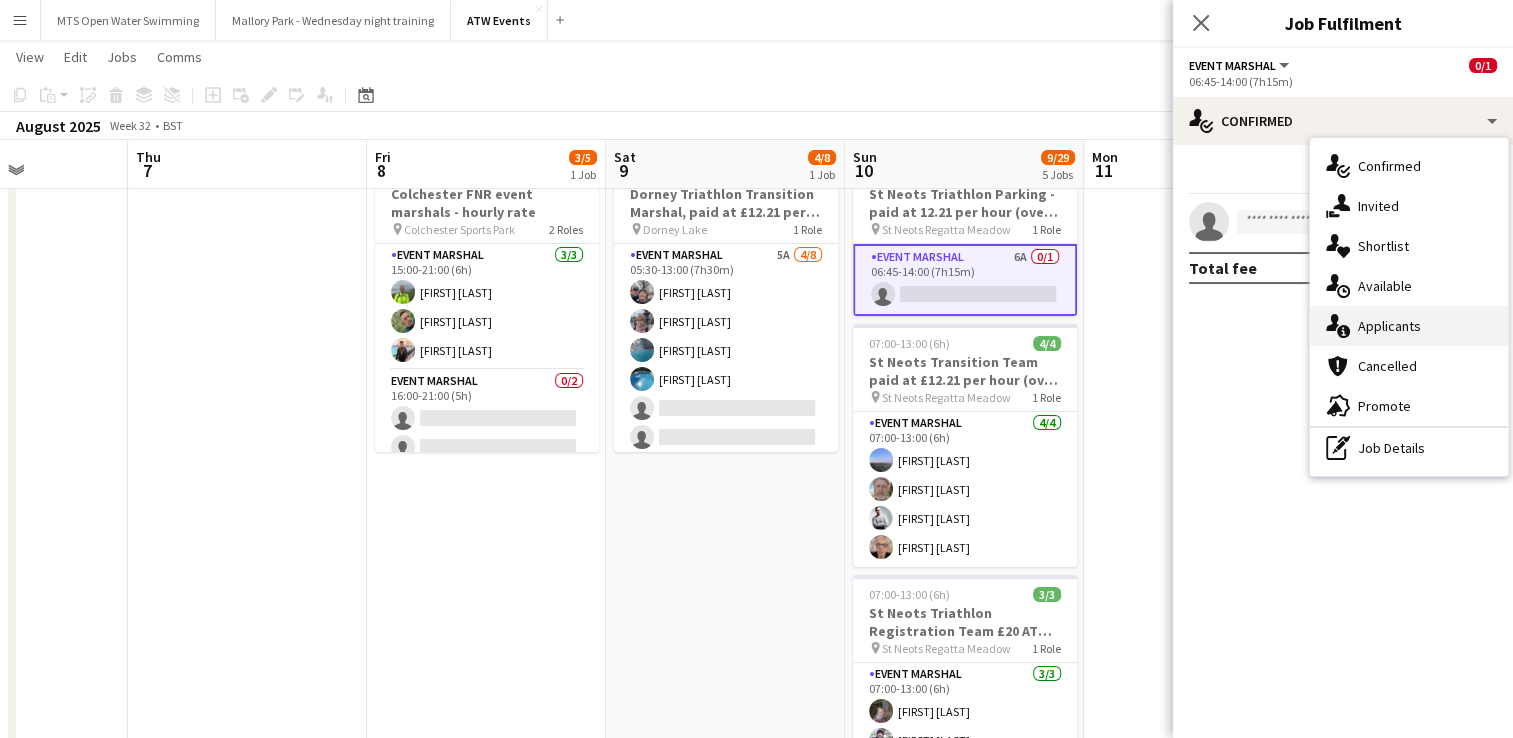 click on "single-neutral-actions-information
Applicants" at bounding box center [1409, 326] 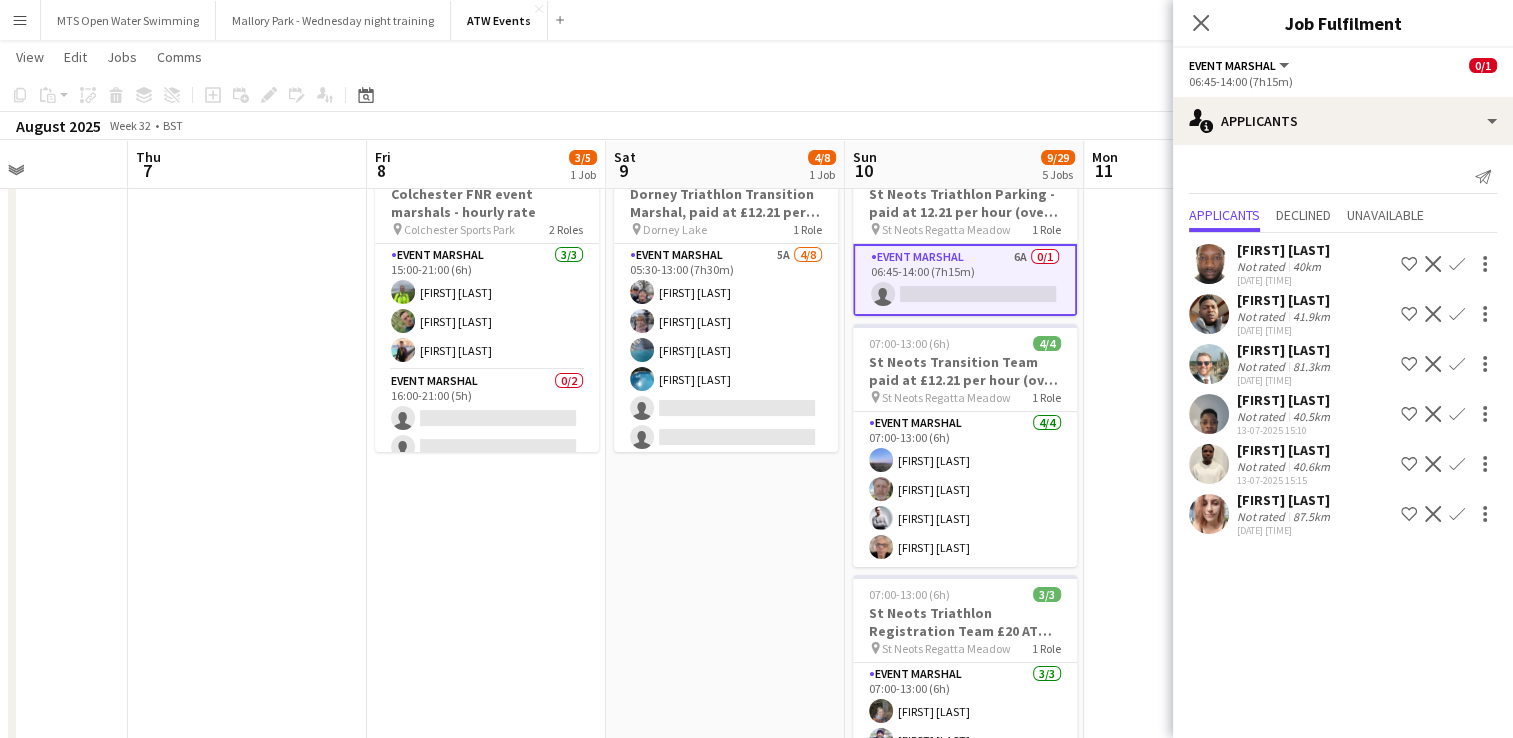 click on "View  Day view expanded Day view collapsed Month view Date picker Jump to today Expand Linked Jobs Collapse Linked Jobs  Edit  Copy Ctrl+C  Paste  Without Crew Ctrl+V With Crew Ctrl+Shift+V Paste as linked job  Group  Group Ungroup  Jobs  New Job Edit Job Delete Job New Linked Job Edit Linked Jobs Job fulfilment Promote Role Copy Role URL  Comms  Notify confirmed crew Create chat" 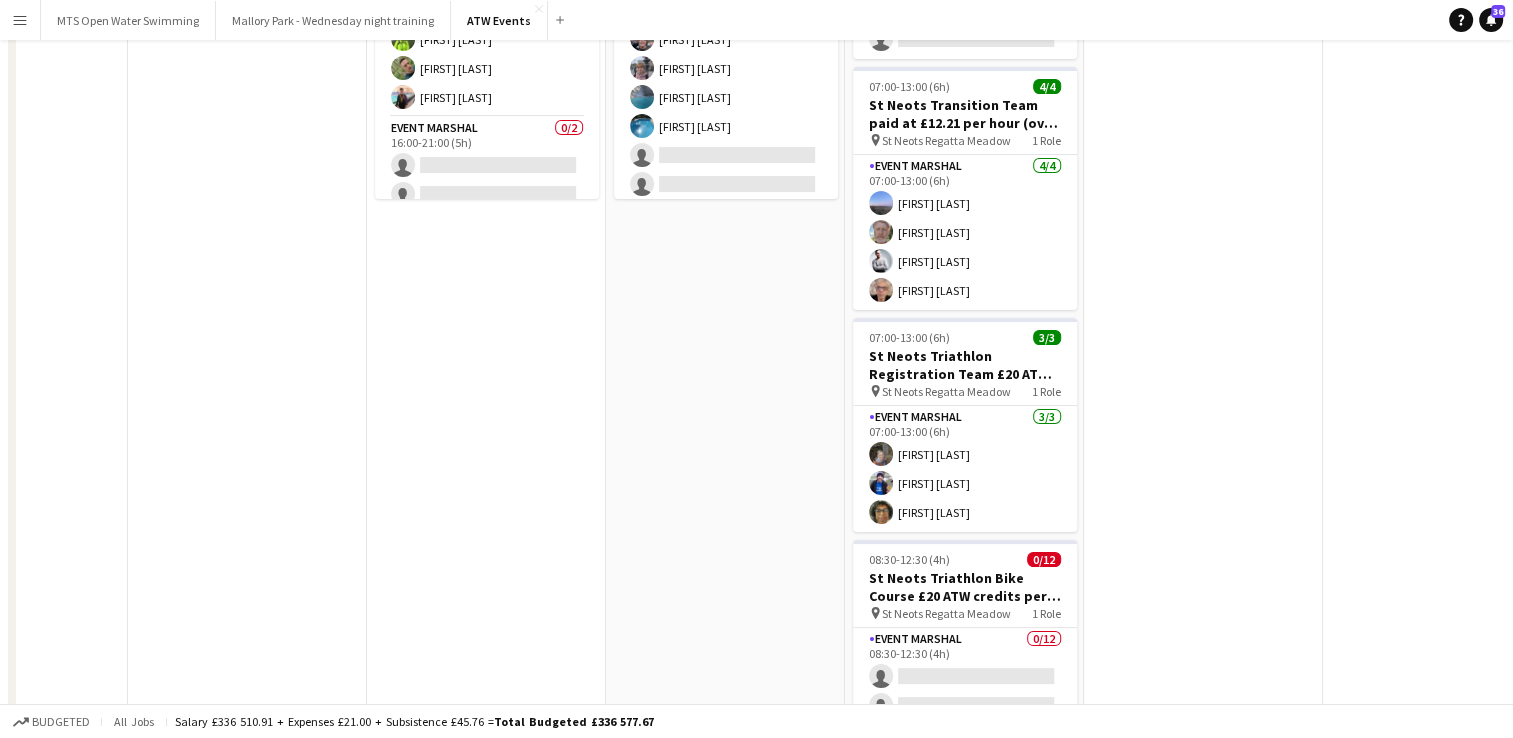 scroll, scrollTop: 0, scrollLeft: 0, axis: both 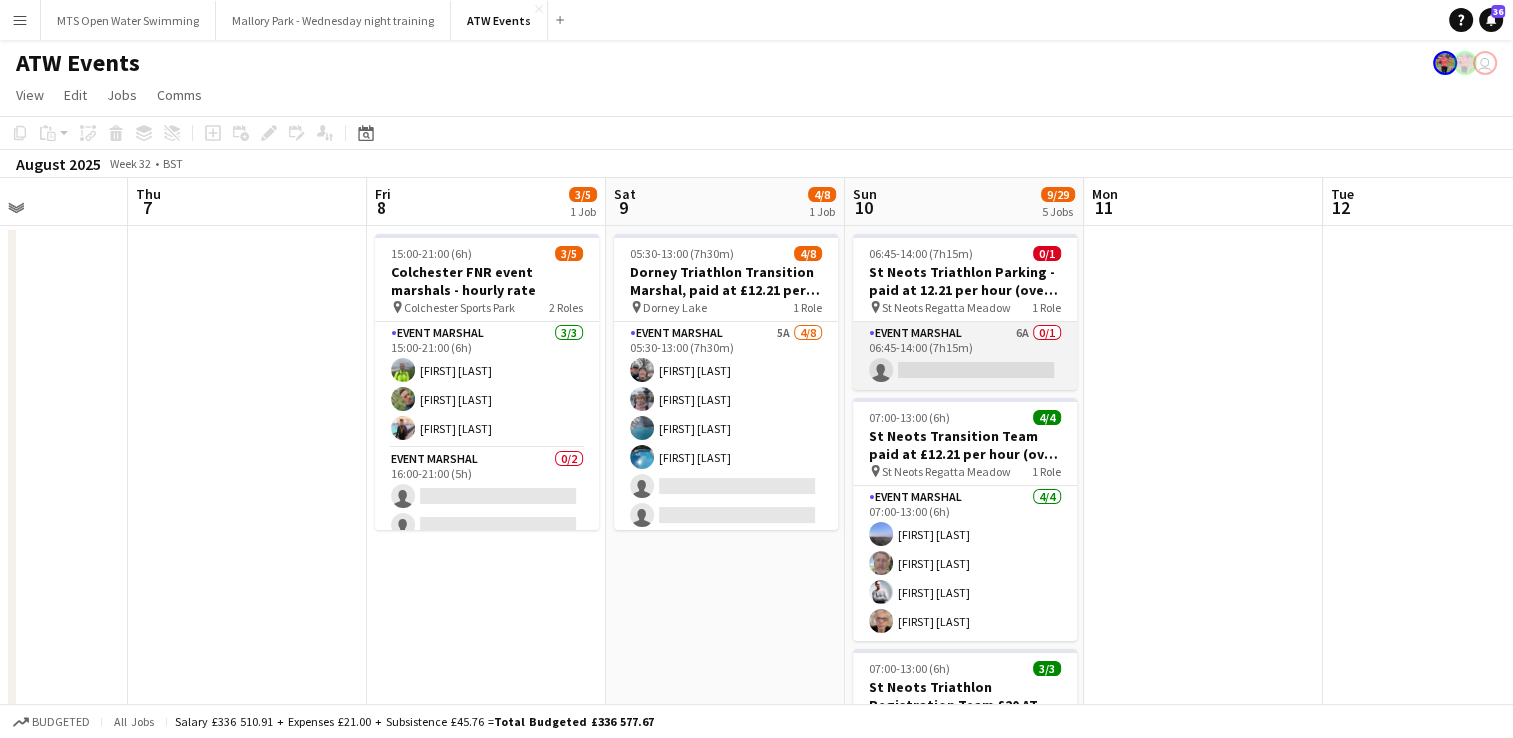 click on "Event Marshal   6A   0/1   06:45-14:00 (7h15m)
single-neutral-actions" at bounding box center (965, 356) 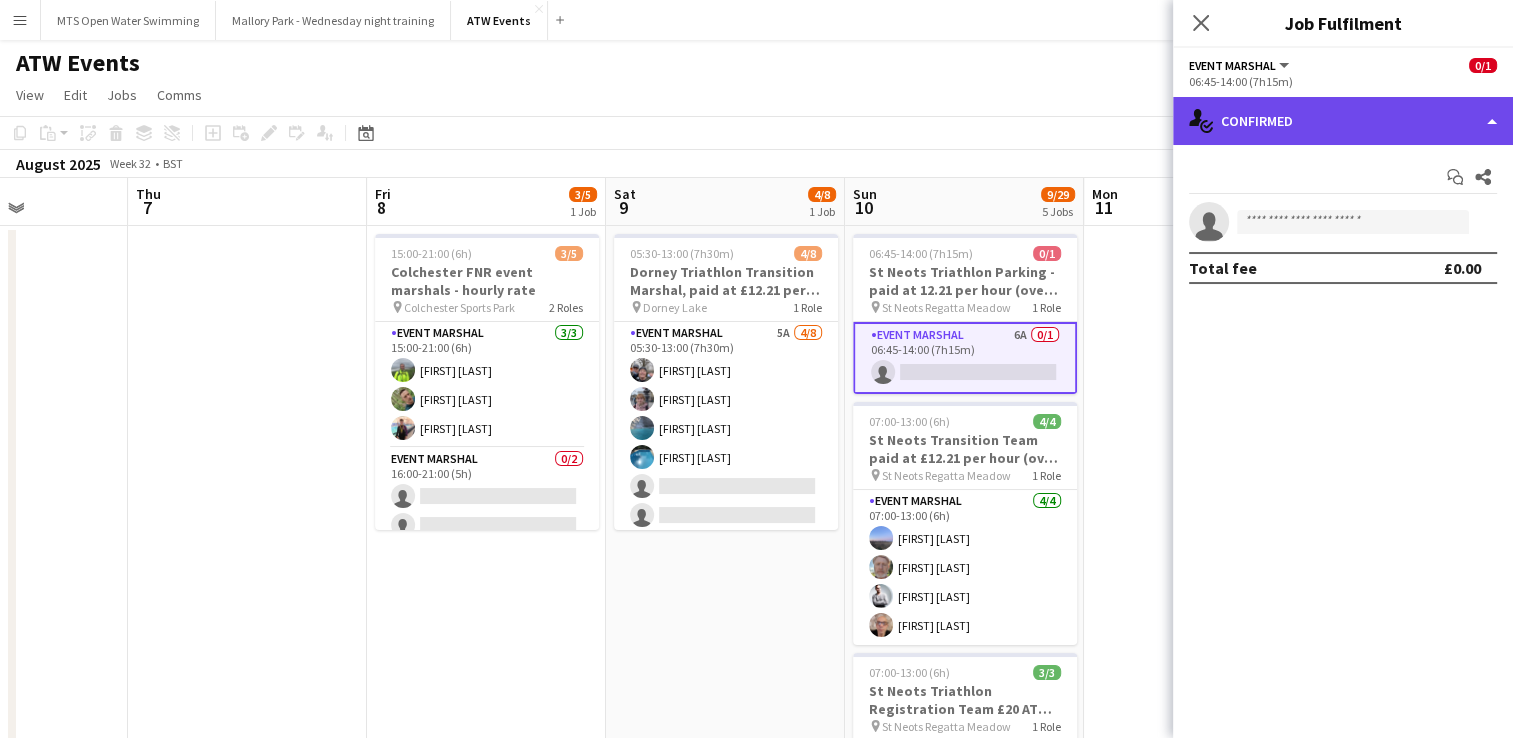 click on "single-neutral-actions-check-2
Confirmed" 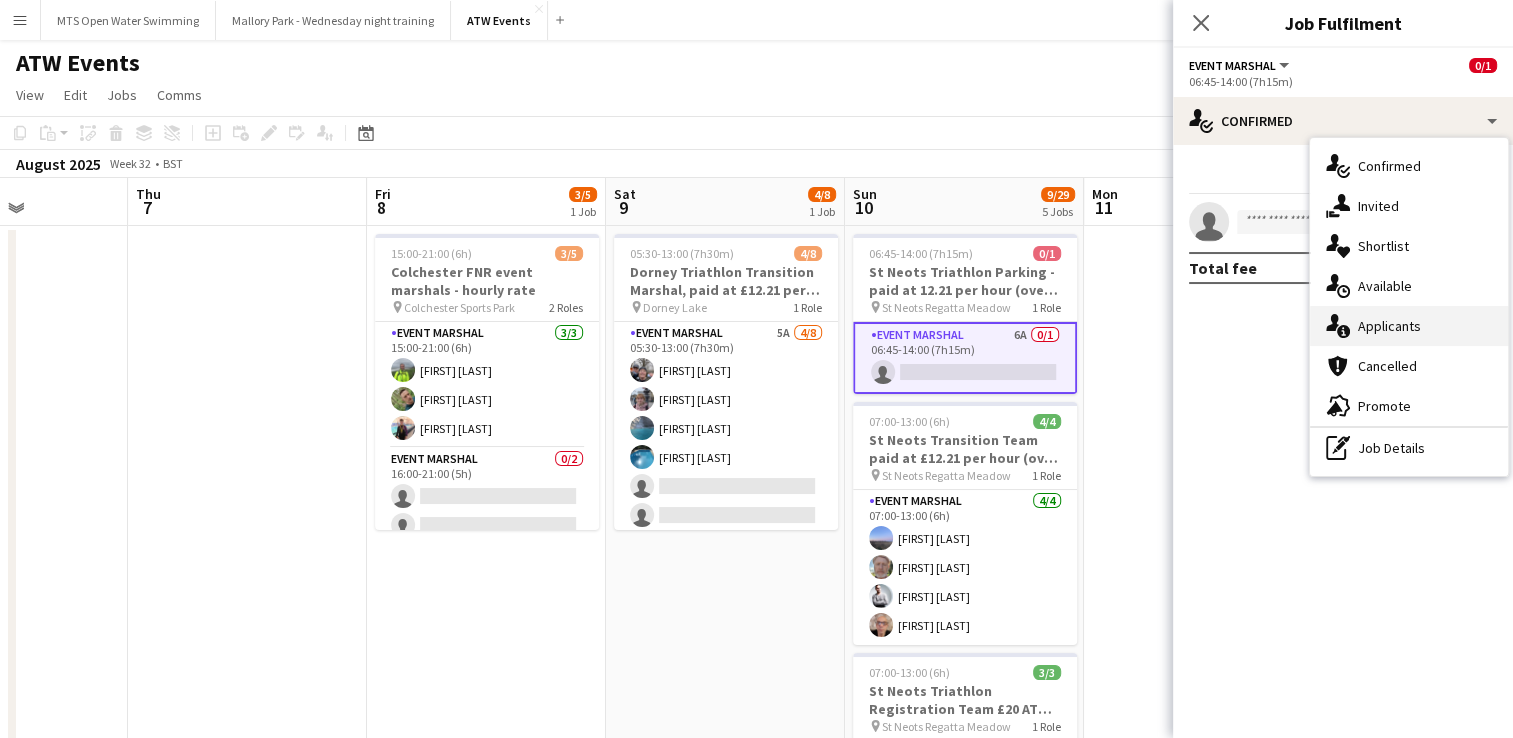 click on "single-neutral-actions-information
Applicants" at bounding box center (1409, 326) 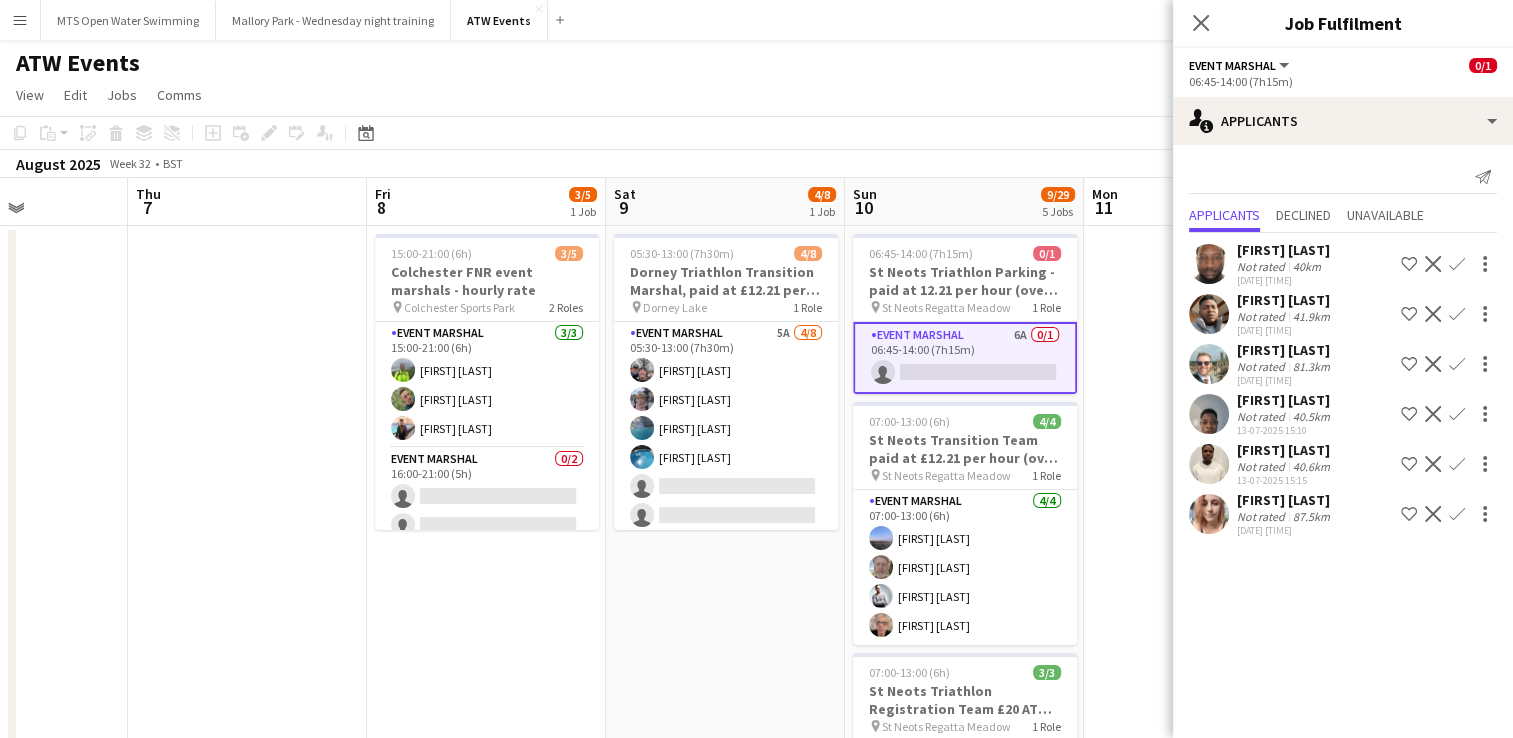 click on "Confirm" 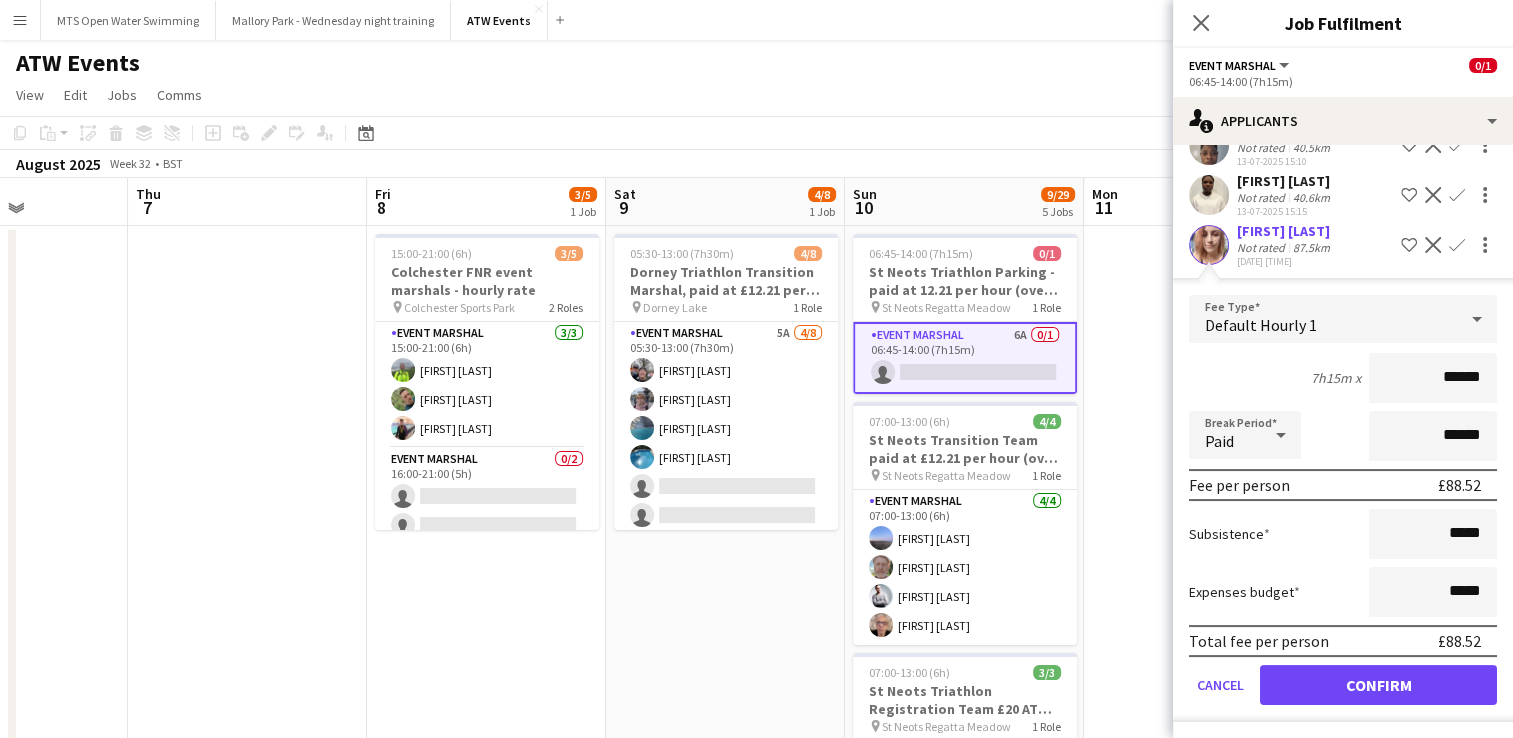 scroll, scrollTop: 0, scrollLeft: 0, axis: both 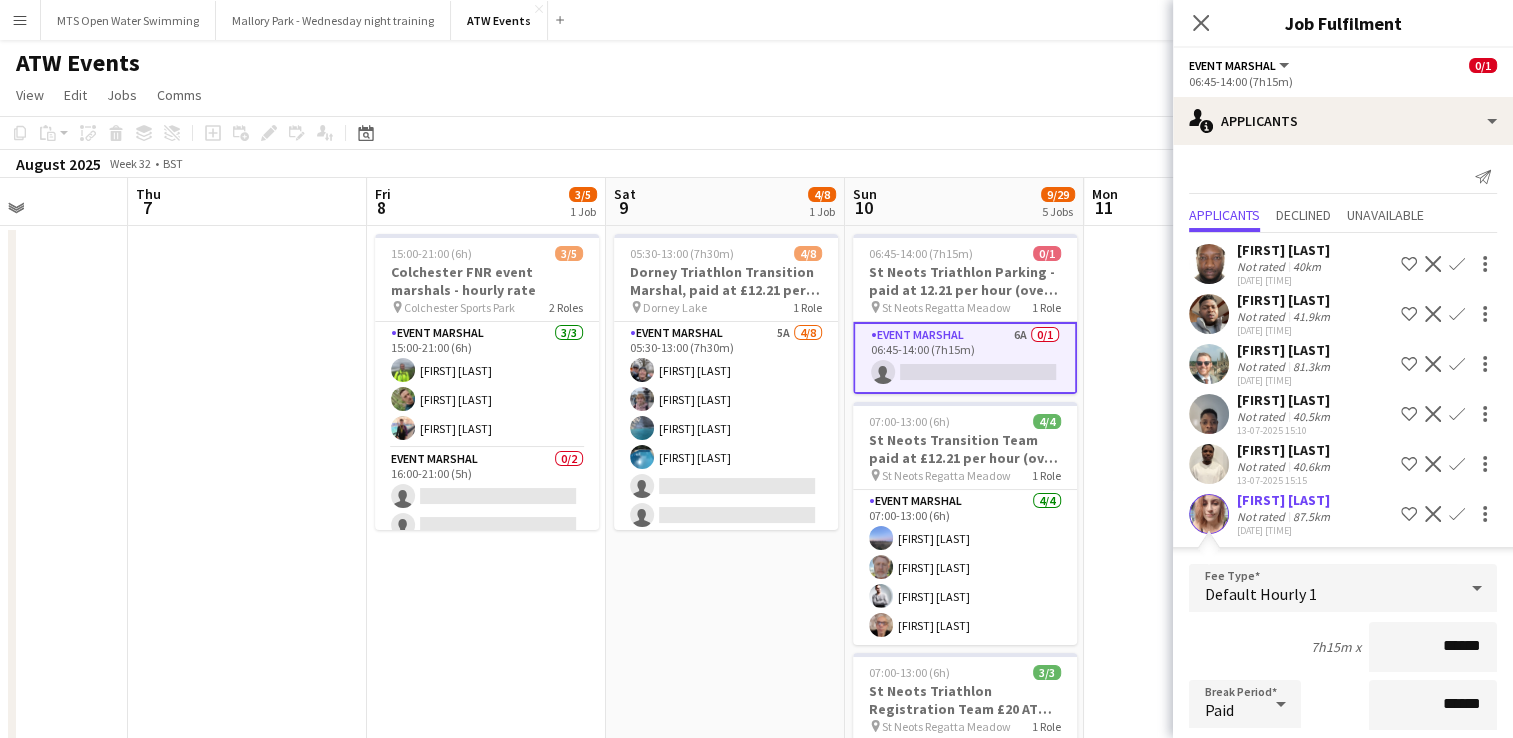 click at bounding box center (1203, 1677) 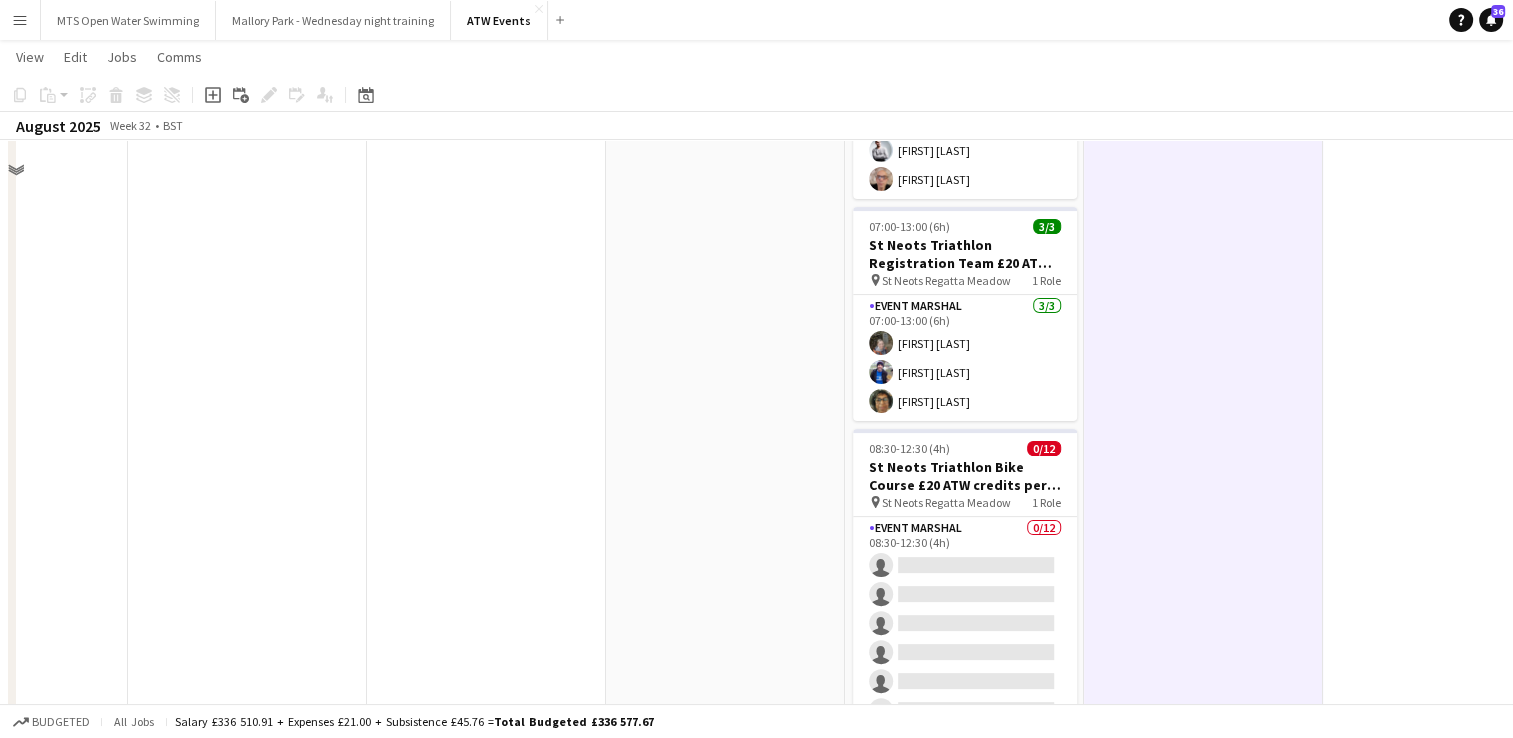 scroll, scrollTop: 0, scrollLeft: 0, axis: both 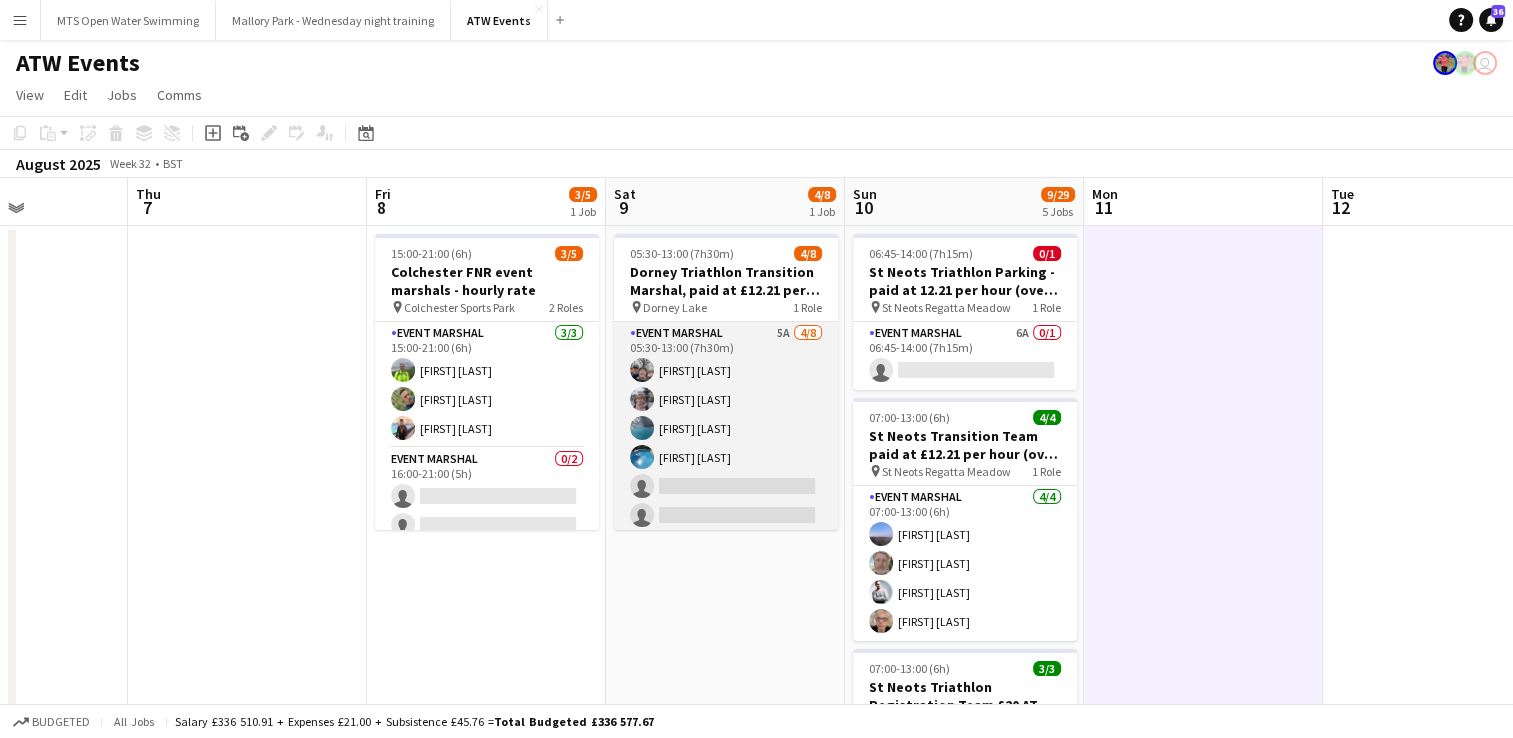 click on "Event Marshal   5A   4/8   05:30-13:00 (7h30m)
[FIRST] [LAST] [FIRST] [LAST] [FIRST] [LAST] [FIRST] [LAST]
single-neutral-actions
single-neutral-actions
single-neutral-actions
single-neutral-actions" at bounding box center (726, 457) 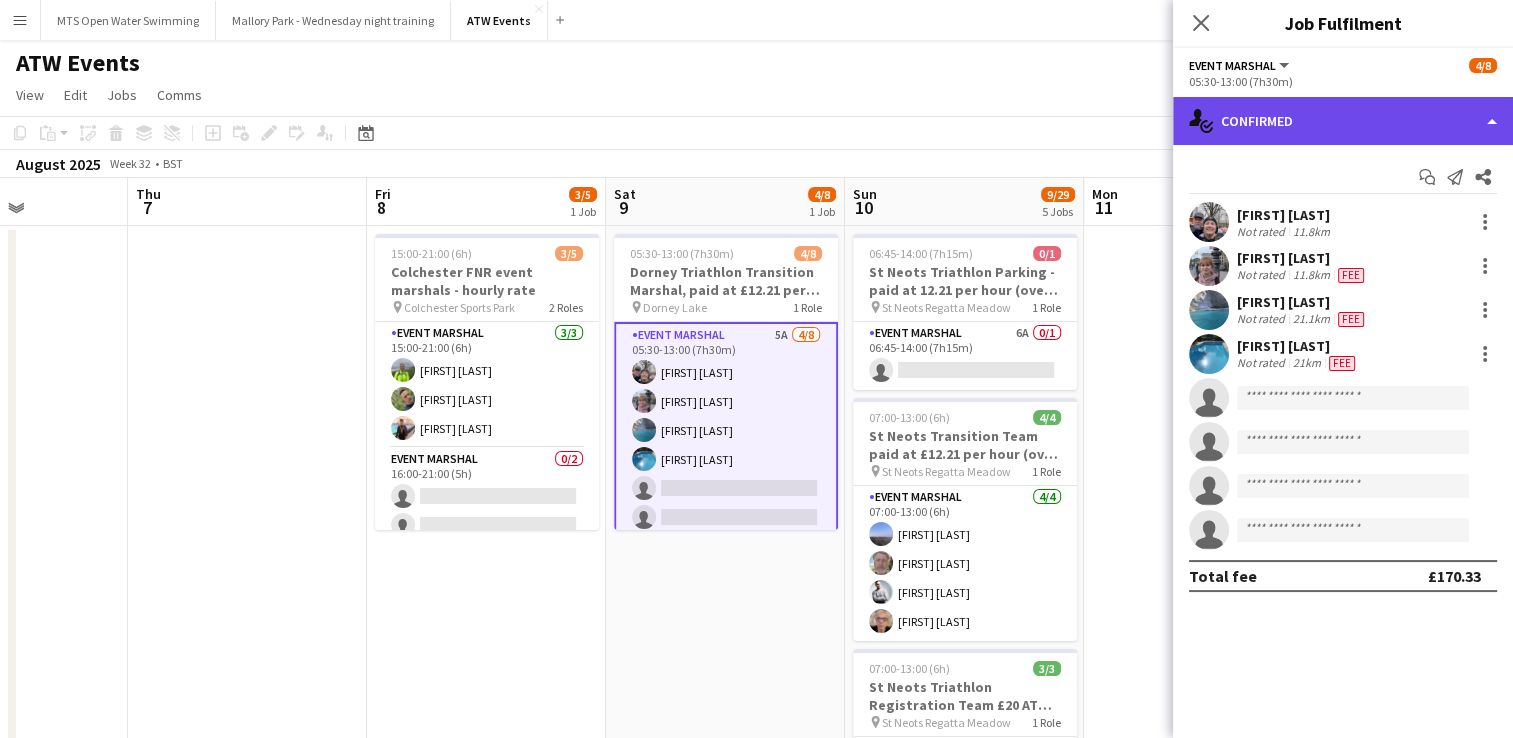 click on "single-neutral-actions-check-2
Confirmed" 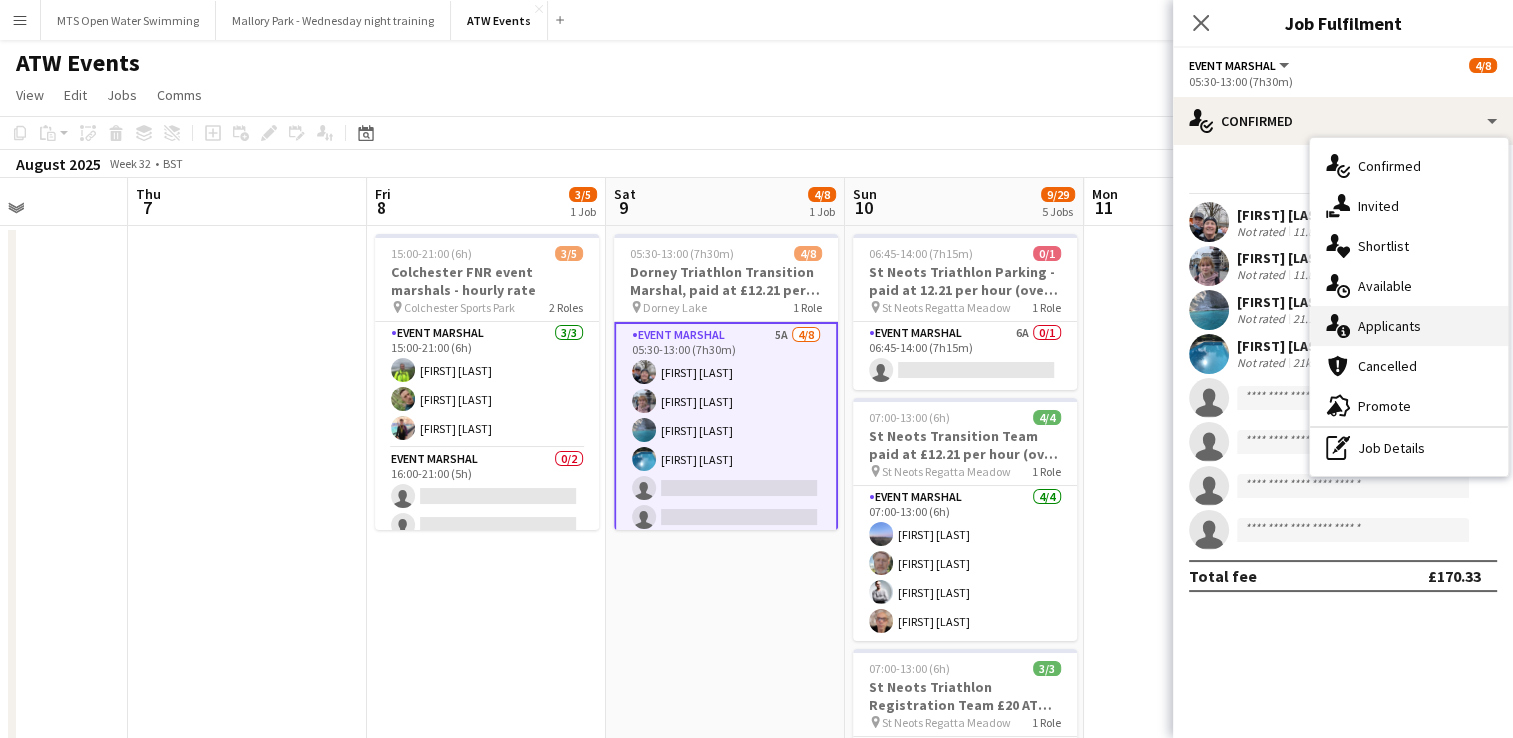 click on "single-neutral-actions-information
Applicants" at bounding box center (1409, 326) 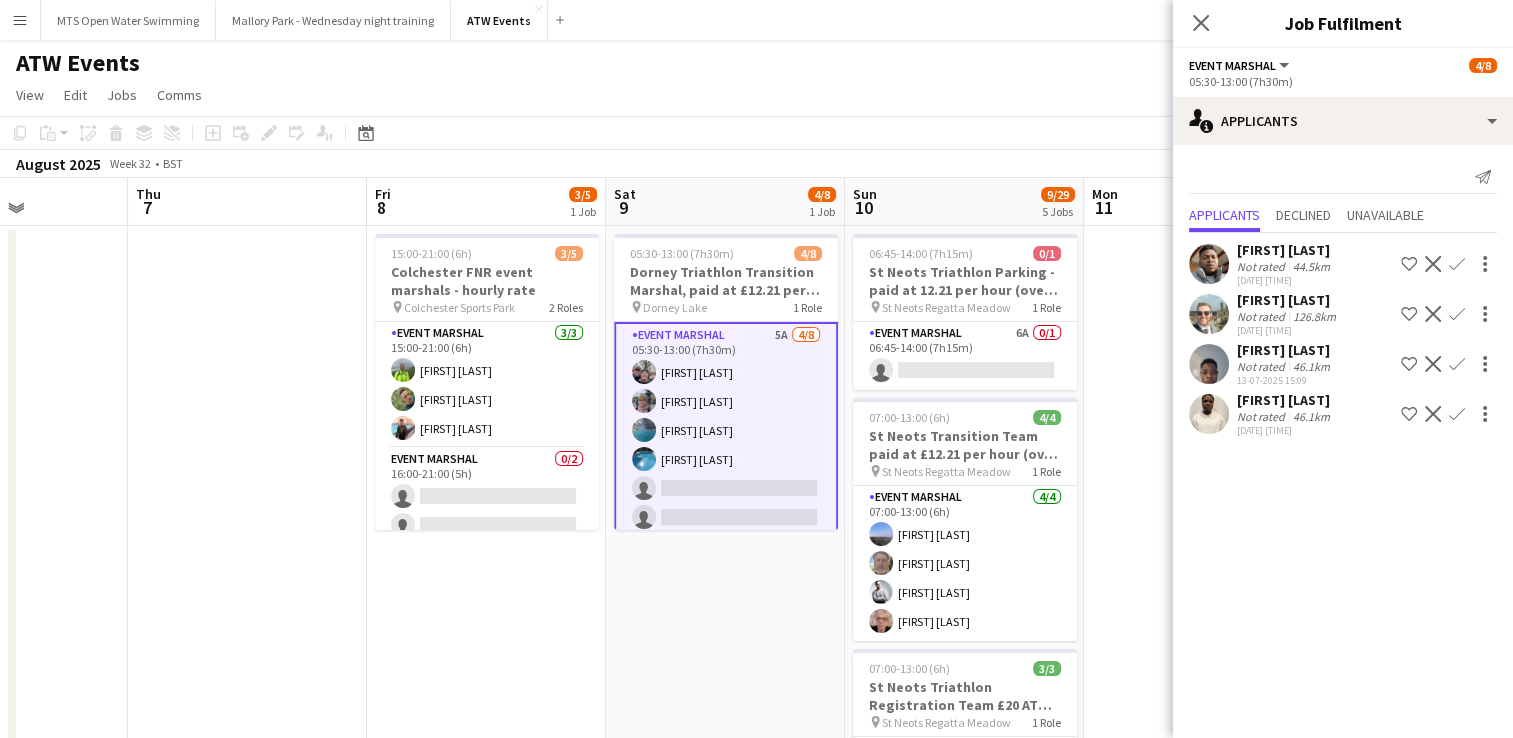 click on "View  Day view expanded Day view collapsed Month view Date picker Jump to today Expand Linked Jobs Collapse Linked Jobs  Edit  Copy Ctrl+C  Paste  Without Crew Ctrl+V With Crew Ctrl+Shift+V Paste as linked job  Group  Group Ungroup  Jobs  New Job Edit Job Delete Job New Linked Job Edit Linked Jobs Job fulfilment Promote Role Copy Role URL  Comms  Notify confirmed crew Create chat" 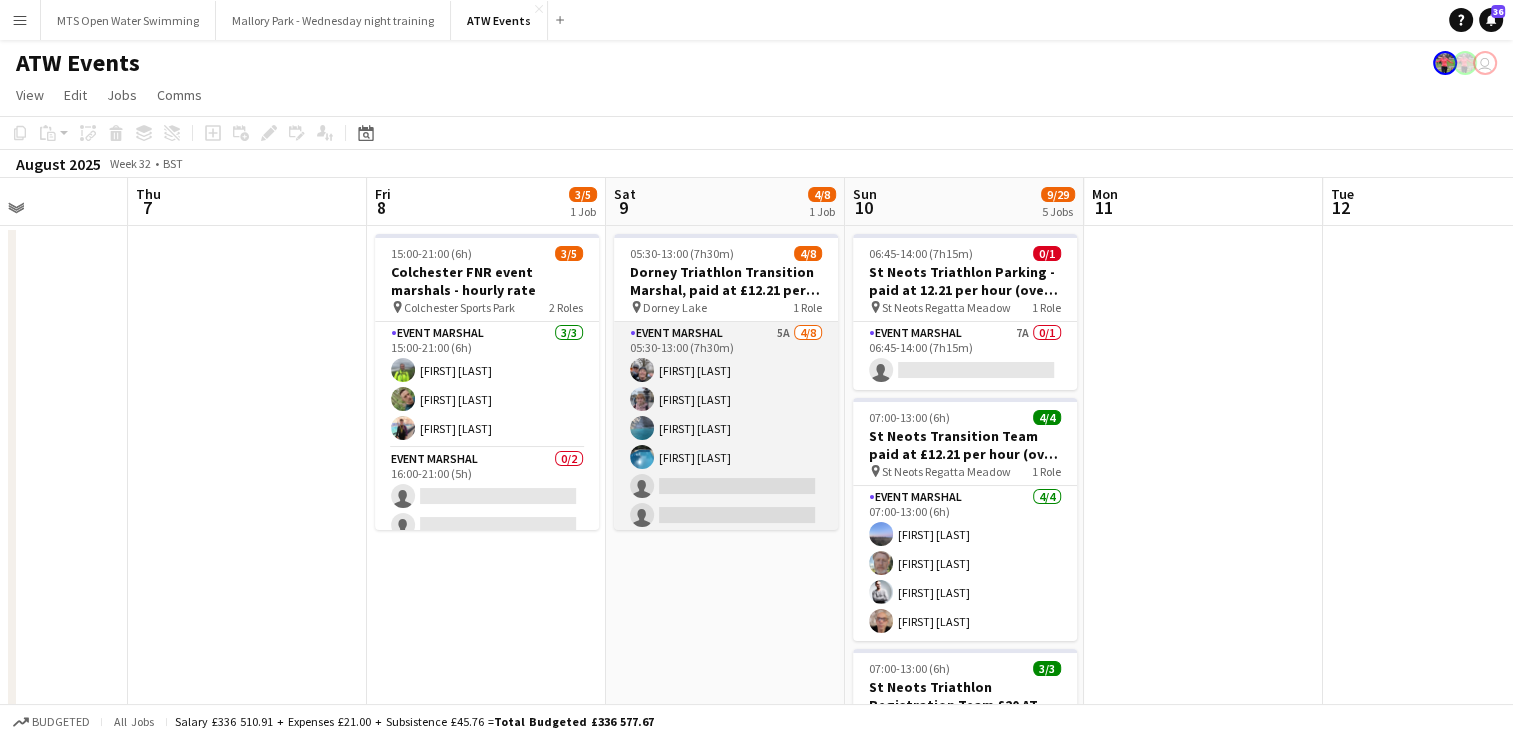click on "Event Marshal   5A   4/8   05:30-13:00 (7h30m)
[FIRST] [LAST] [FIRST] [LAST] [FIRST] [LAST] [FIRST] [LAST]
single-neutral-actions
single-neutral-actions
single-neutral-actions
single-neutral-actions" at bounding box center [726, 457] 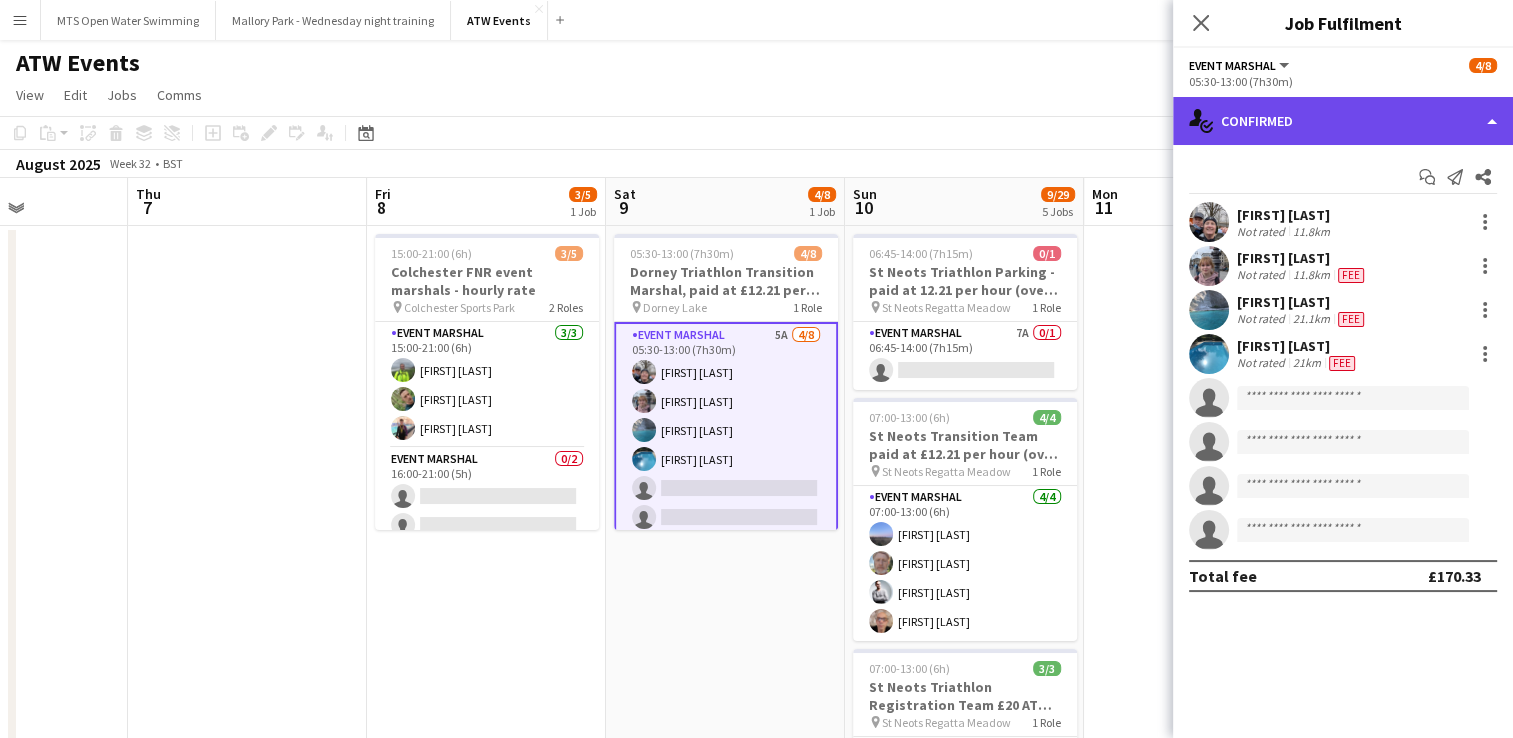 click on "single-neutral-actions-check-2
Confirmed" 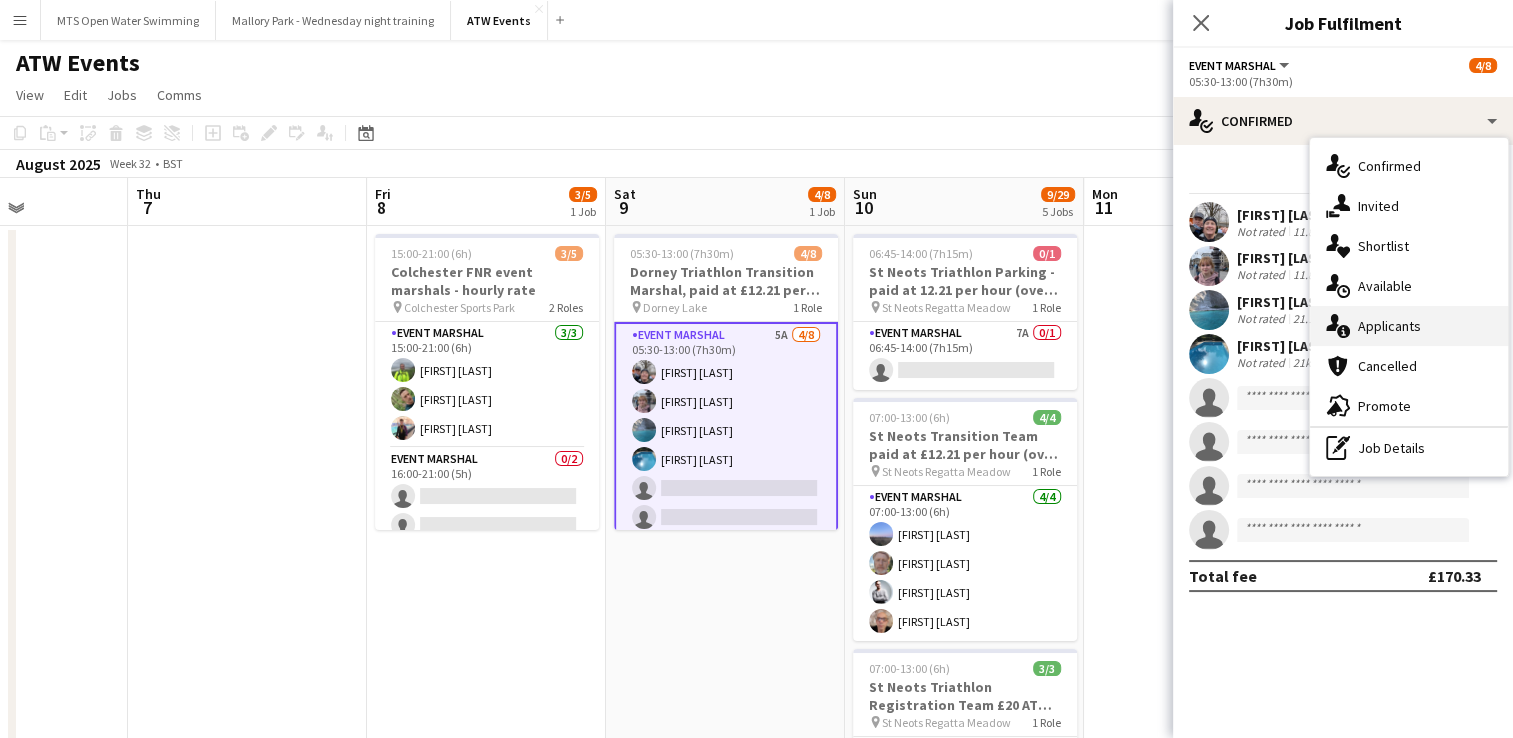 click on "single-neutral-actions-information
Applicants" at bounding box center [1409, 326] 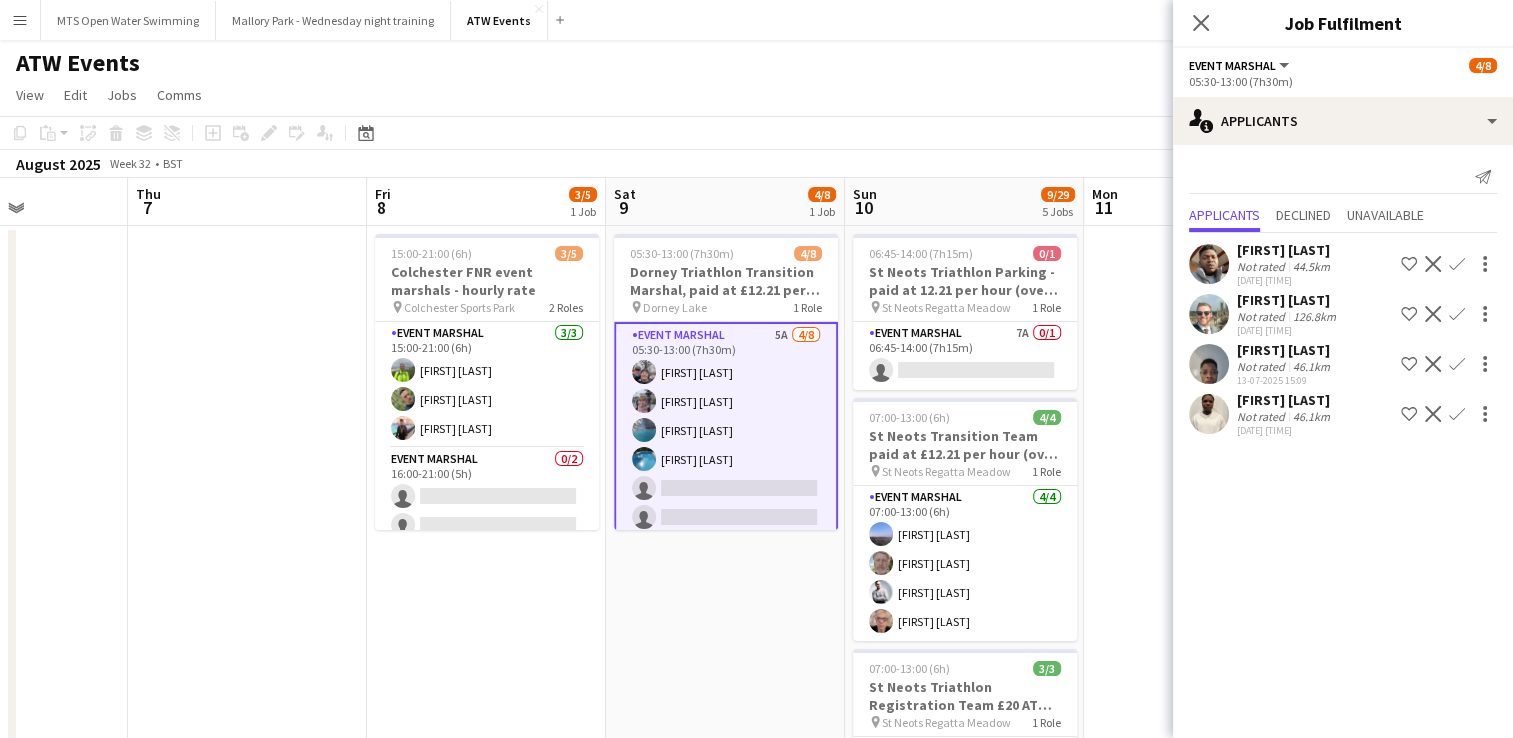 click on "Copy
Paste
Paste   Ctrl+V Paste with crew  Ctrl+Shift+V
Paste linked Job
Delete
Group
Ungroup
Add job
Add linked Job
Edit
Edit linked Job
Applicants
Date picker
JUL 2025 JUL 2025 Monday M Tuesday T Wednesday W Thursday T Friday F Saturday S Sunday S  JUL      1   2   3   4   5   6   7   8   9   10   11   12   13   14   15   16   17   18   19   20   21   22   23   24   25   26   27   28   29   30   31
Comparison range
Comparison range
Today" 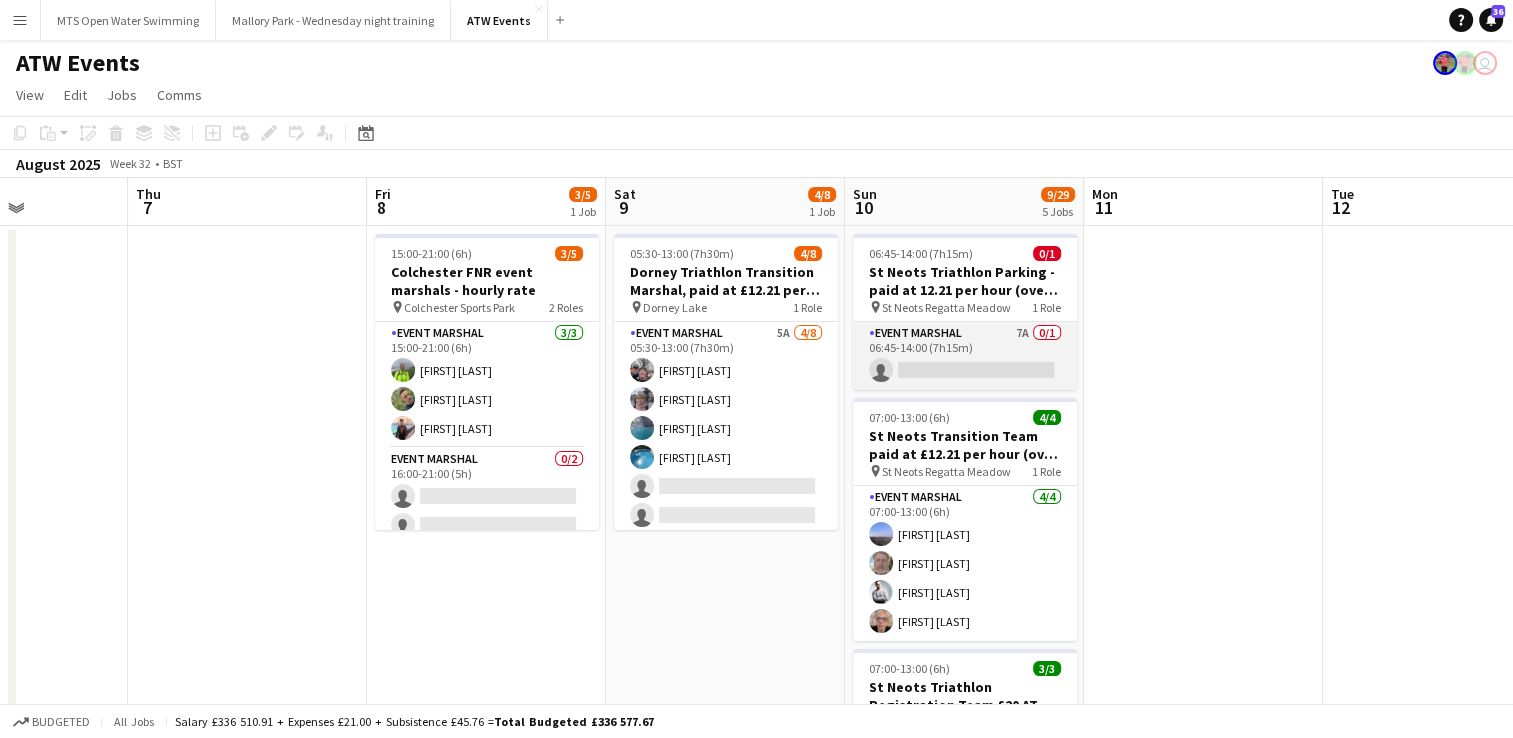 click on "Event Marshal   7A   0/1   06:45-14:00 (7h15m)
single-neutral-actions" at bounding box center [965, 356] 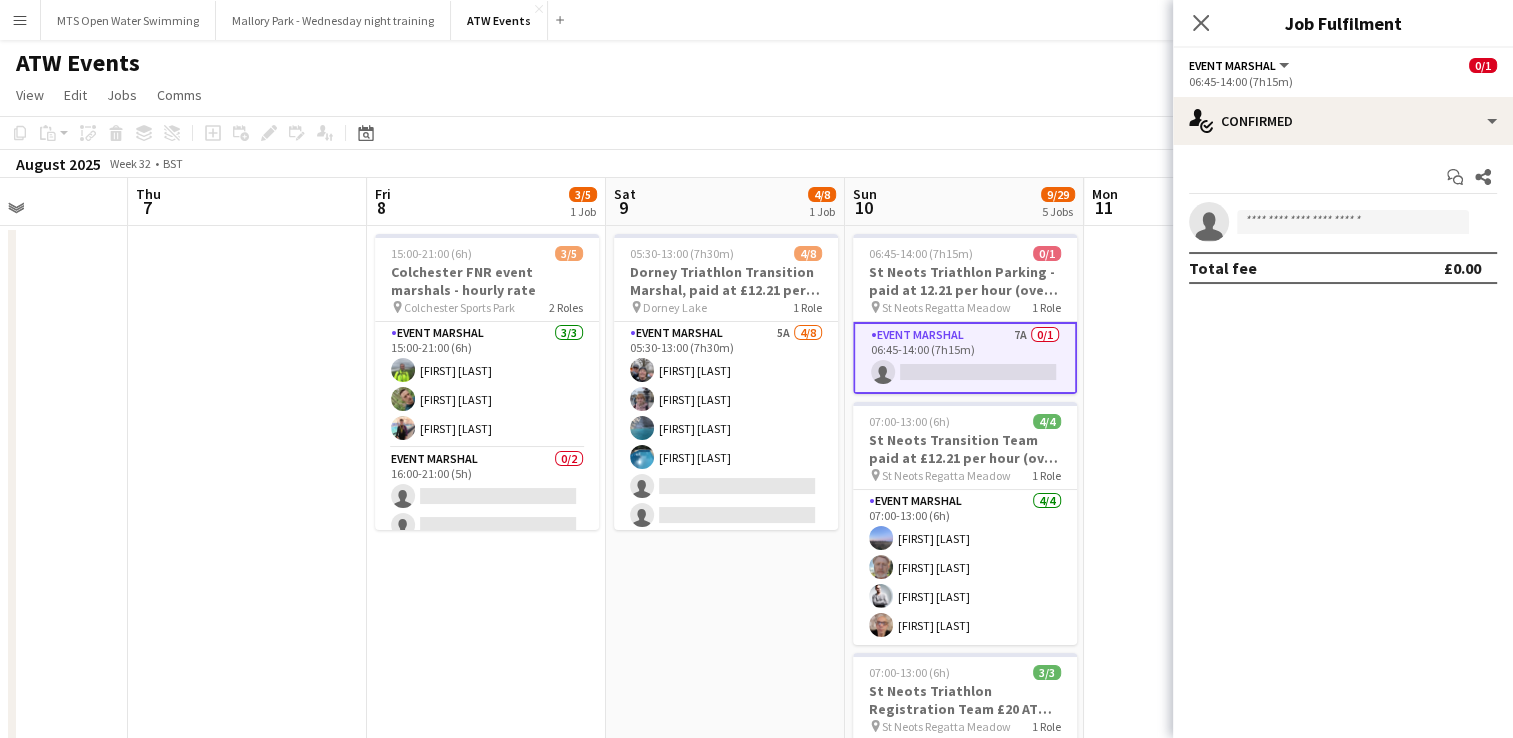 click on "Copy
Paste
Paste   Ctrl+V Paste with crew  Ctrl+Shift+V
Paste linked Job
Delete
Group
Ungroup
Add job
Add linked Job
Edit
Edit linked Job
Applicants
Date picker
JUL 2025 JUL 2025 Monday M Tuesday T Wednesday W Thursday T Friday F Saturday S Sunday S  JUL      1   2   3   4   5   6   7   8   9   10   11   12   13   14   15   16   17   18   19   20   21   22   23   24   25   26   27   28   29   30   31
Comparison range
Comparison range
Today" 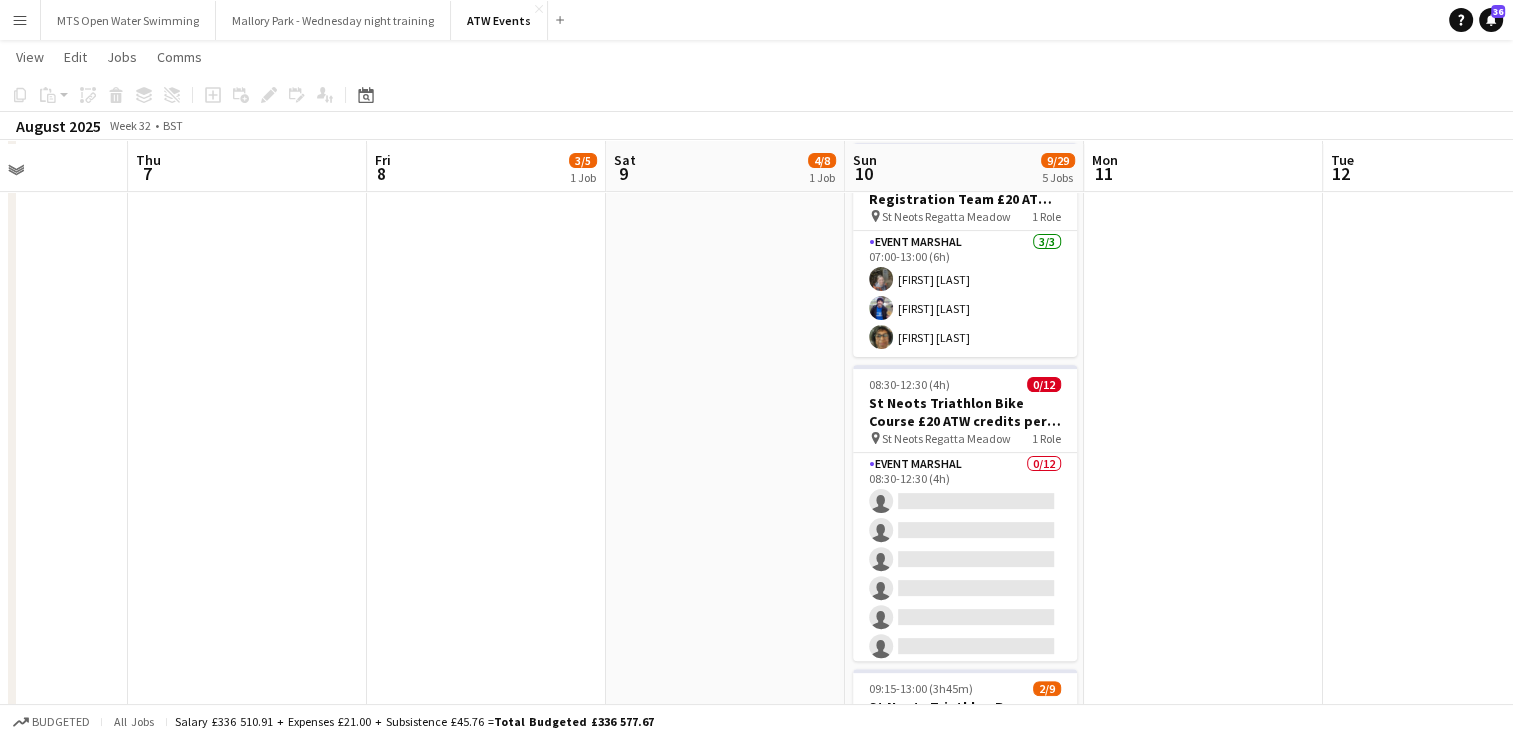 scroll, scrollTop: 508, scrollLeft: 0, axis: vertical 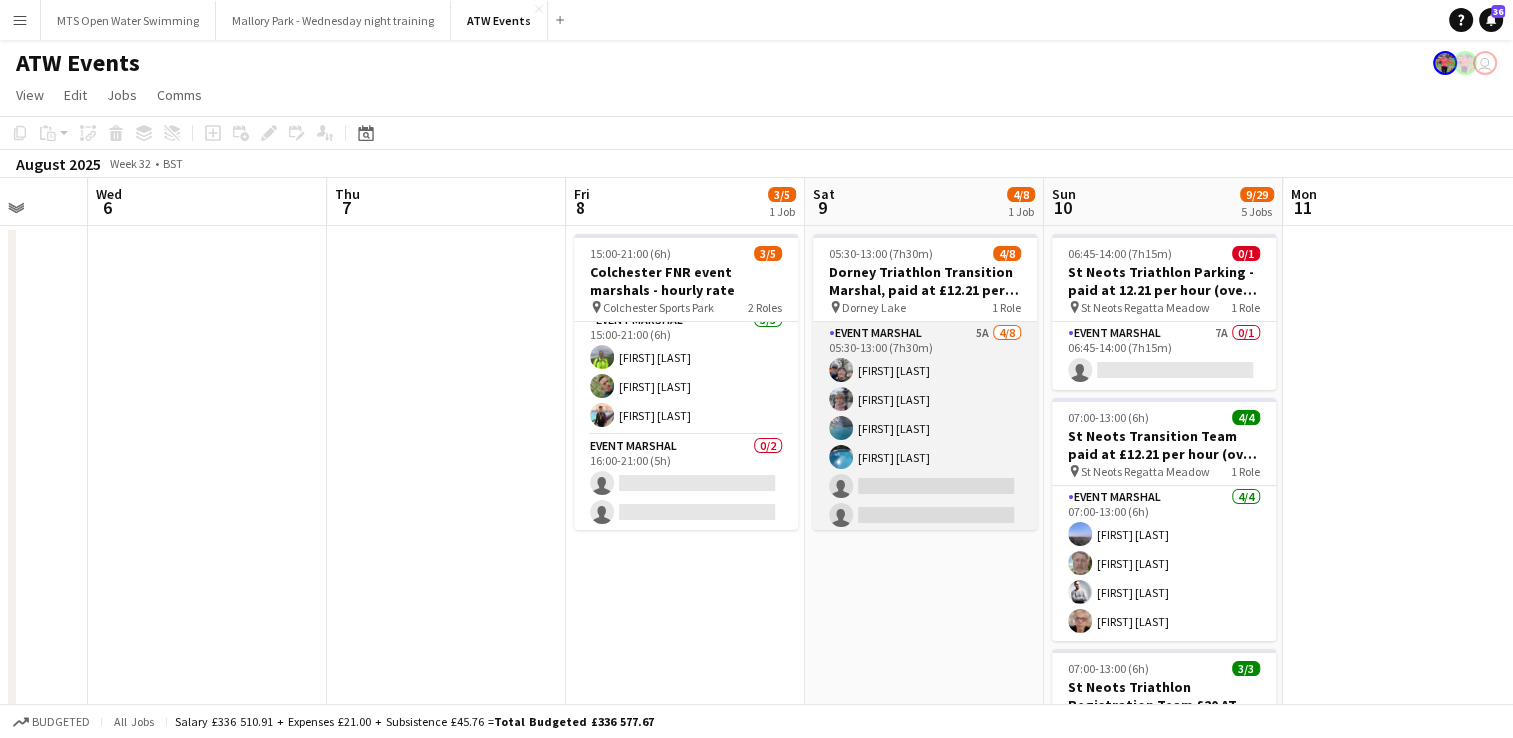click on "Event Marshal   5A   4/8   05:30-13:00 (7h30m)
[FIRST] [LAST] [FIRST] [LAST] [FIRST] [LAST] [FIRST] [LAST]
single-neutral-actions
single-neutral-actions
single-neutral-actions
single-neutral-actions" at bounding box center [925, 457] 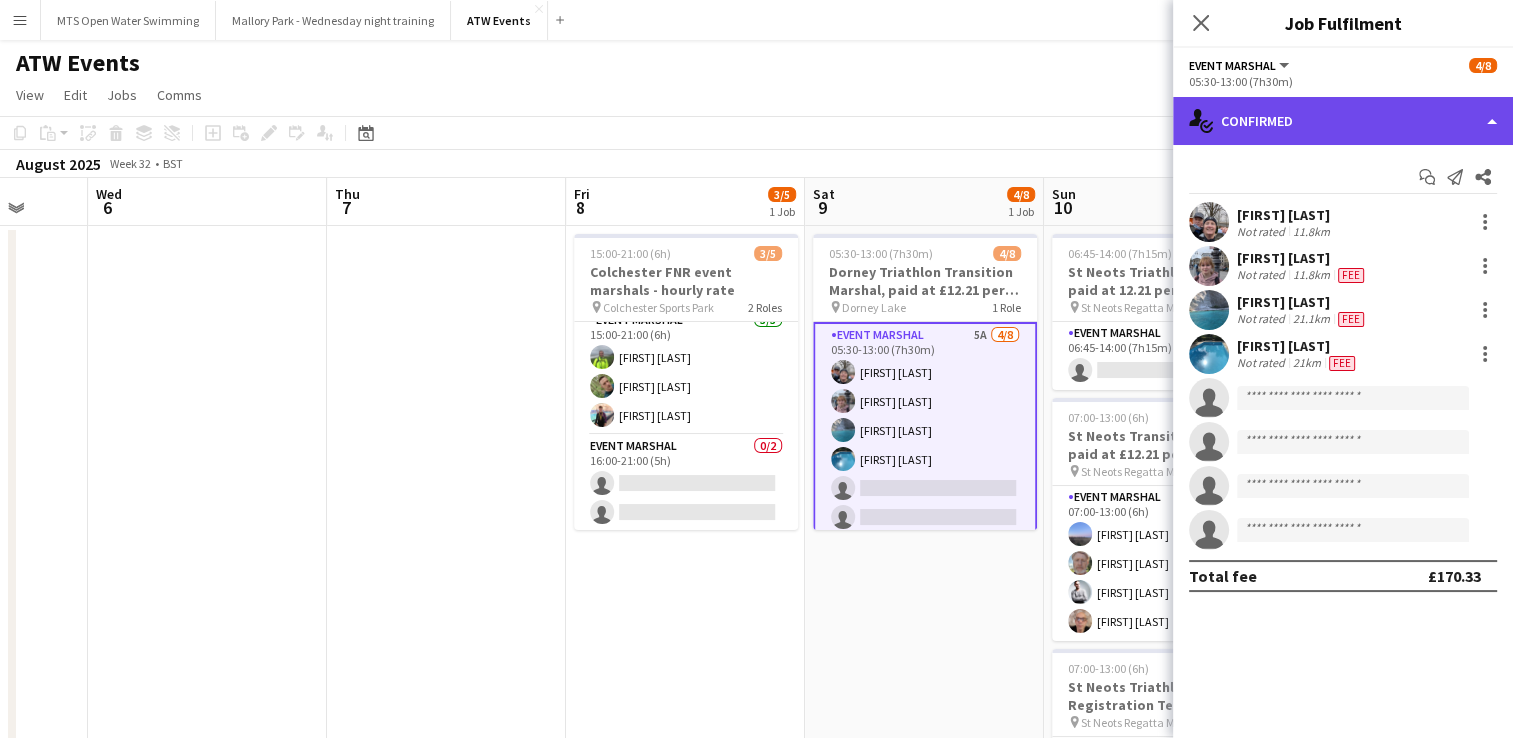 click on "single-neutral-actions-check-2
Confirmed" 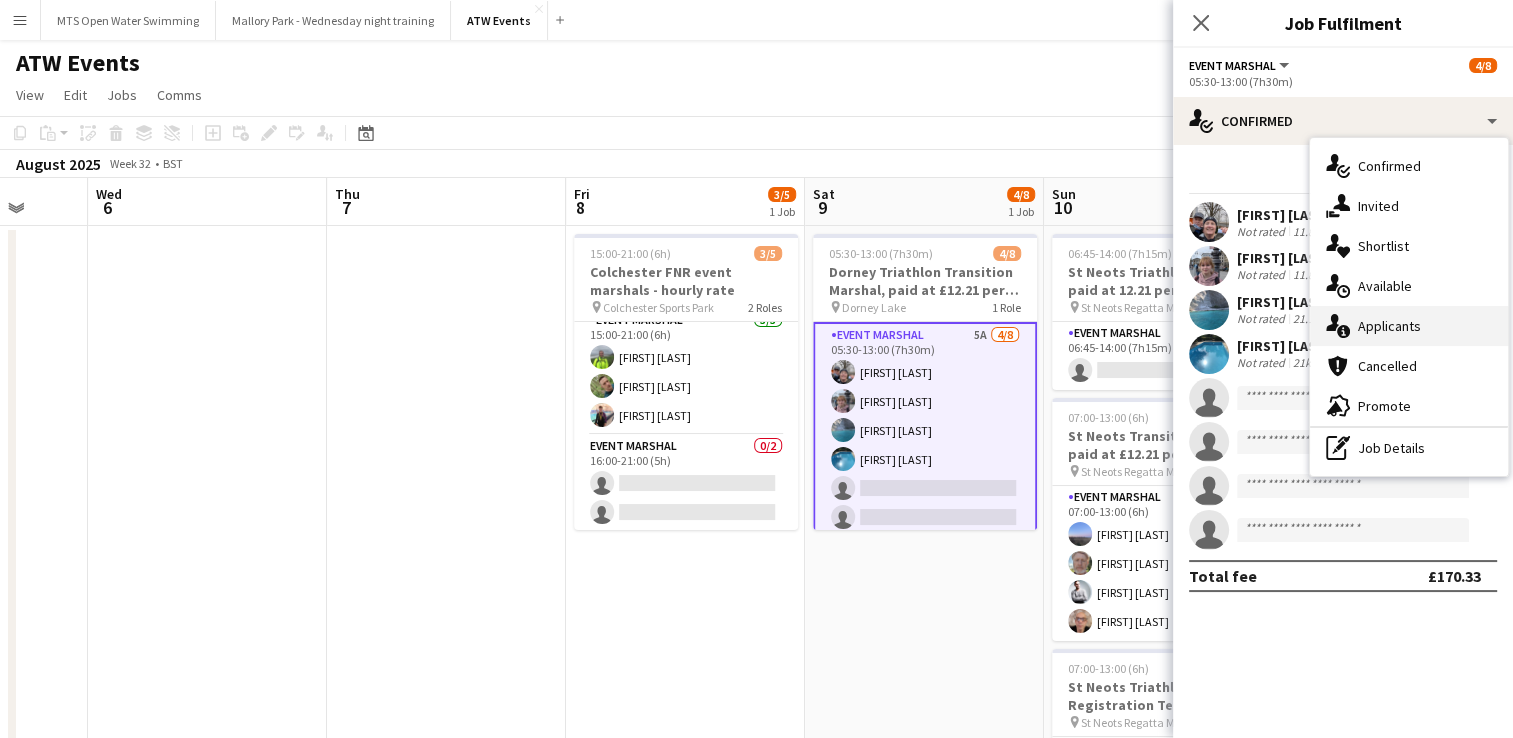 click on "single-neutral-actions-information
Applicants" at bounding box center (1409, 326) 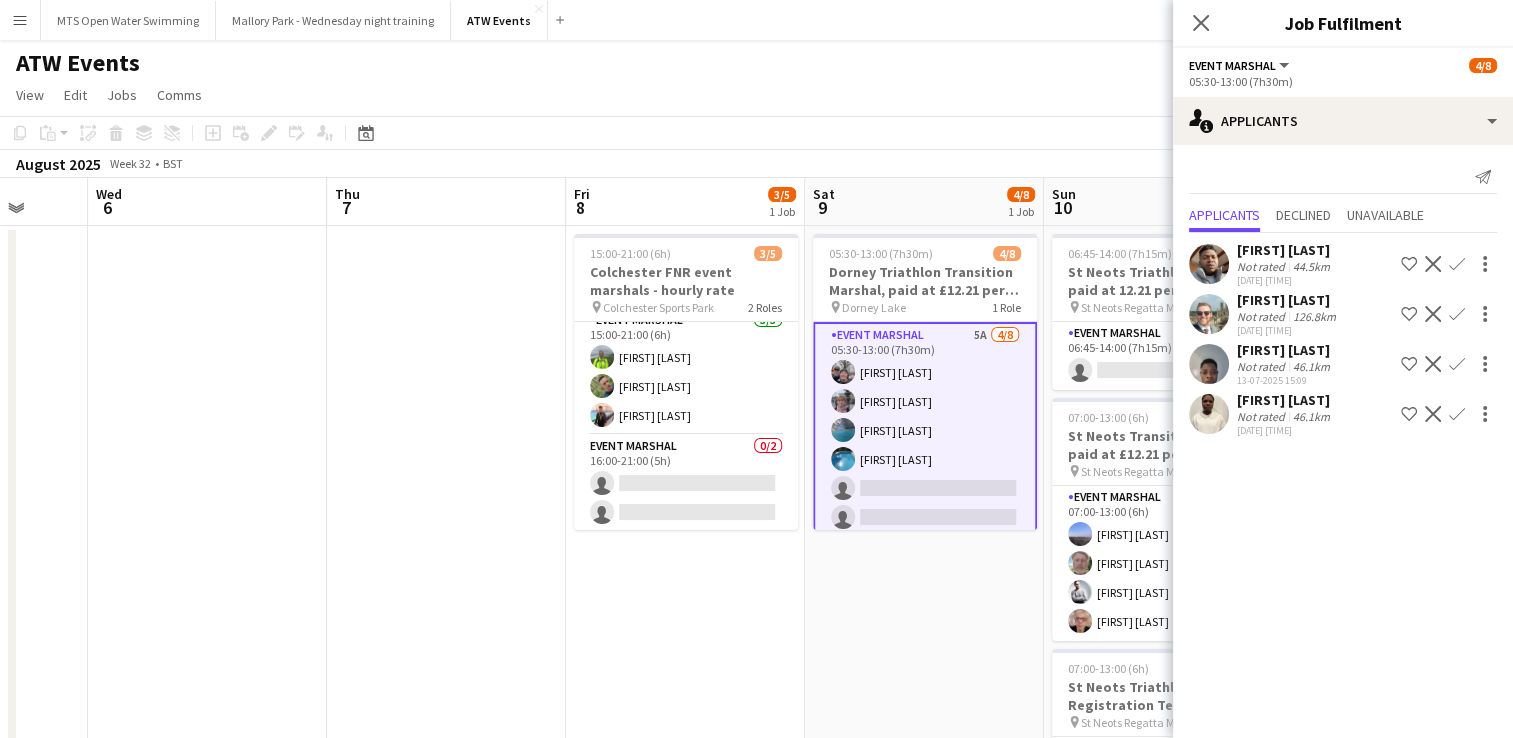 click on "View  Day view expanded Day view collapsed Month view Date picker Jump to today Expand Linked Jobs Collapse Linked Jobs  Edit  Copy Ctrl+C  Paste  Without Crew Ctrl+V With Crew Ctrl+Shift+V Paste as linked job  Group  Group Ungroup  Jobs  New Job Edit Job Delete Job New Linked Job Edit Linked Jobs Job fulfilment Promote Role Copy Role URL  Comms  Notify confirmed crew Create chat" 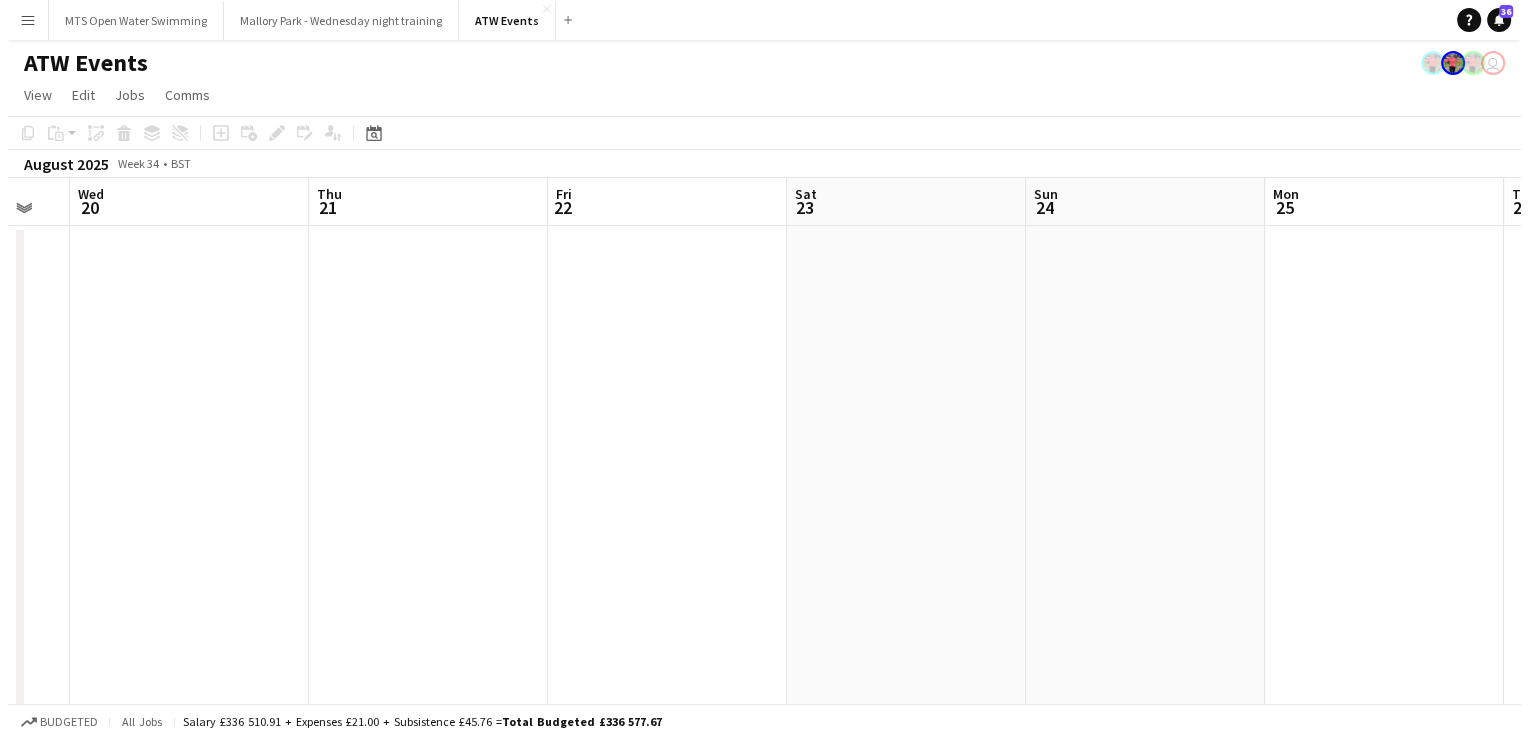 scroll, scrollTop: 0, scrollLeft: 409, axis: horizontal 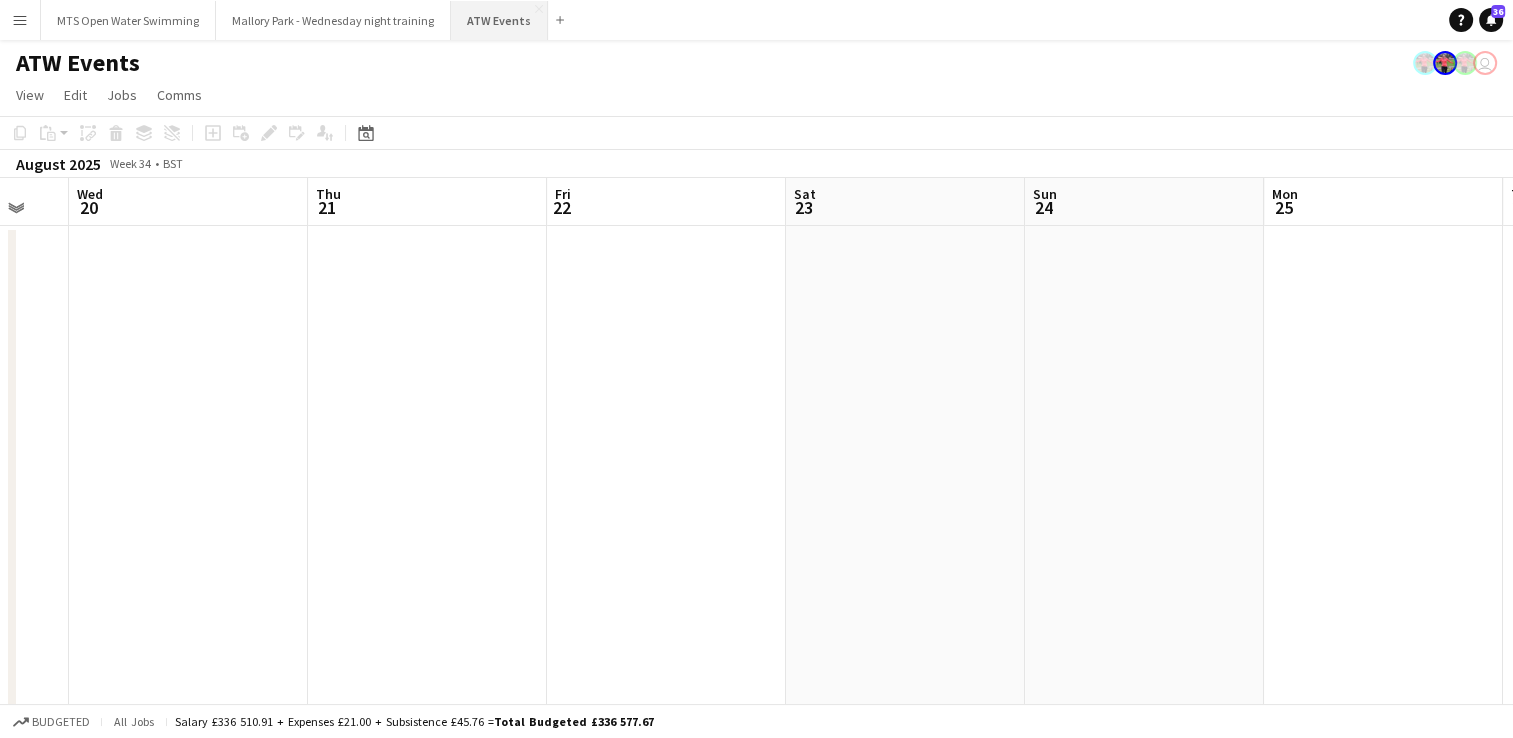 click on "ATW Events
Close" at bounding box center (499, 20) 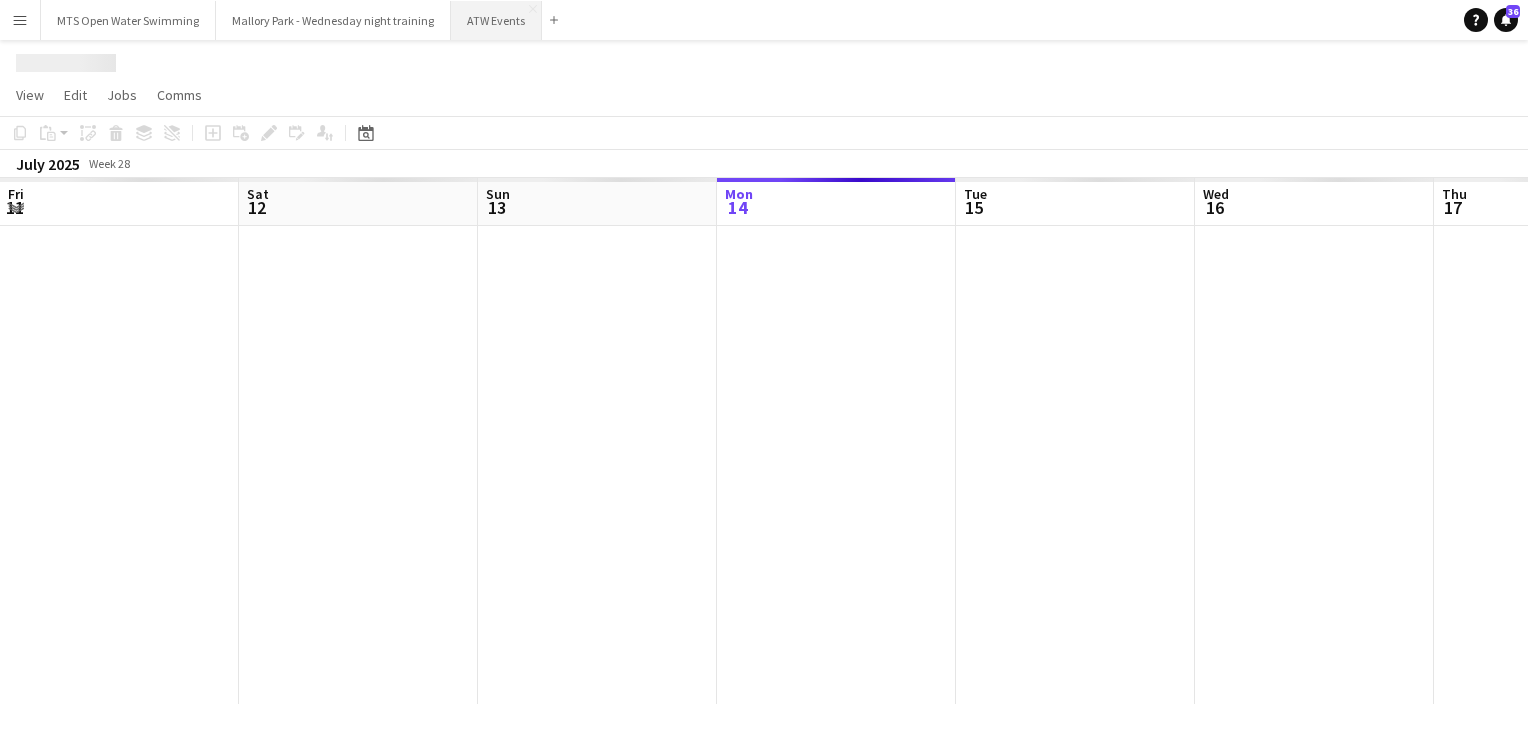 scroll, scrollTop: 0, scrollLeft: 478, axis: horizontal 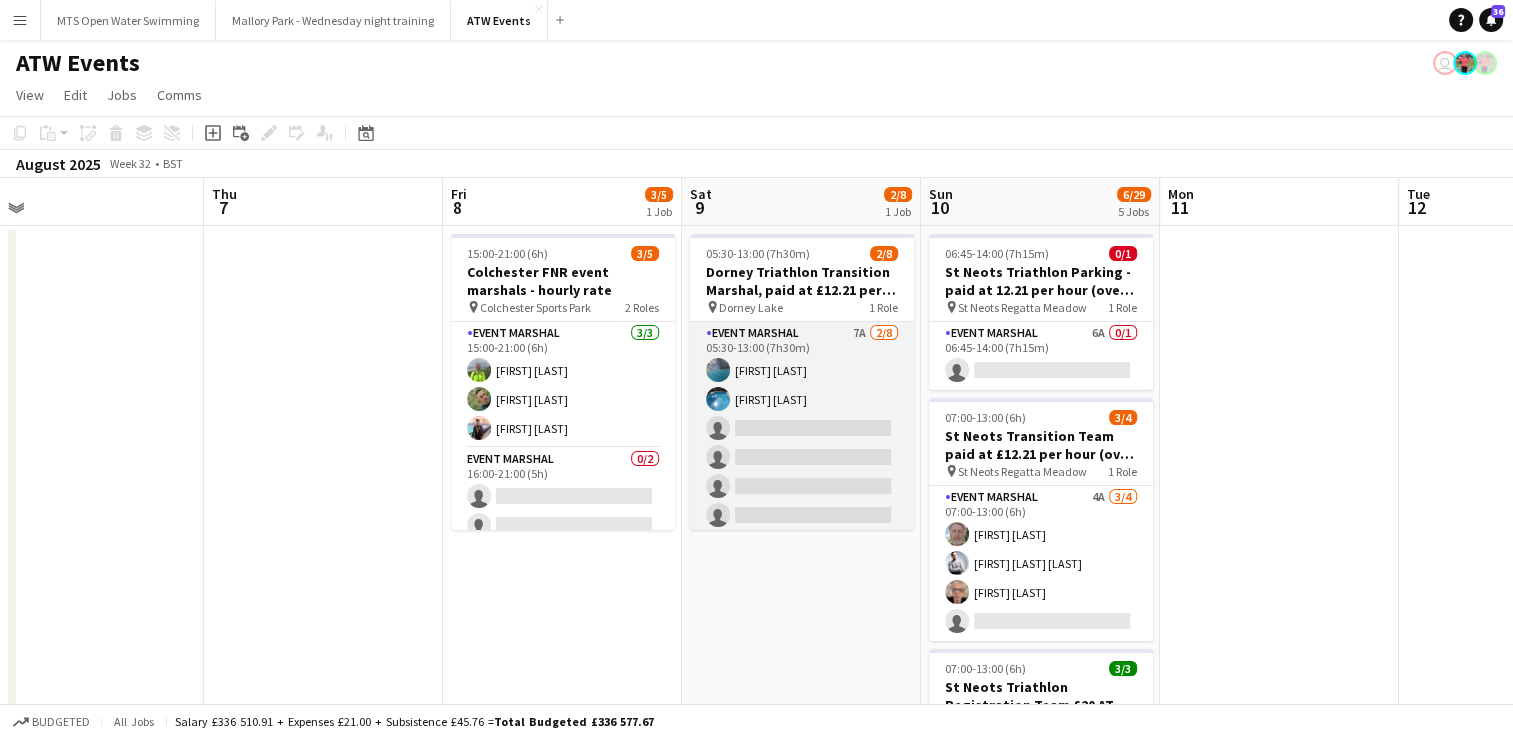 click on "Event Marshal   7A   2/8   05:30-13:00 (7h30m)
[FIRST] [LAST] [FIRST] [LAST]
single-neutral-actions
single-neutral-actions
single-neutral-actions
single-neutral-actions
single-neutral-actions
single-neutral-actions" at bounding box center (802, 457) 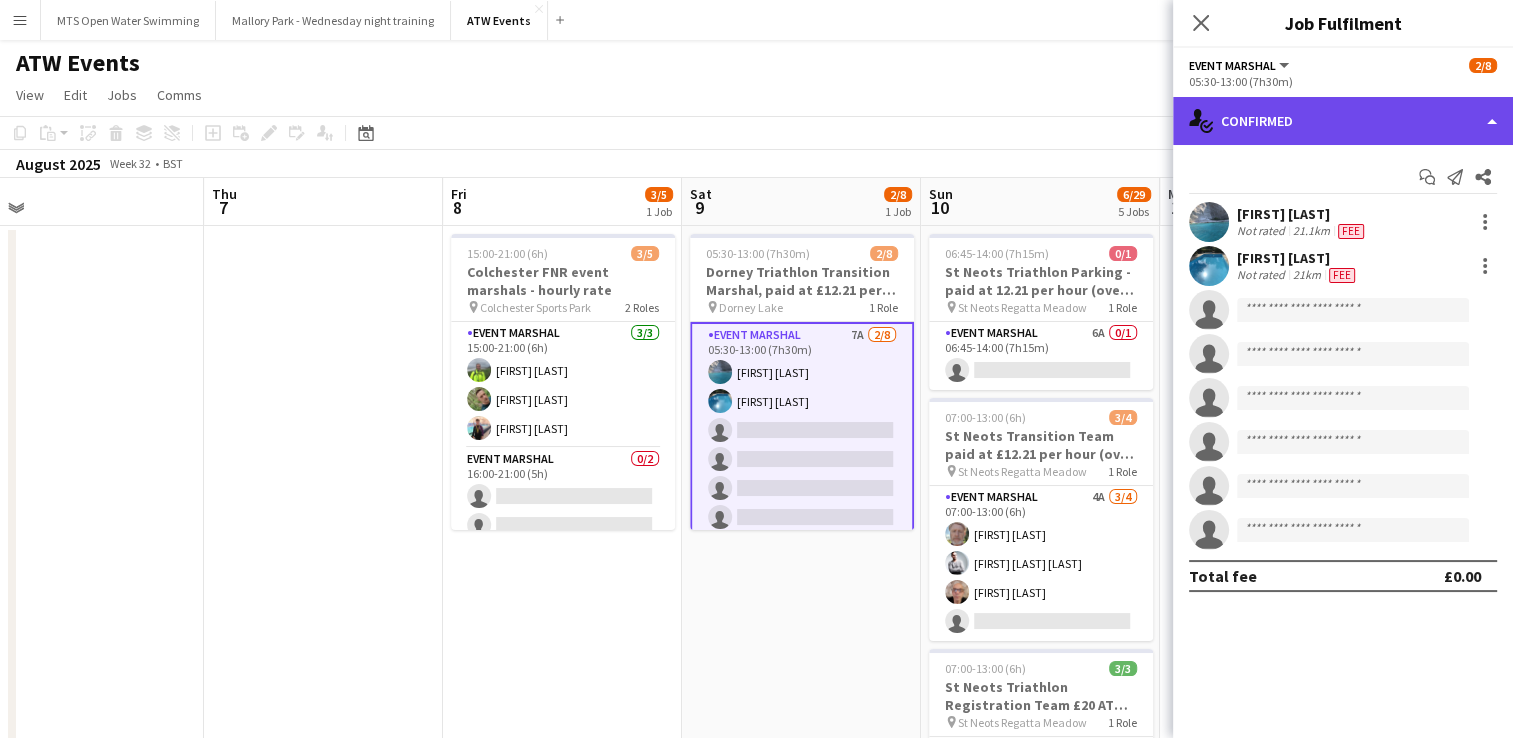 click on "single-neutral-actions-check-2
Confirmed" 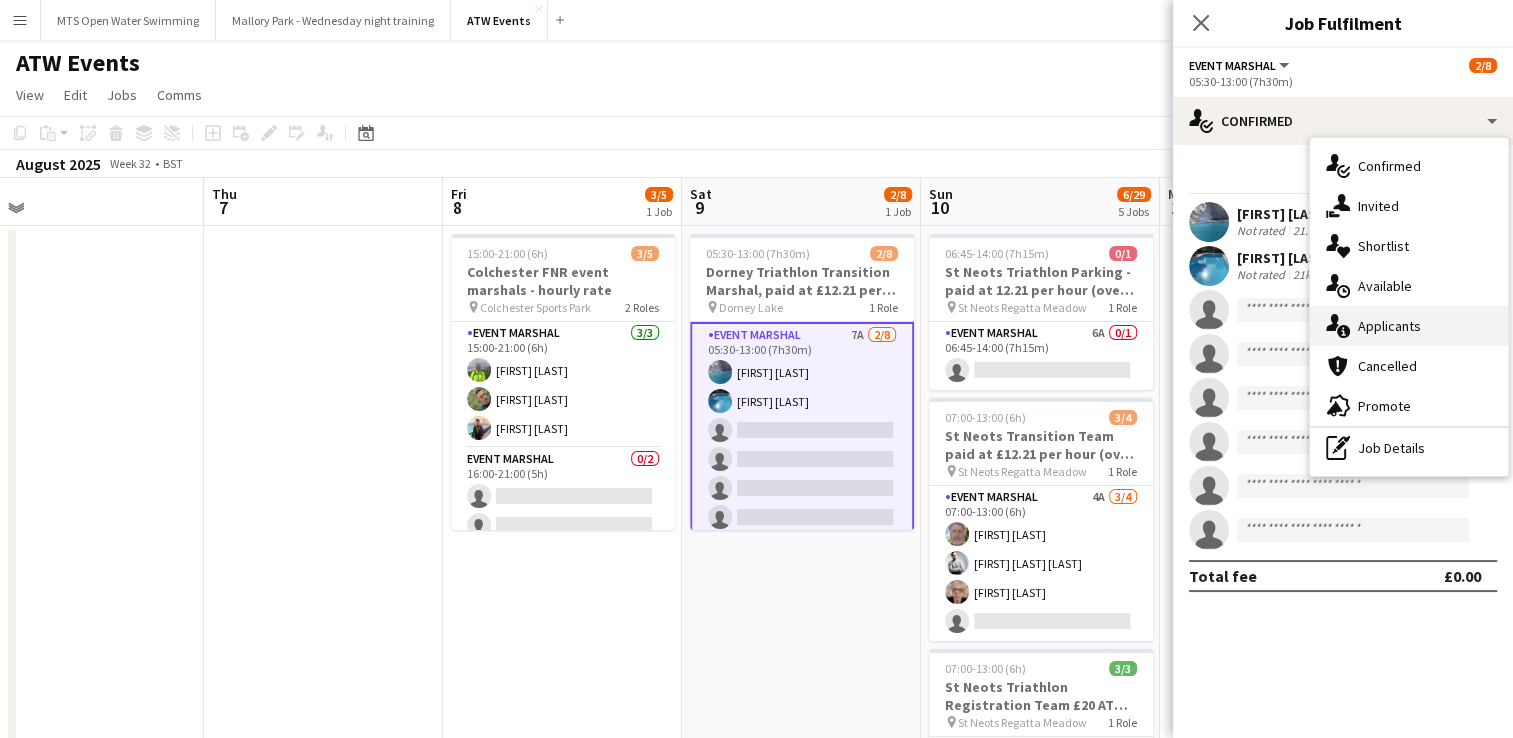 click on "single-neutral-actions-information
Applicants" at bounding box center [1409, 326] 